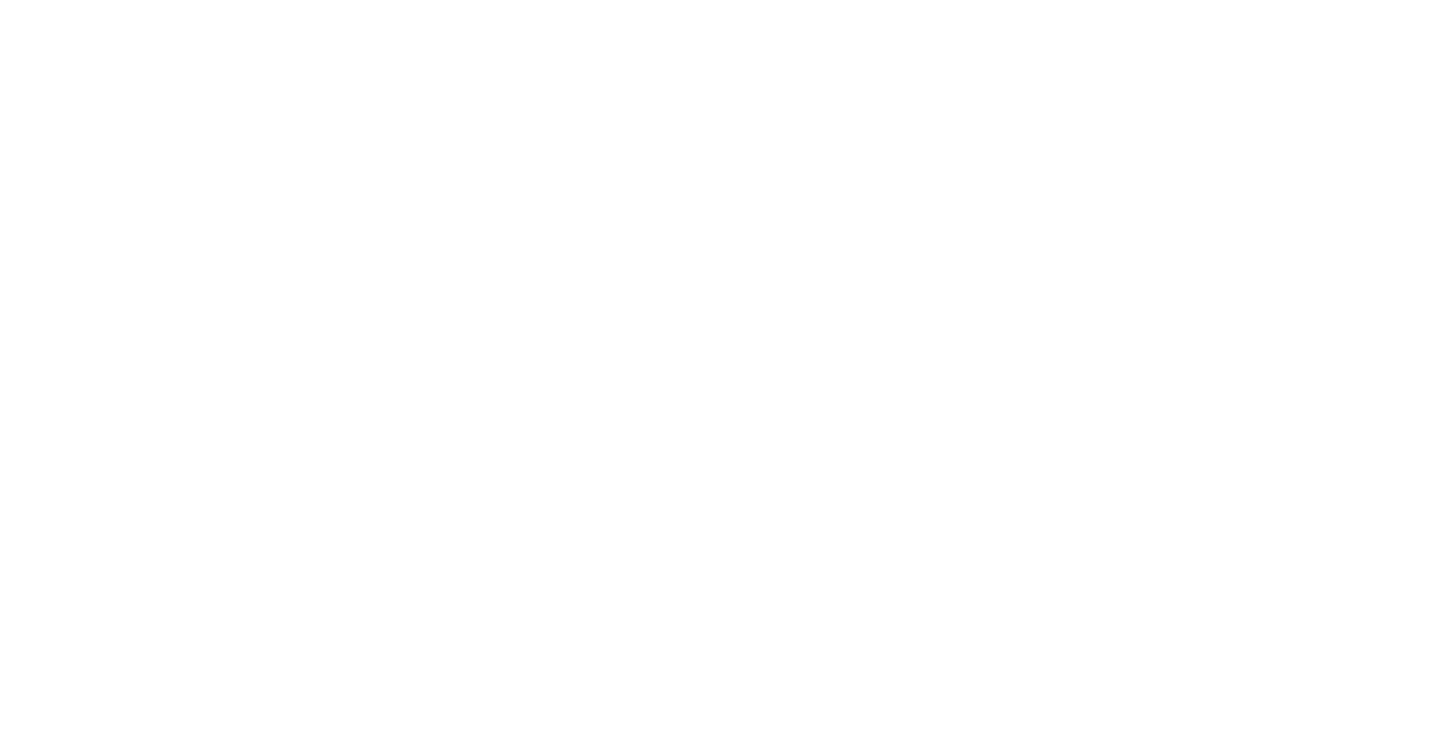 scroll, scrollTop: 0, scrollLeft: 0, axis: both 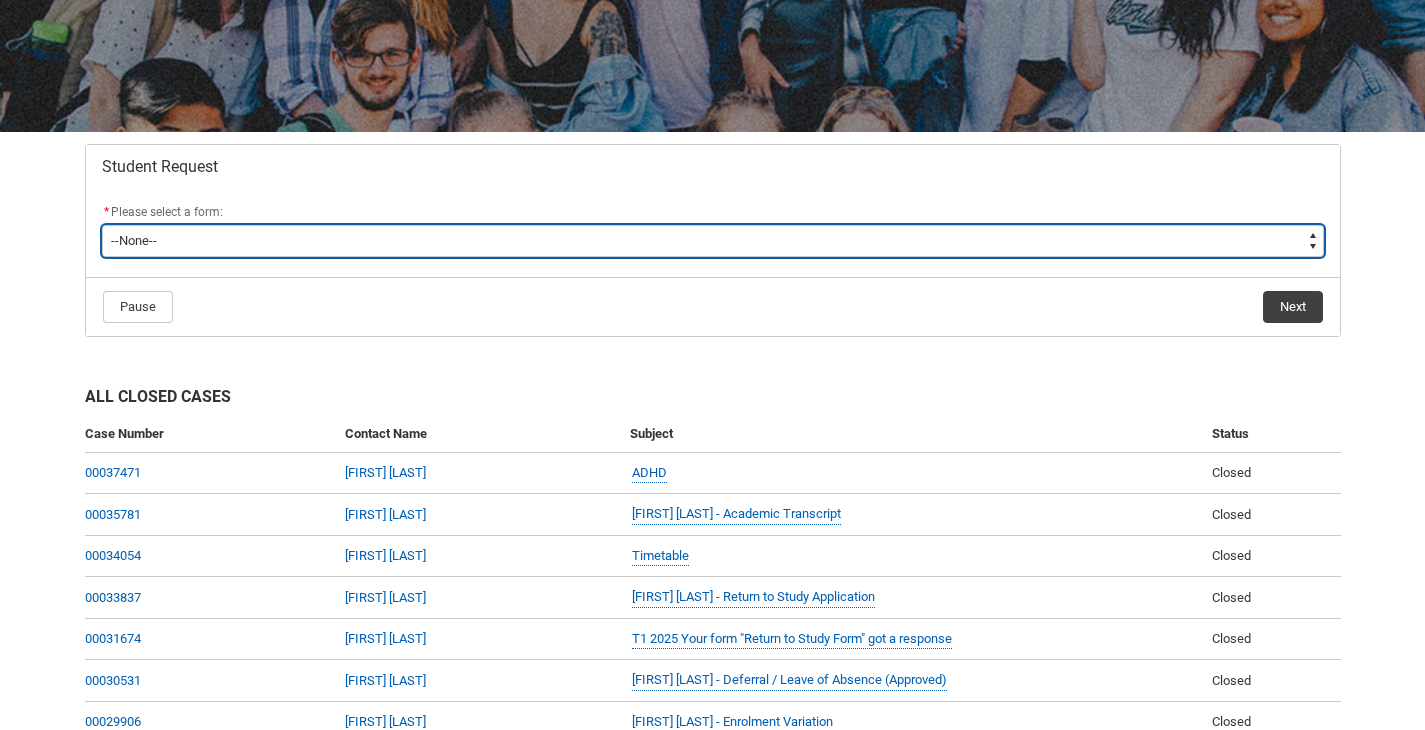 click on "--None-- Academic Transcript Application to Appeal Assignment Extension Change of Legal Name Course Credit / RPL Course Transfer Deferral / Leave of Absence Enrolment Variation Financial Hardship Program General Enquiry Grievance Reasonable Adjustment Return to Study Application Special Consideration Tuition Fee Refund Withdraw & Cancel Enrolment Information Release" at bounding box center [713, 241] 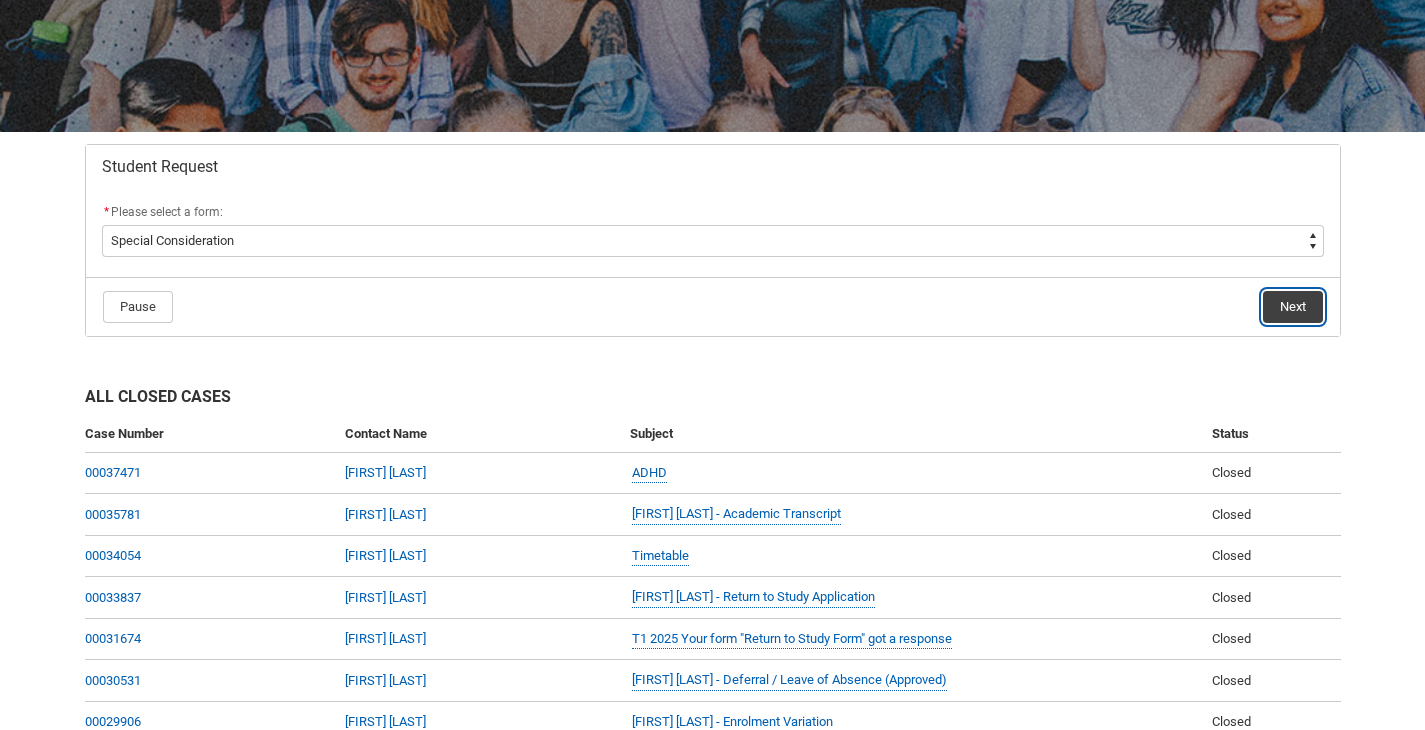 click on "Next" 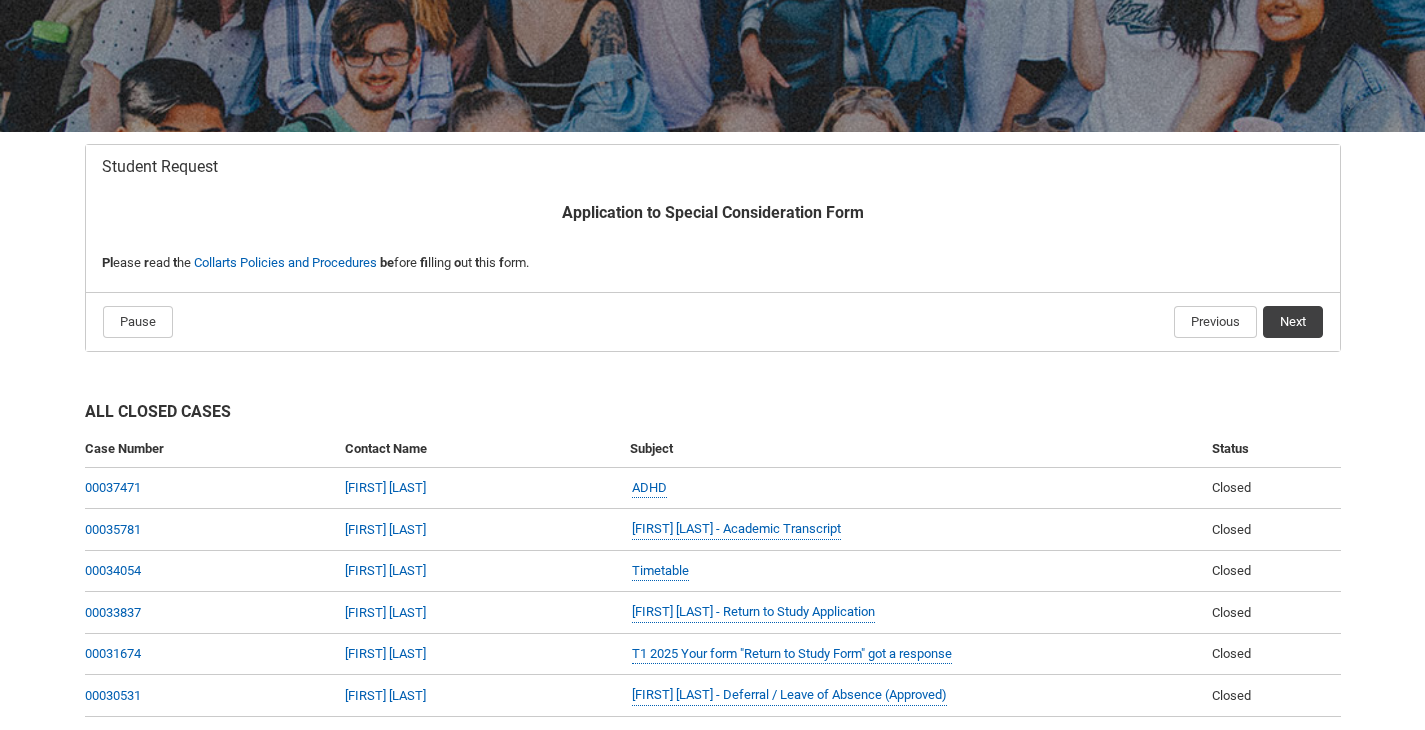 scroll, scrollTop: 213, scrollLeft: 0, axis: vertical 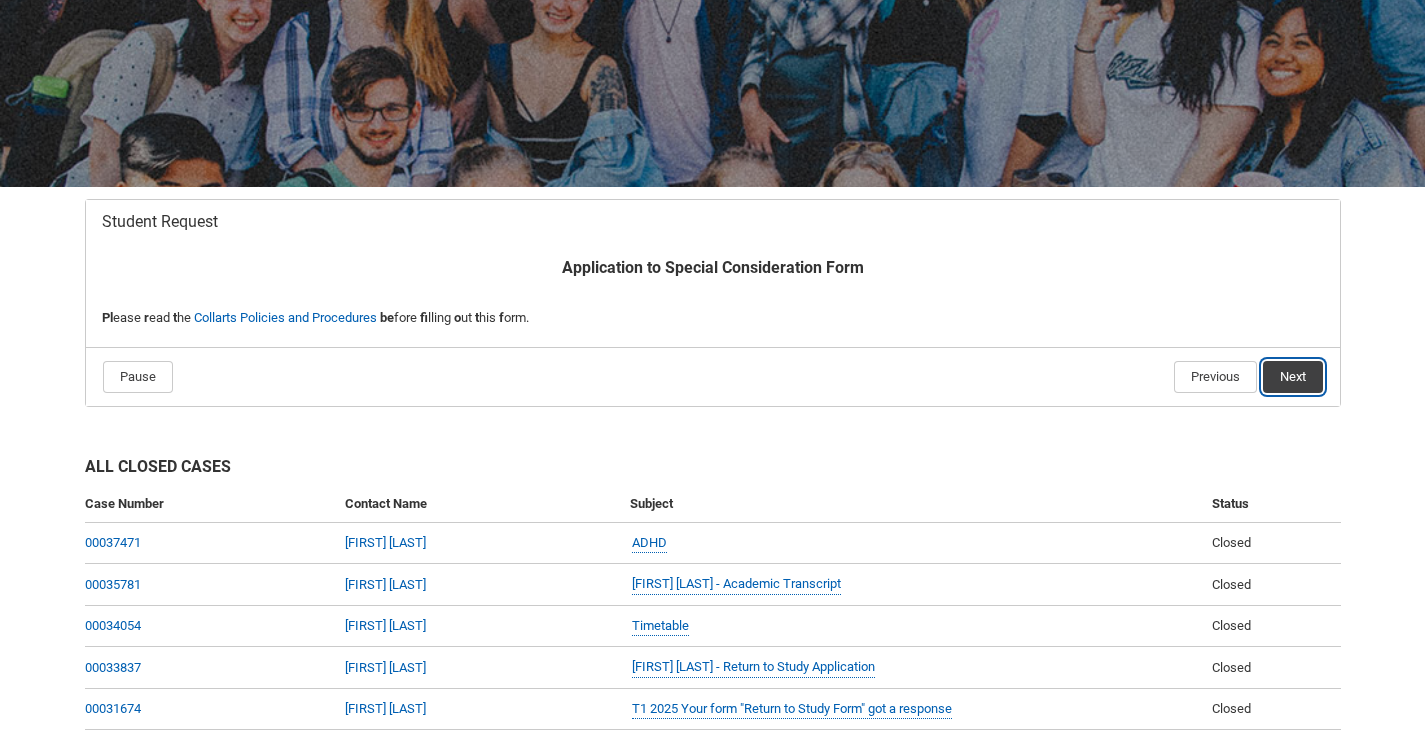 click on "Next" 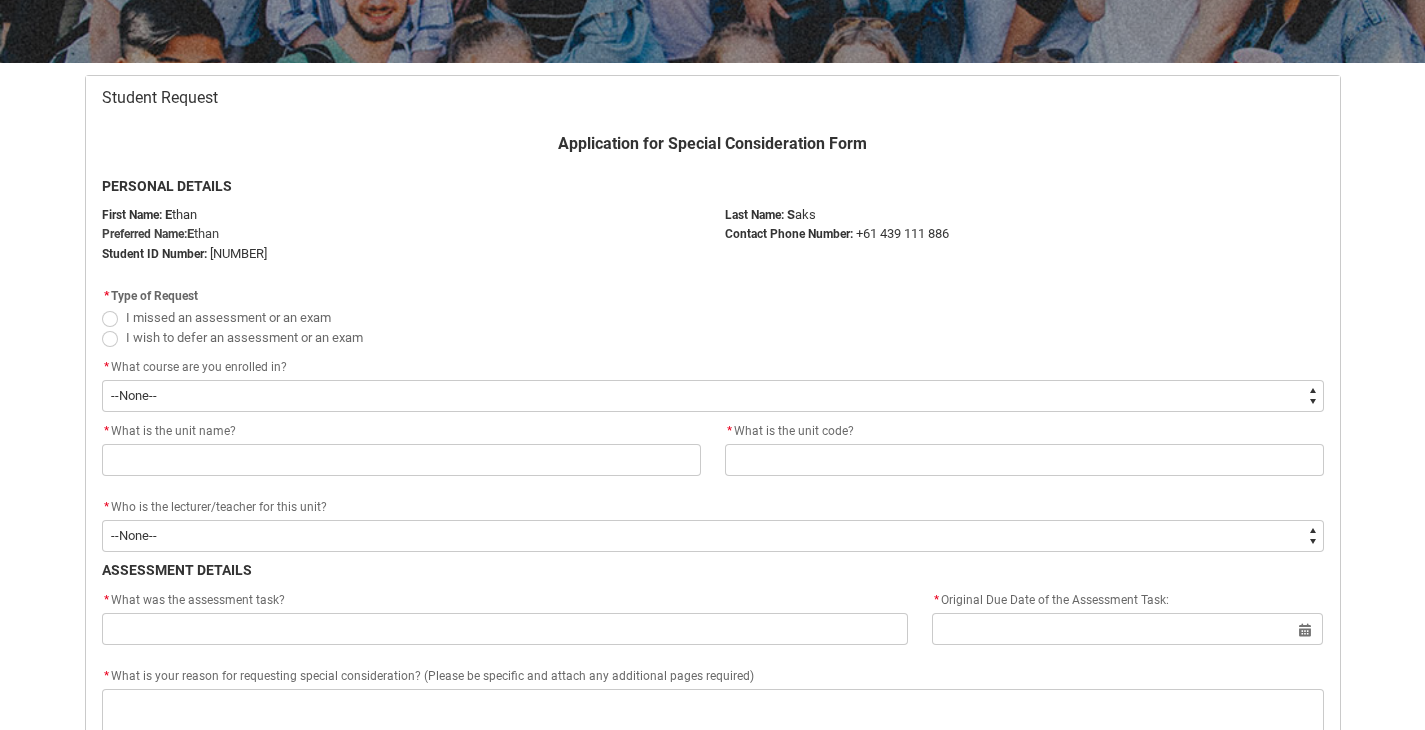 scroll, scrollTop: 353, scrollLeft: 0, axis: vertical 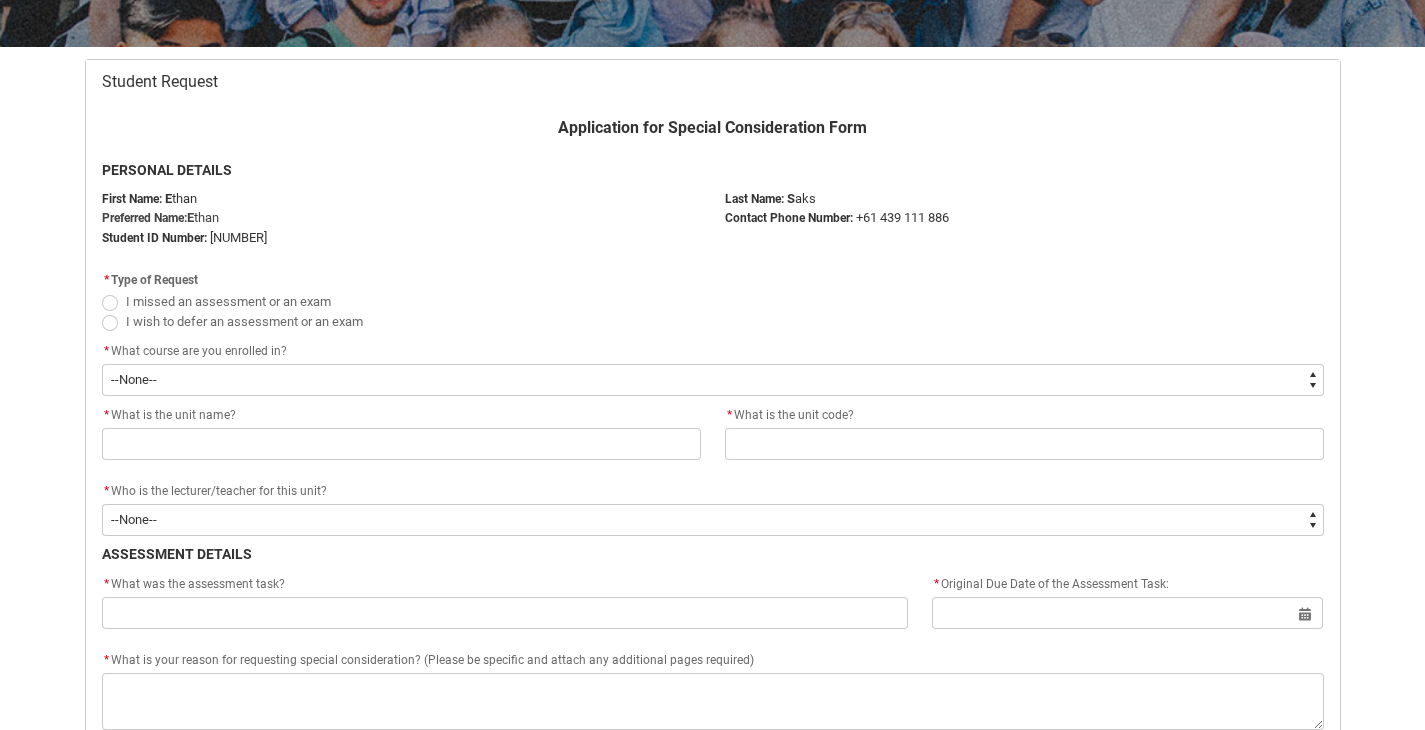 click on "Pre ferred   N ame: [FIRST]" 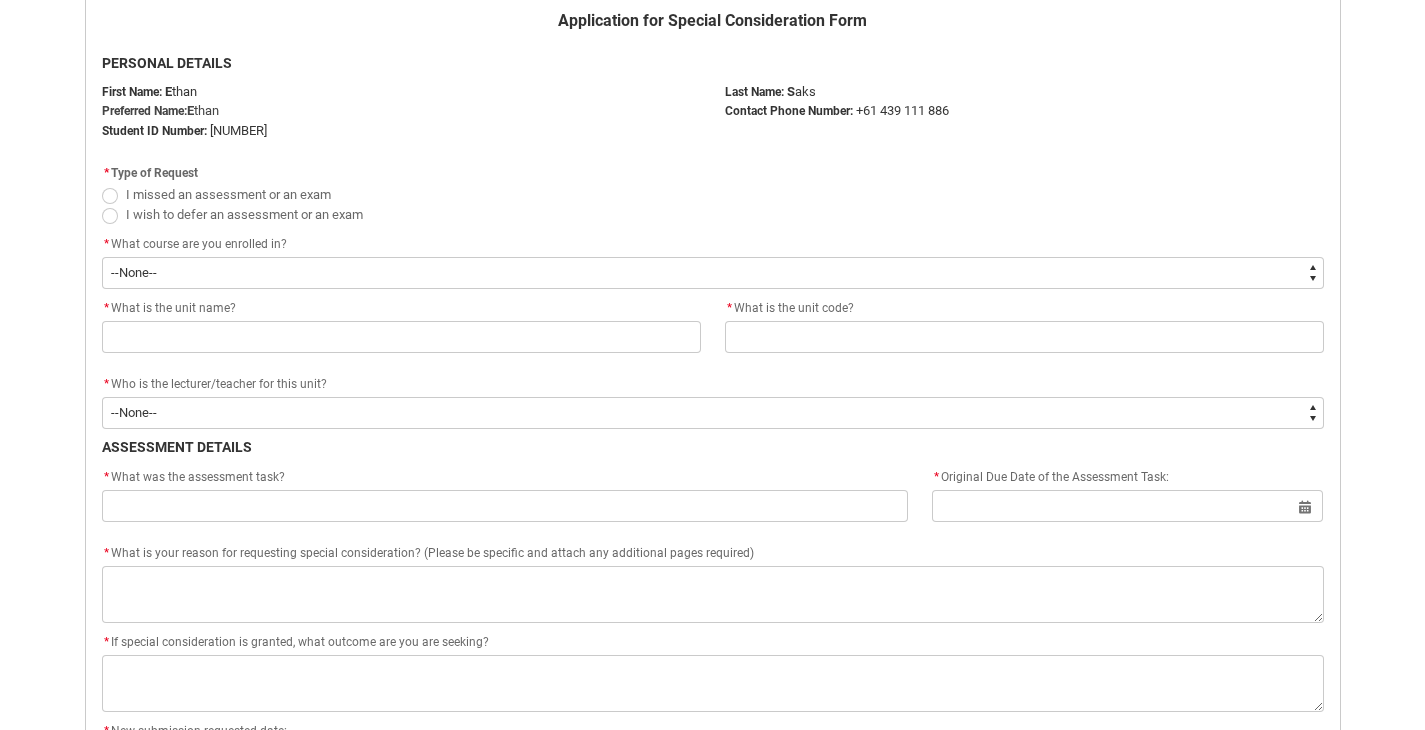 scroll, scrollTop: 475, scrollLeft: 0, axis: vertical 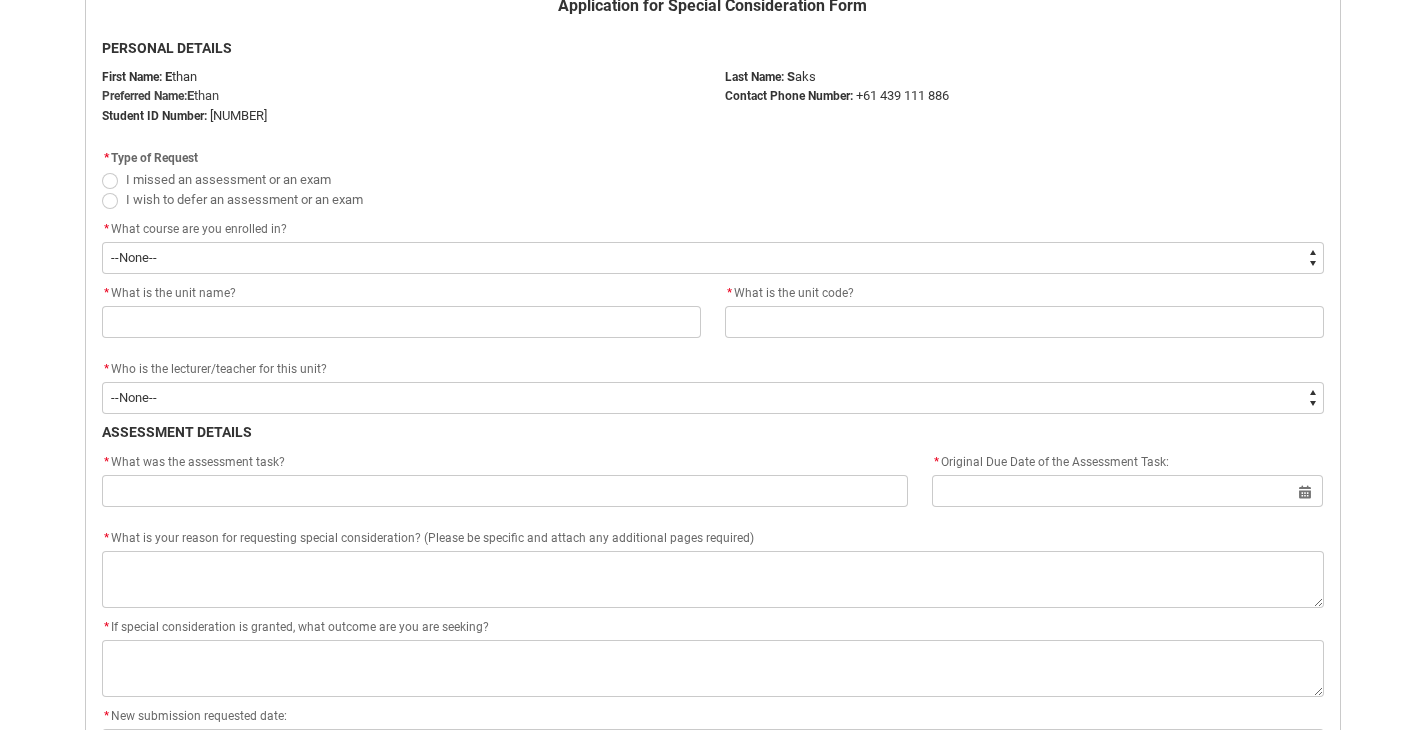 click on "I missed an assessment or an exam" at bounding box center (228, 179) 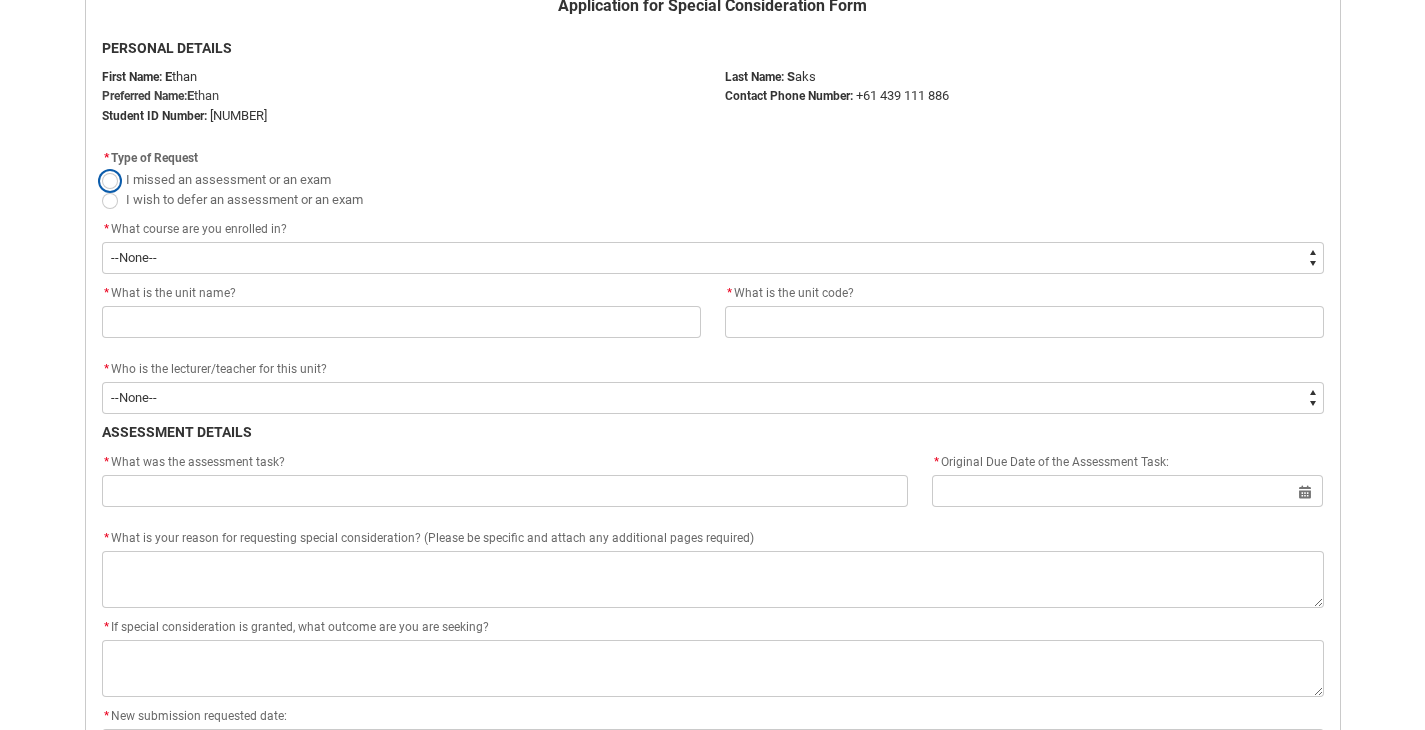 click on "I missed an assessment or an exam" at bounding box center [101, 168] 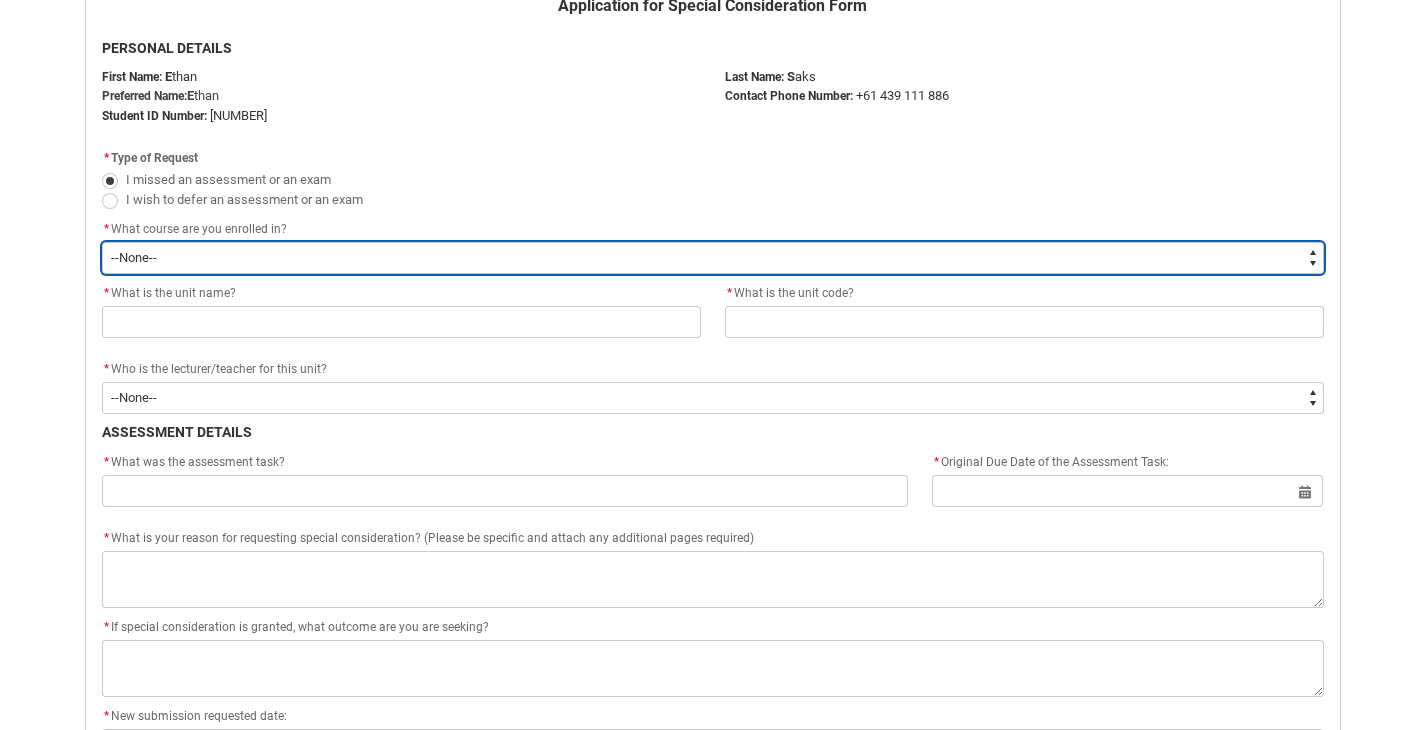 click on "--None-- Bachelor of Audio Production V2" at bounding box center [713, 258] 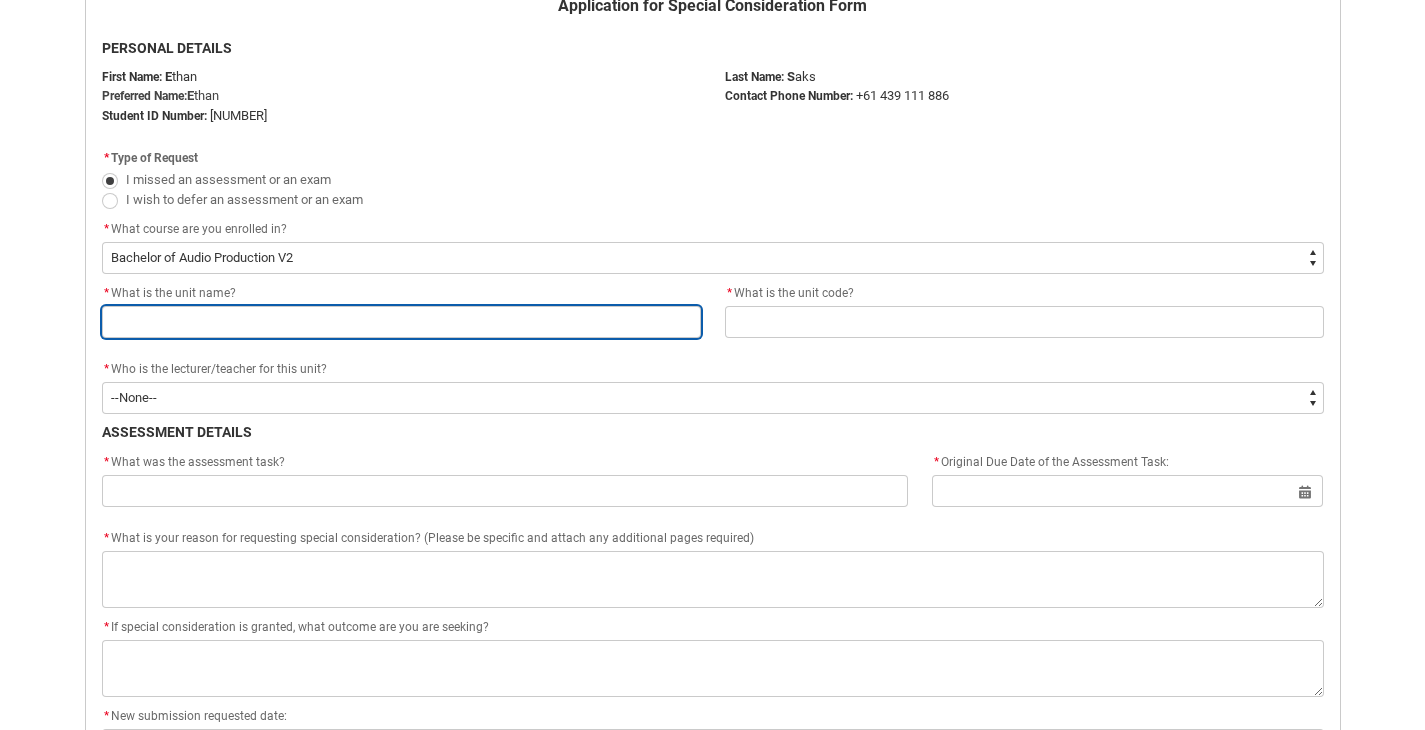 click at bounding box center [401, 322] 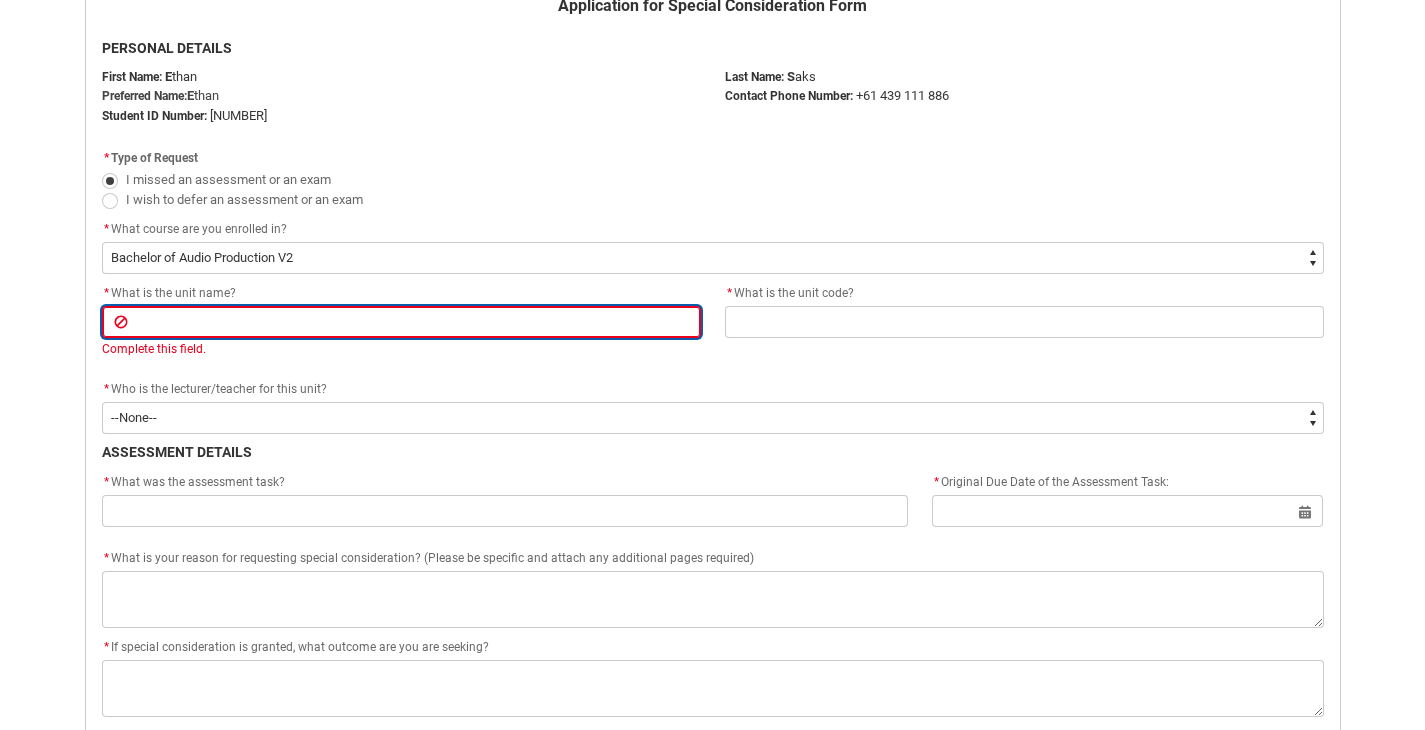 type on "C" 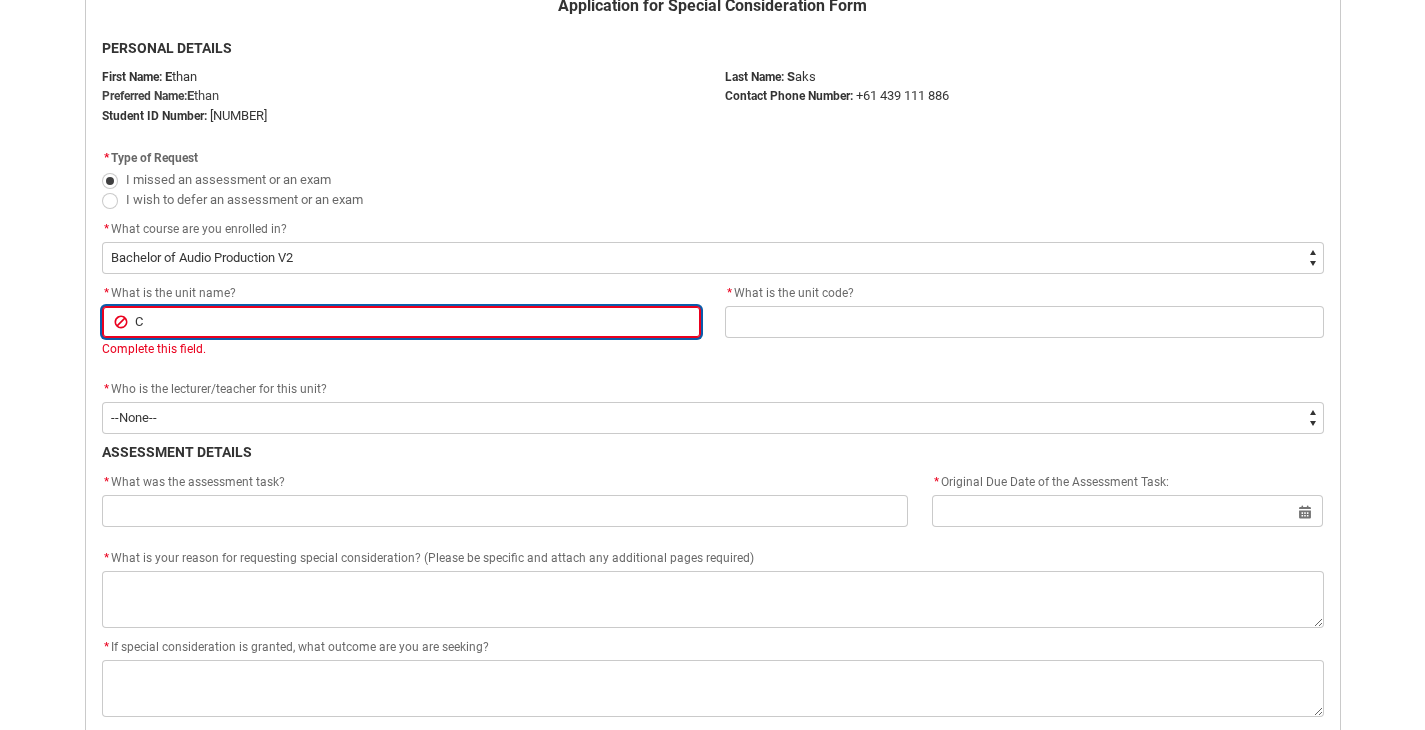 type on "CR" 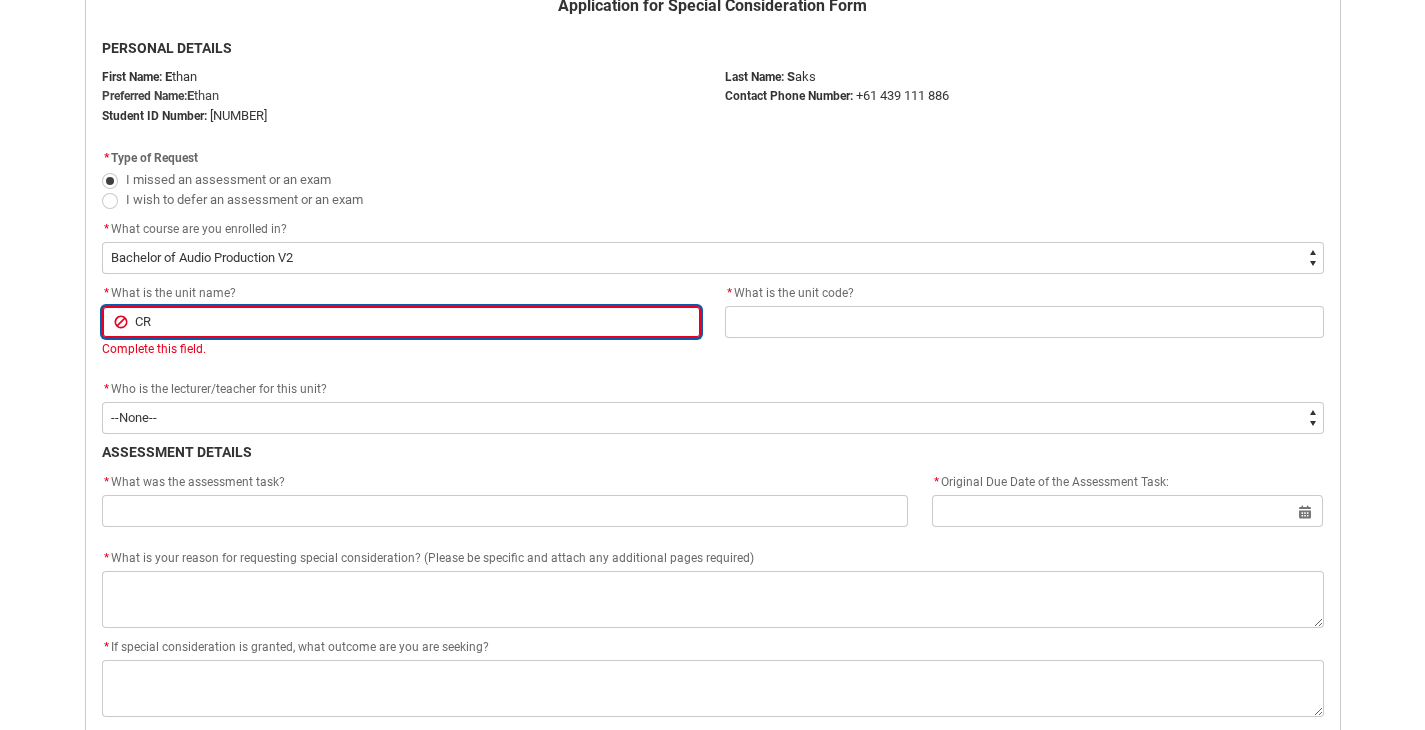 type on "CRF" 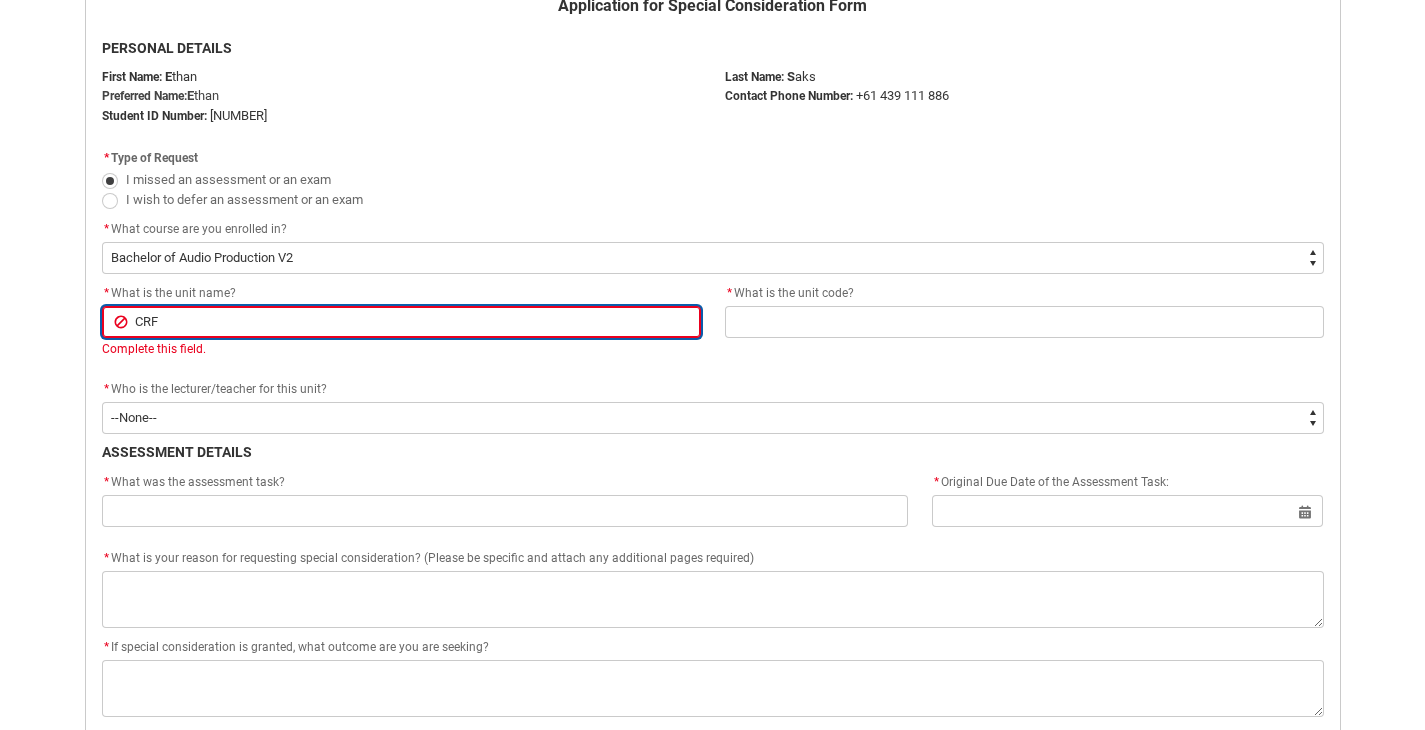 type on "CRFI" 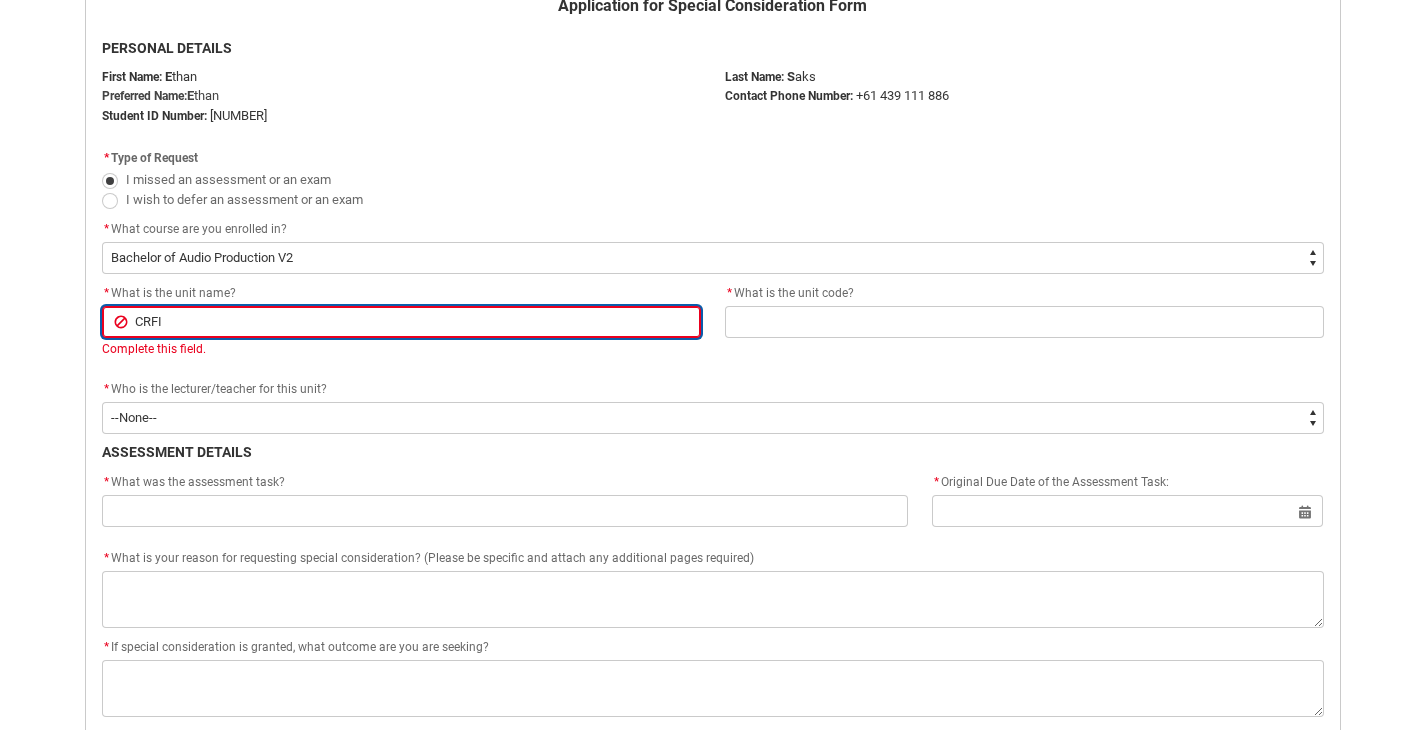 type on "CRFIF" 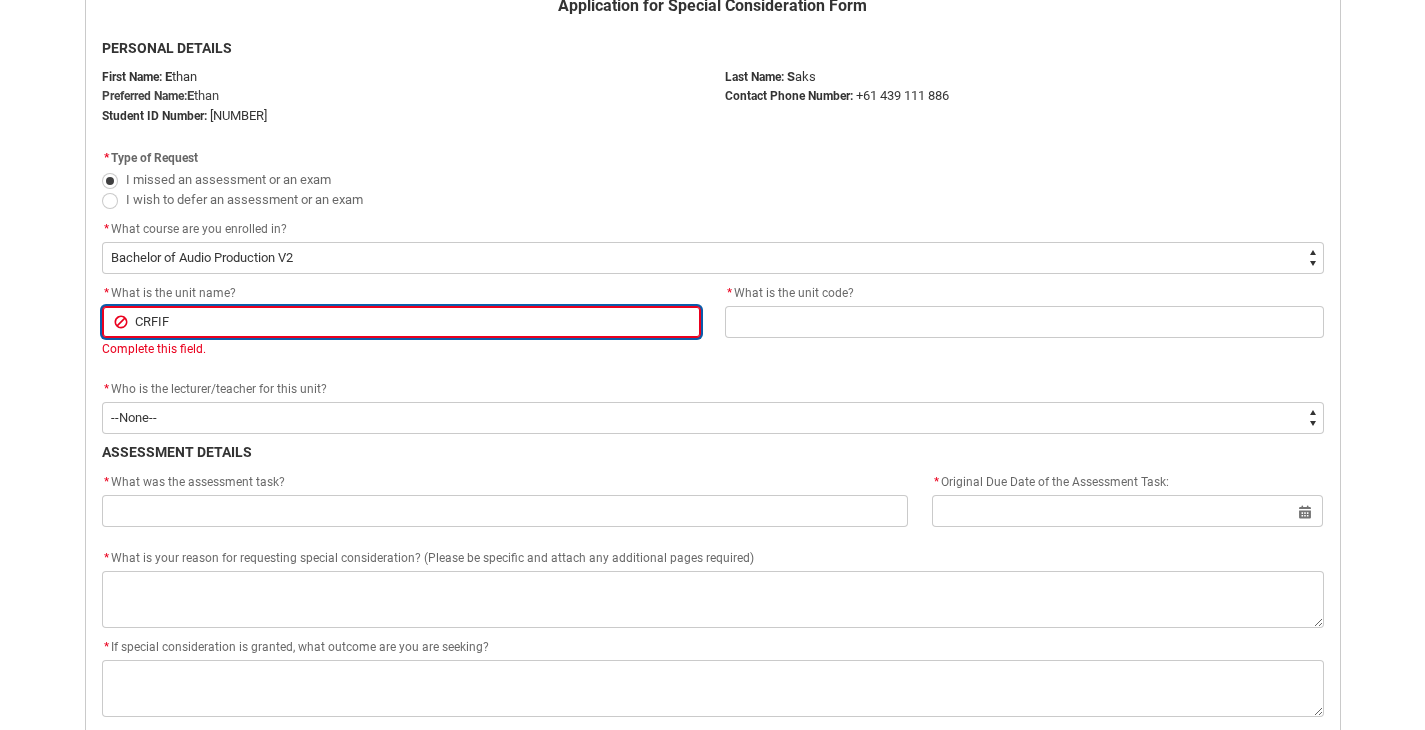 type on "CRFIFO" 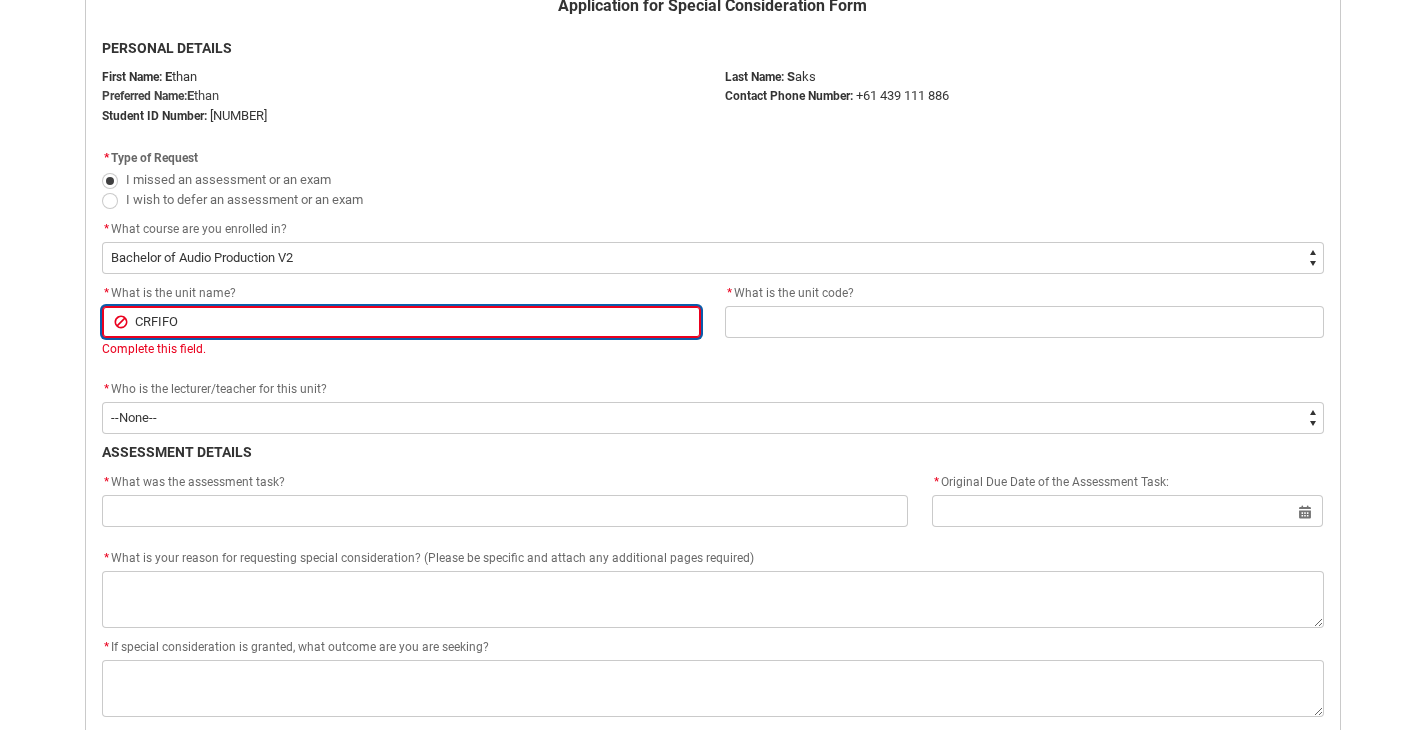 type on "CRFIFOS" 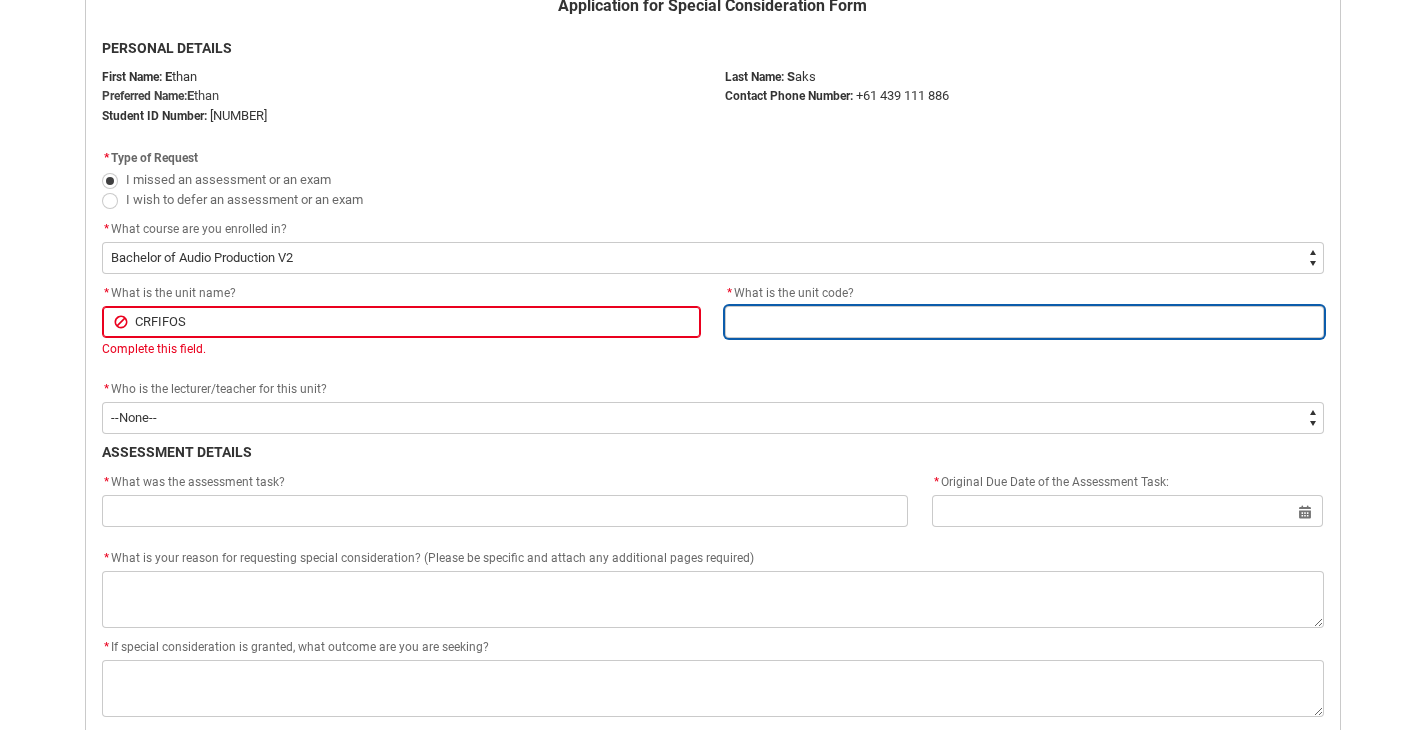 click at bounding box center [1024, 322] 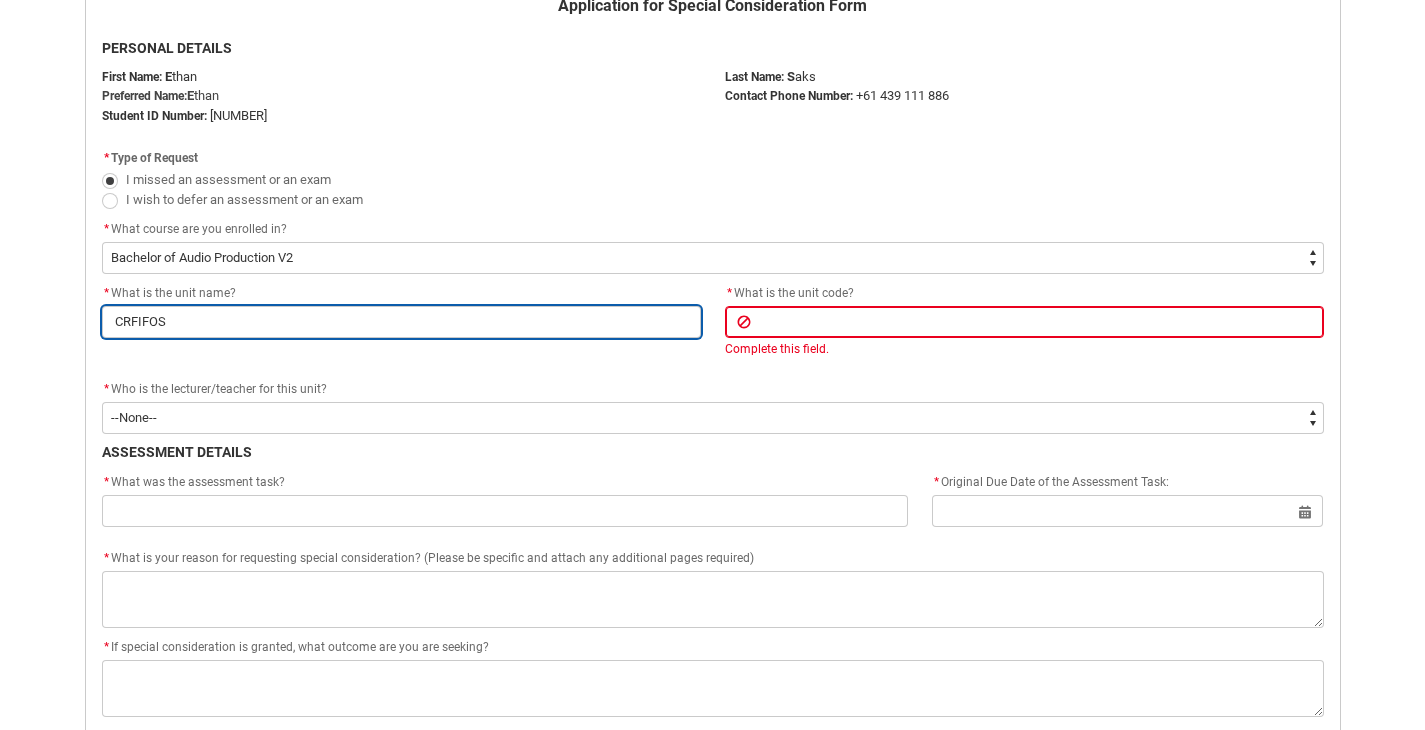 drag, startPoint x: 524, startPoint y: 314, endPoint x: 0, endPoint y: 310, distance: 524.01526 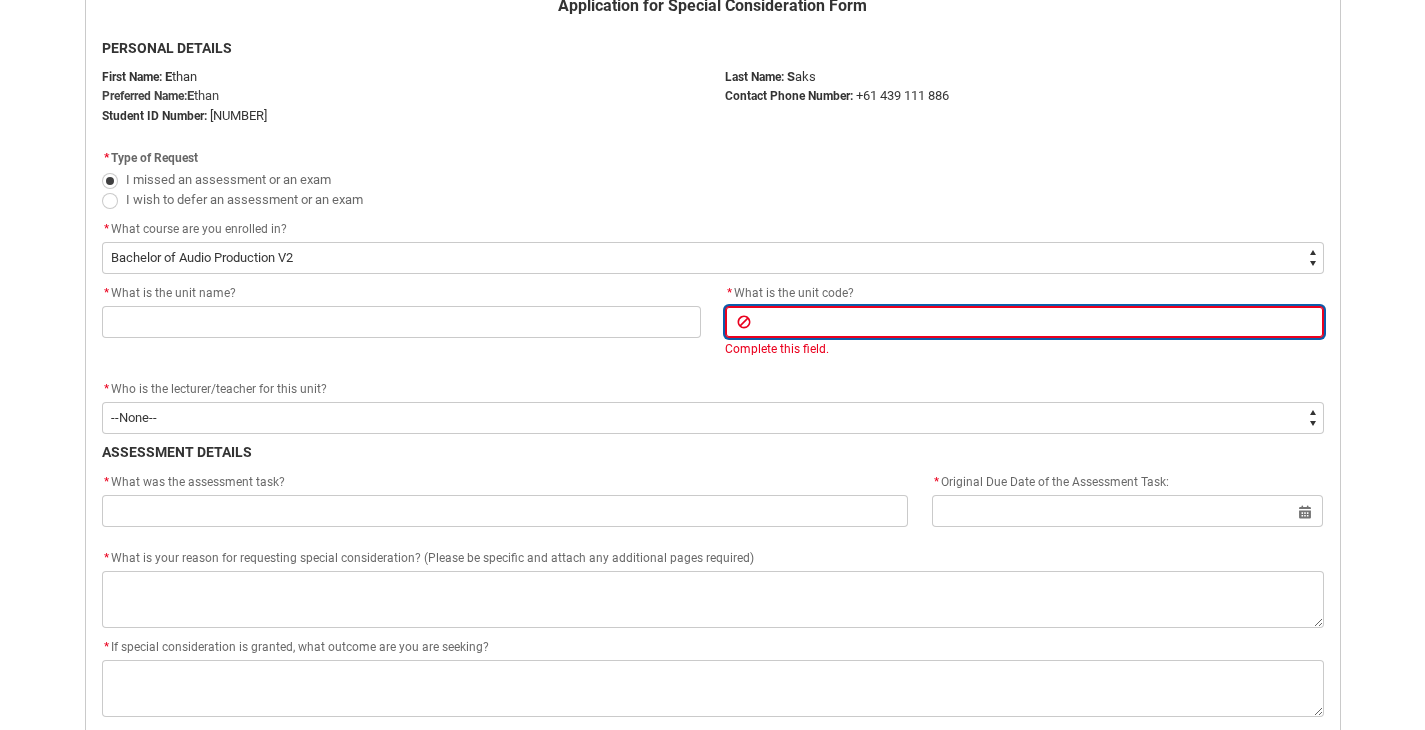 click at bounding box center [1024, 322] 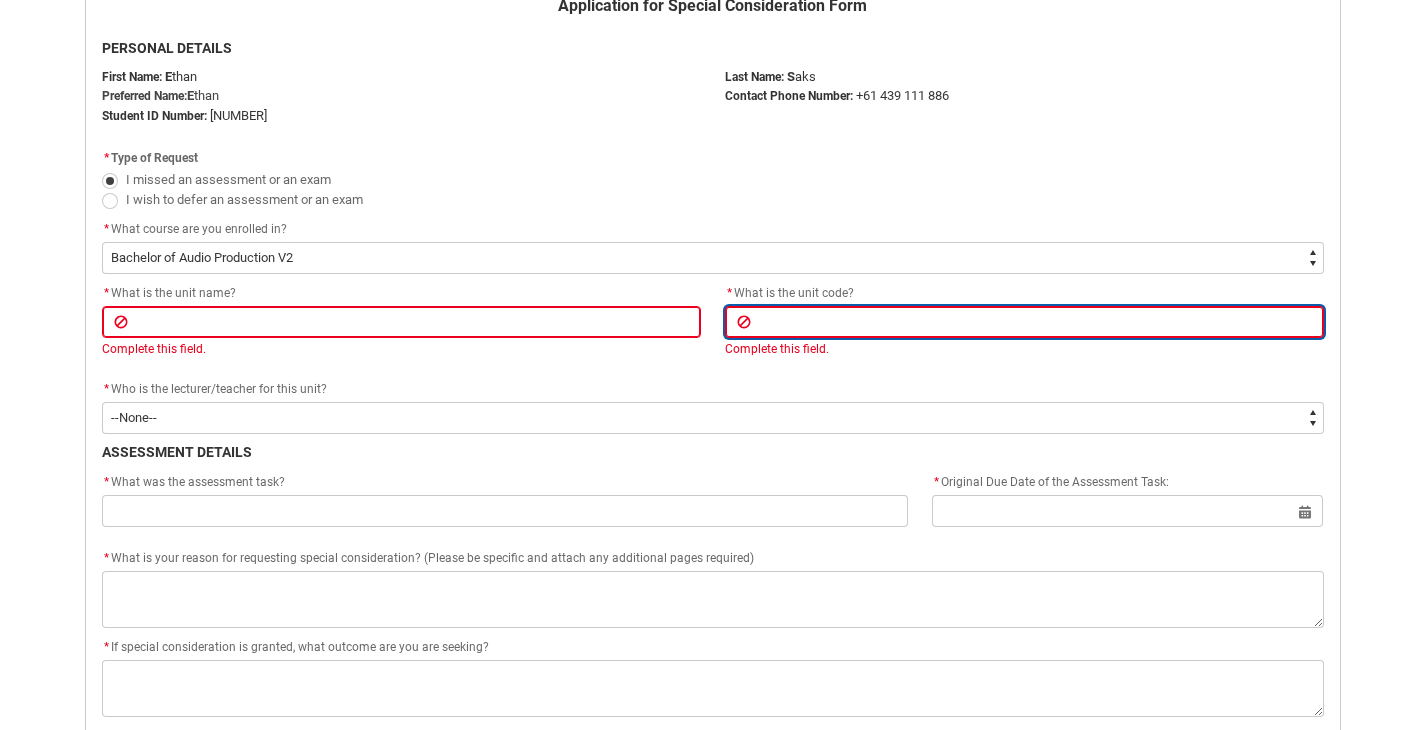 paste on "CRFIFOS" 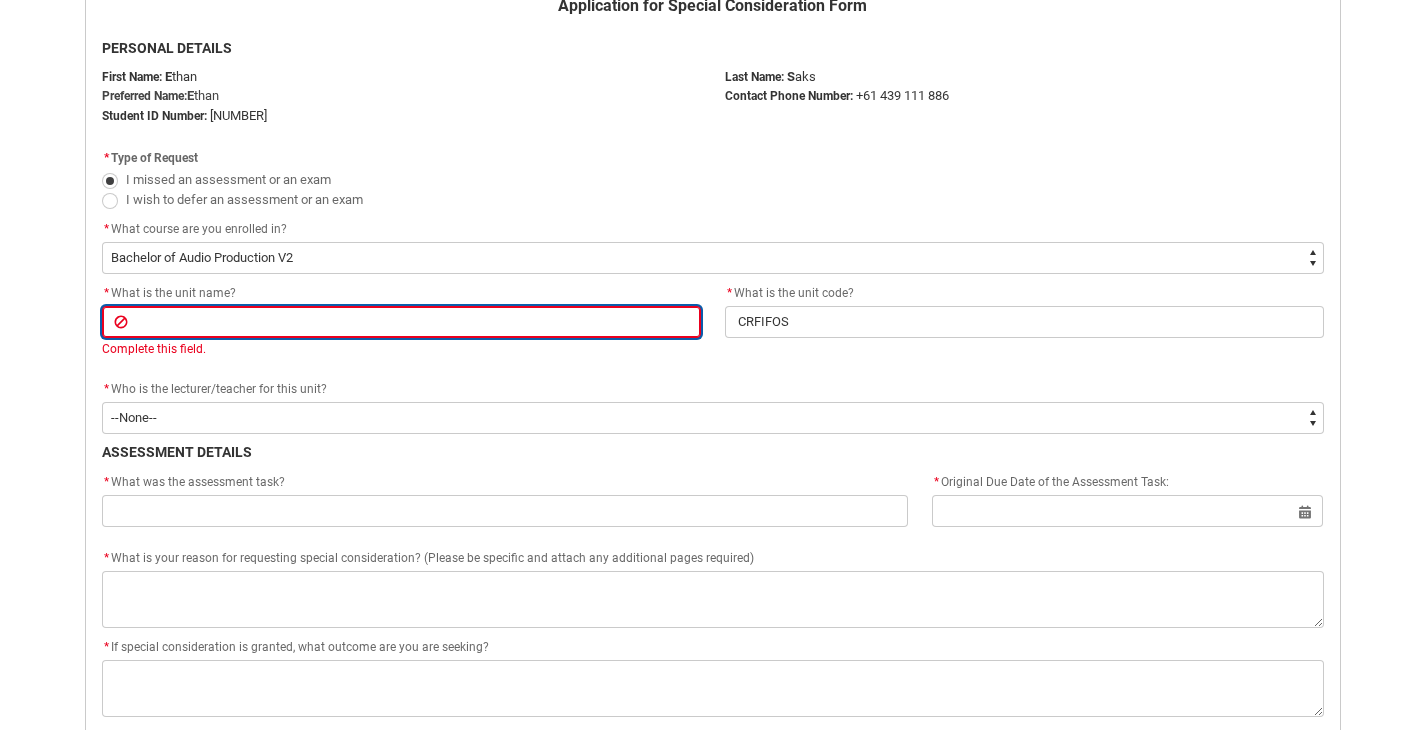 click at bounding box center [401, 322] 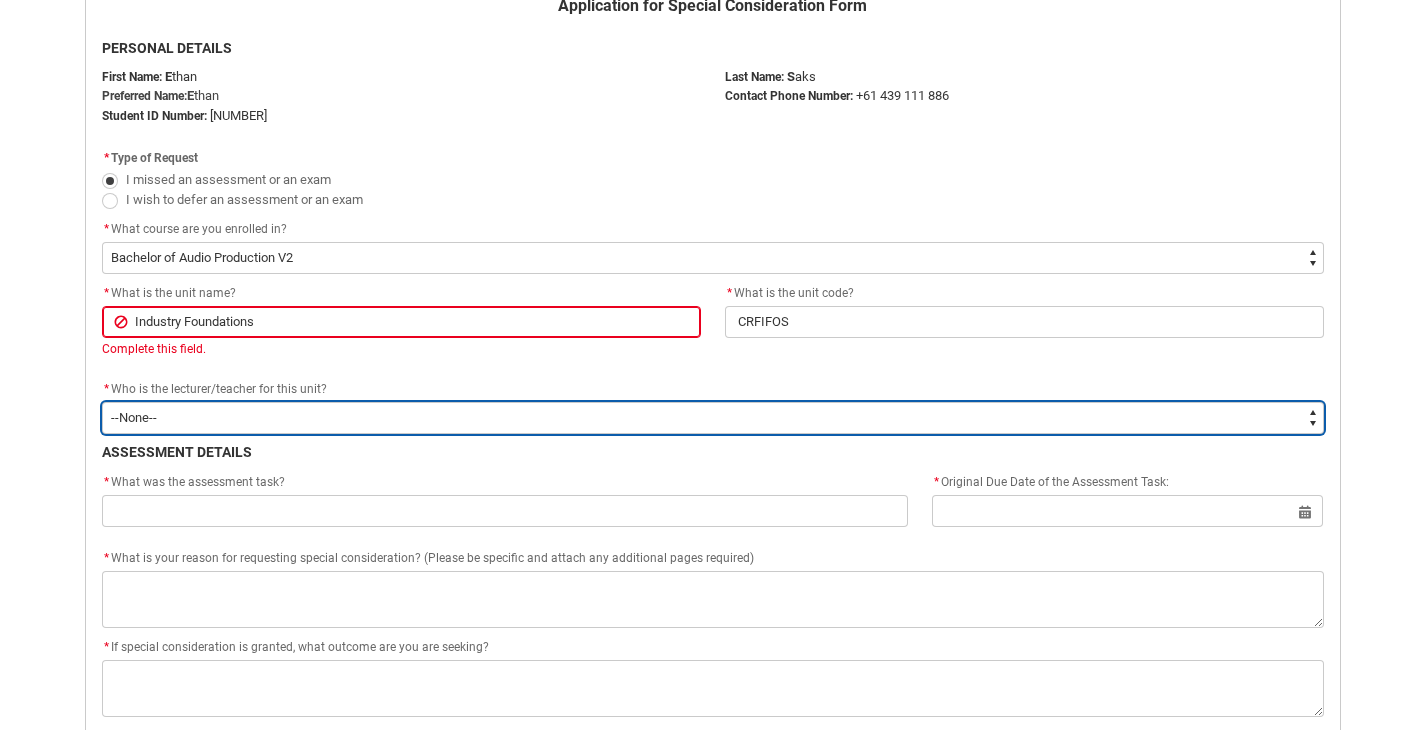 click on "--None-- Aaron Walker Adam King Adam McKenzie Adriana Perri Adrienne Couper-Smith Afrodite Moulatsiotis Ainslie Wills Alan Harding Alex Duffy Alexandra Whitham Amanda Cumming Andrea Powell Anita Morgan Ann Benjamin Annabel Kilpatrick Antony Delecca Apsara Sabaratnam Ashleigh Flanders Beck Storer Belinda Woods Benjamin Colbourne Benjamin McKenzie Brett Langsford Brett Little Brianna Hallihan-Farias Briony Dunn Bronwyn Pringle Bruno Duval Cameron Lam Cameron ROSE Cara Williams Carlos Patino Rojas Carol Batchelor Carus Thompson Cassandra Fumi Cassandra Long Catherine Sison Cathy Muhling Chiara Hunwick Chris Kennett Christina Simons Christine Vincent Christopher Sandoe Clare Bartholomew Clare Lapworth Claudia Bergsdorf Clinton Scott Clio Renner Dallas Frasca Dana Miltins Daniel Lamech Daniel Murtagh Danni Liu David Jacob David Price Deborah Pratt Declan Fay Diane Curtis Donna Demaio Elisa Scarica Ella Hooper Elliott Folvig Em O'Brien Emily Kelly Emily O'Brien Brown Emma Gough Emma Ismawi Emma Valente Erin Holland" at bounding box center (713, 418) 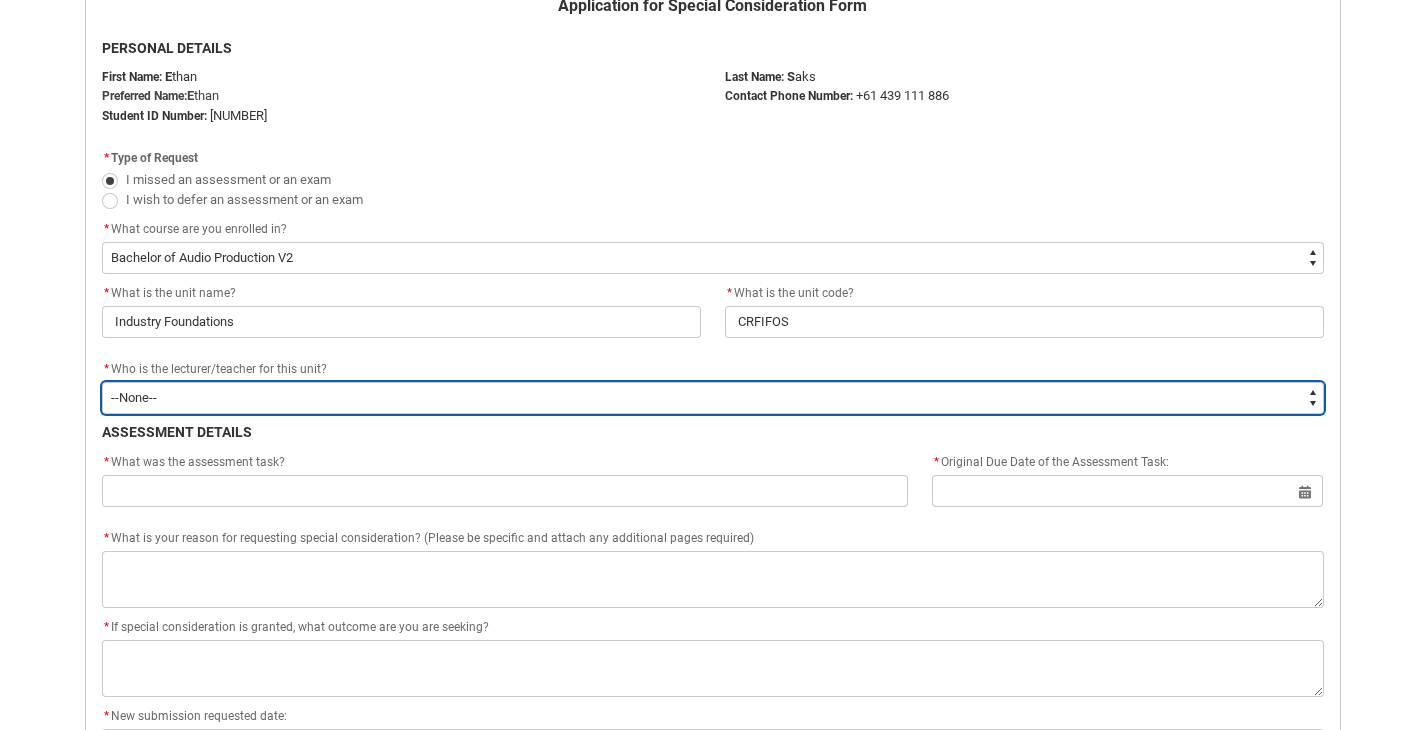 type on "Faculty_NamefromAtoM.0035g00000b9AYVAA2" 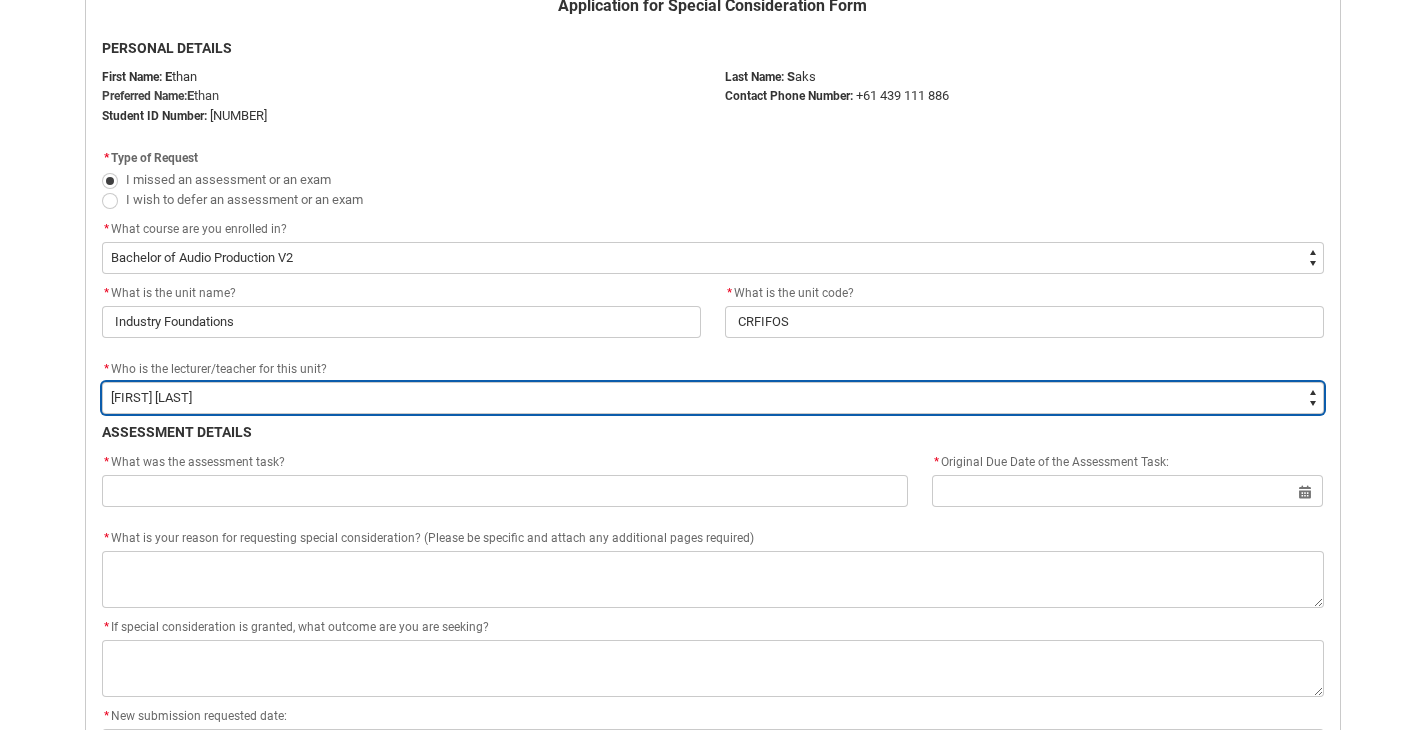 click on "--None-- Aaron Walker Adam King Adam McKenzie Adriana Perri Adrienne Couper-Smith Afrodite Moulatsiotis Ainslie Wills Alan Harding Alex Duffy Alexandra Whitham Amanda Cumming Andrea Powell Anita Morgan Ann Benjamin Annabel Kilpatrick Antony Delecca Apsara Sabaratnam Ashleigh Flanders Beck Storer Belinda Woods Benjamin Colbourne Benjamin McKenzie Brett Langsford Brett Little Brianna Hallihan-Farias Briony Dunn Bronwyn Pringle Bruno Duval Cameron Lam Cameron ROSE Cara Williams Carlos Patino Rojas Carol Batchelor Carus Thompson Cassandra Fumi Cassandra Long Catherine Sison Cathy Muhling Chiara Hunwick Chris Kennett Christina Simons Christine Vincent Christopher Sandoe Clare Bartholomew Clare Lapworth Claudia Bergsdorf Clinton Scott Clio Renner Dallas Frasca Dana Miltins Daniel Lamech Daniel Murtagh Danni Liu David Jacob David Price Deborah Pratt Declan Fay Diane Curtis Donna Demaio Elisa Scarica Ella Hooper Elliott Folvig Em O'Brien Emily Kelly Emily O'Brien Brown Emma Gough Emma Ismawi Emma Valente Erin Holland" at bounding box center (713, 398) 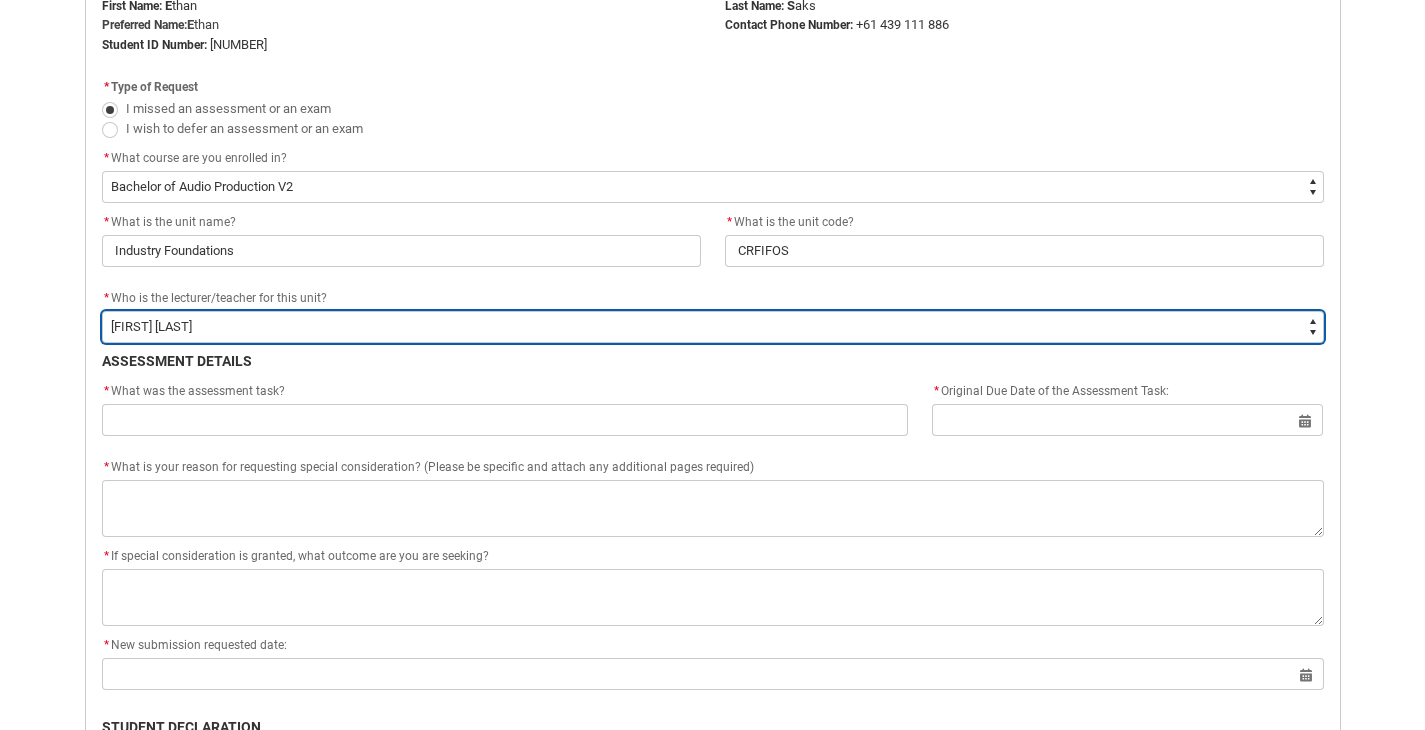 scroll, scrollTop: 553, scrollLeft: 0, axis: vertical 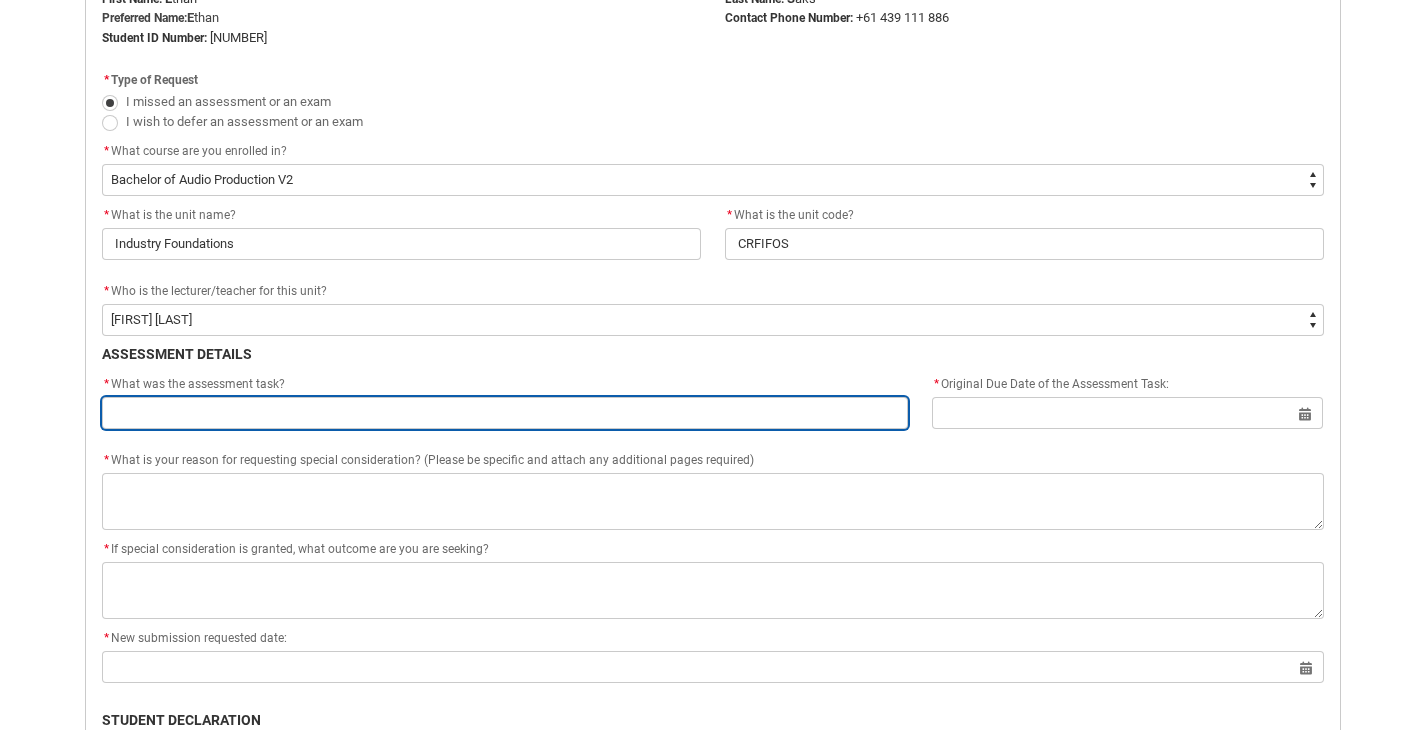 click at bounding box center (505, 413) 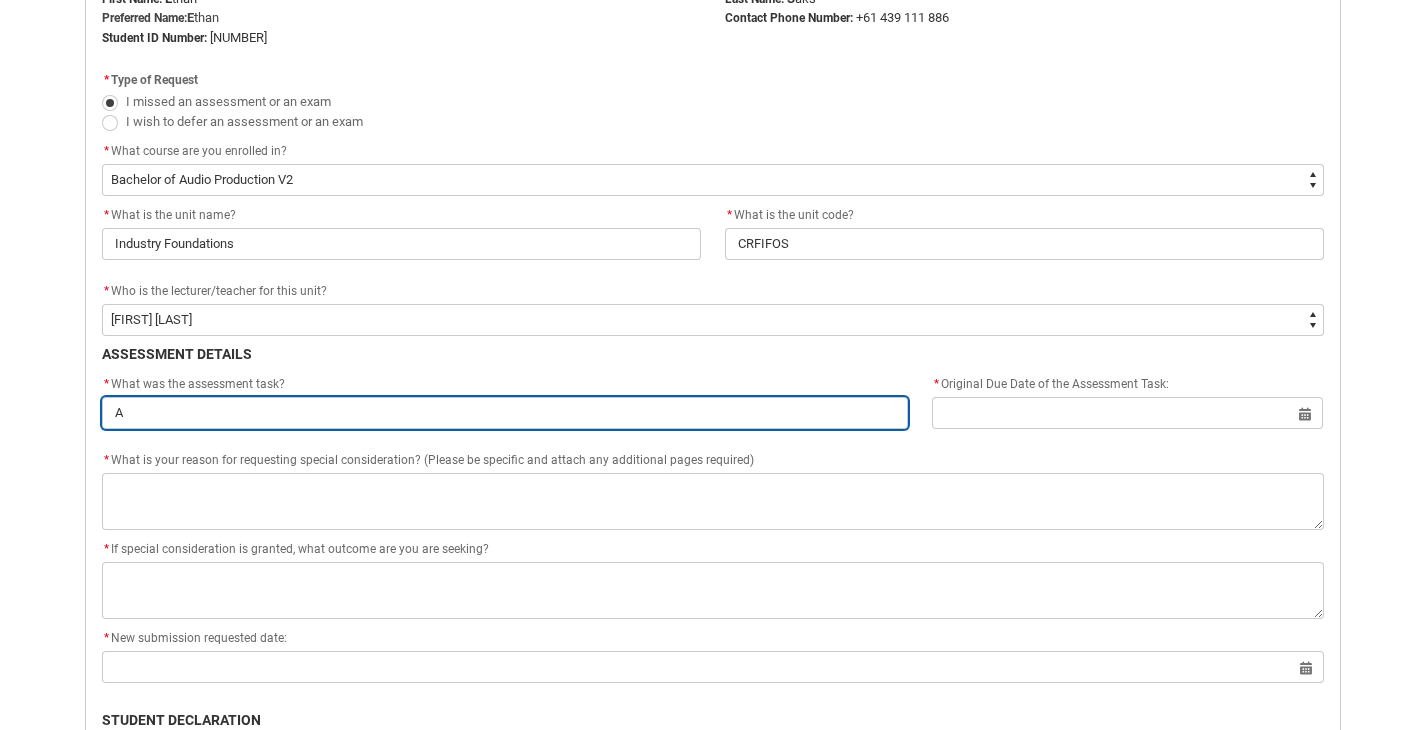 type on "AS" 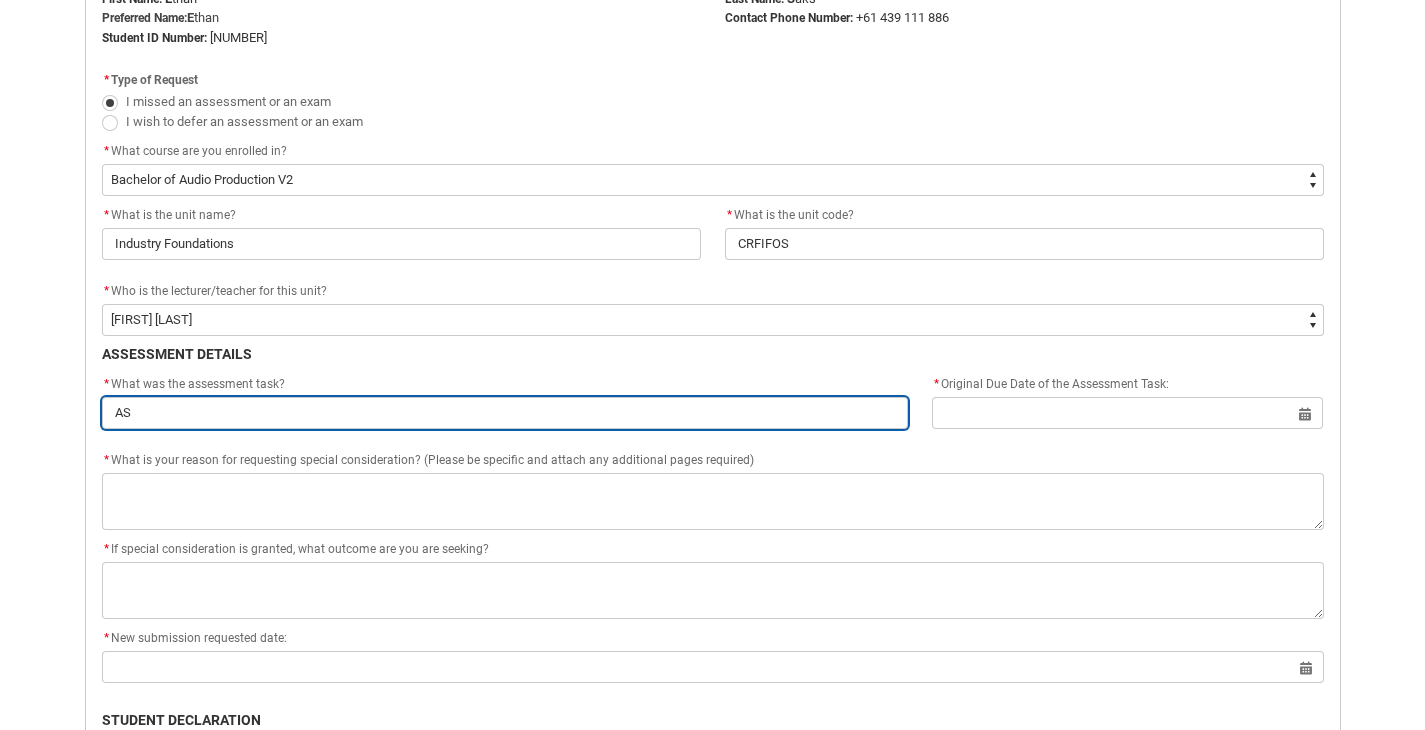 type on "ASs" 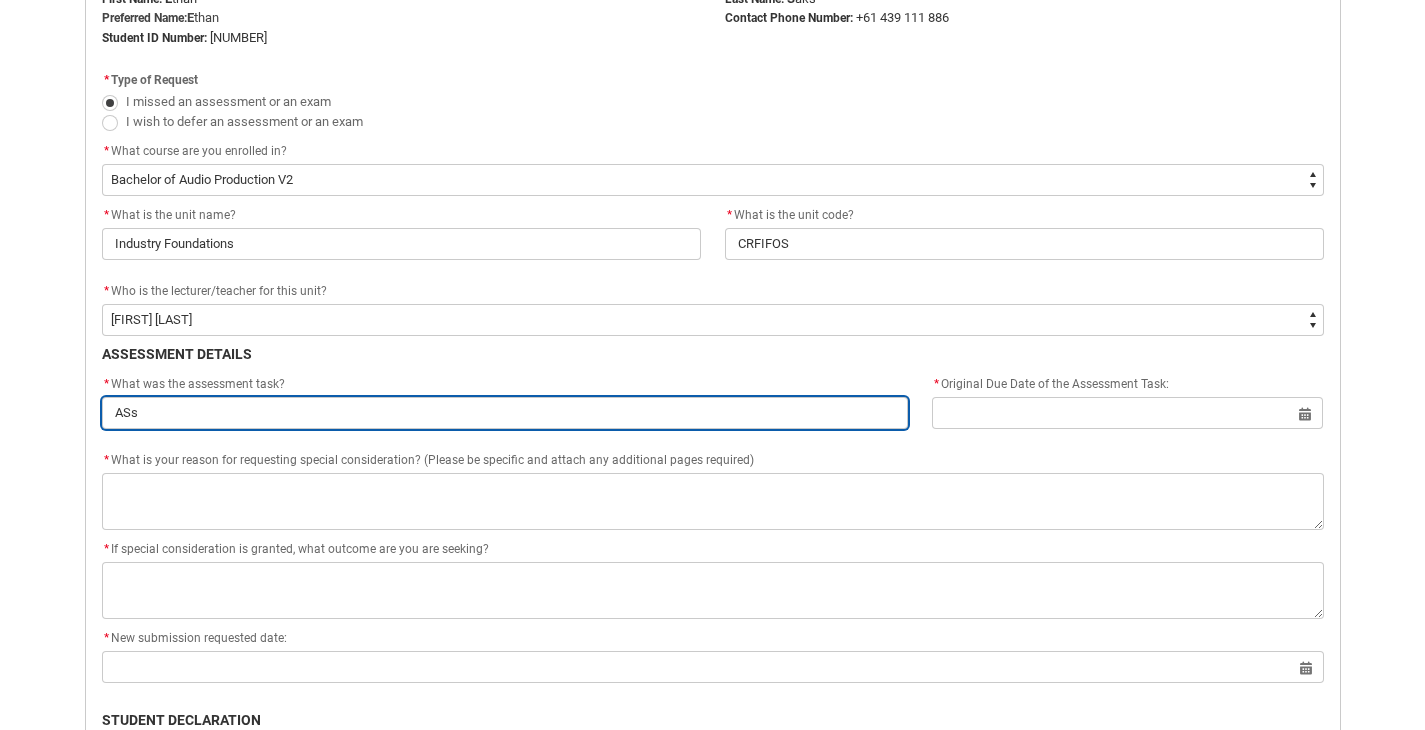 type on "AS" 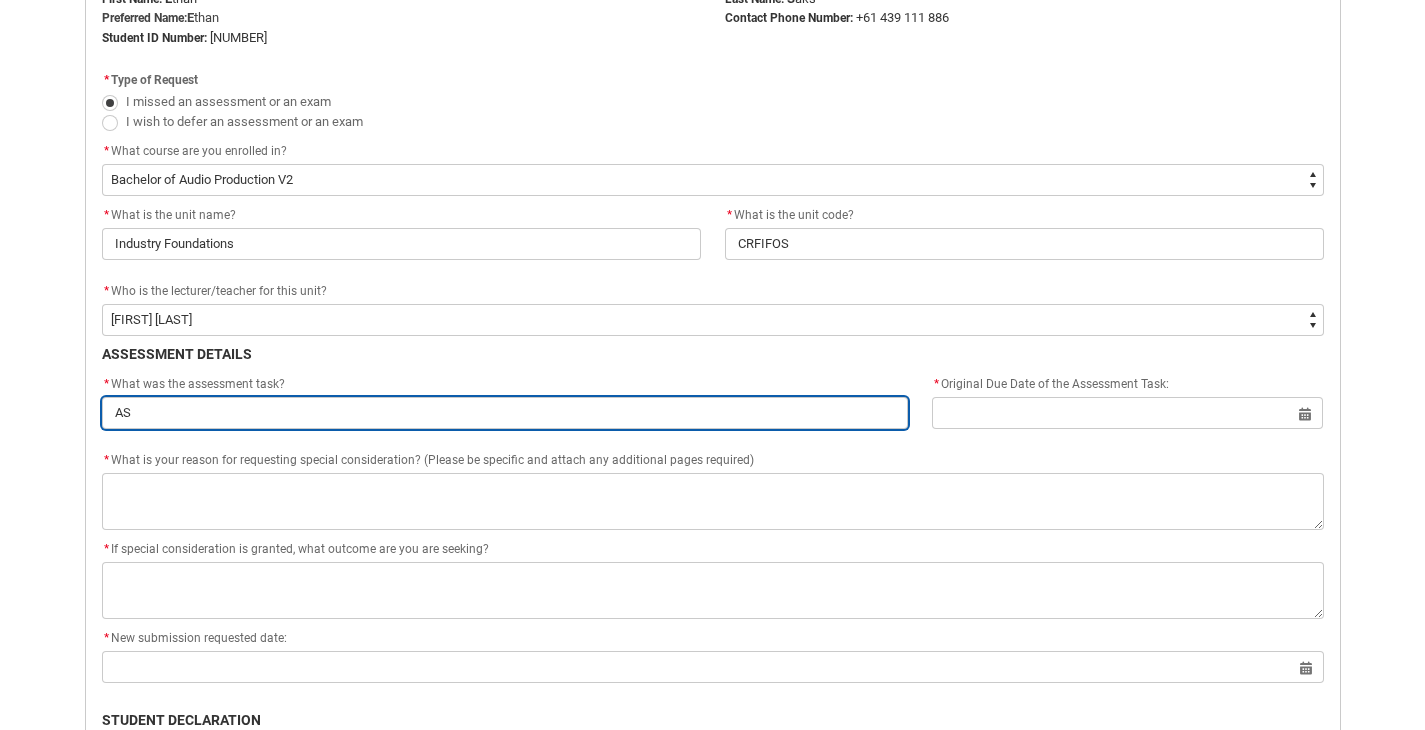 type on "A" 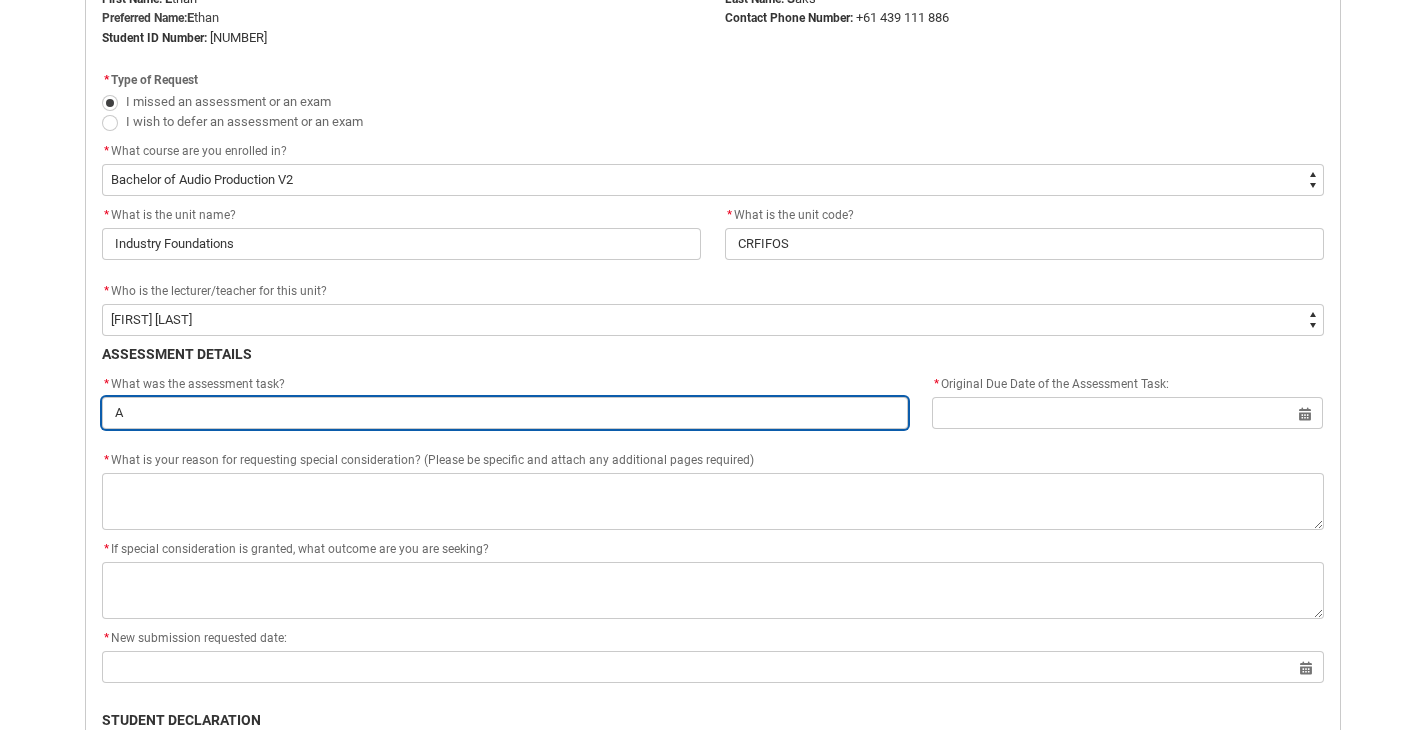 type on "As" 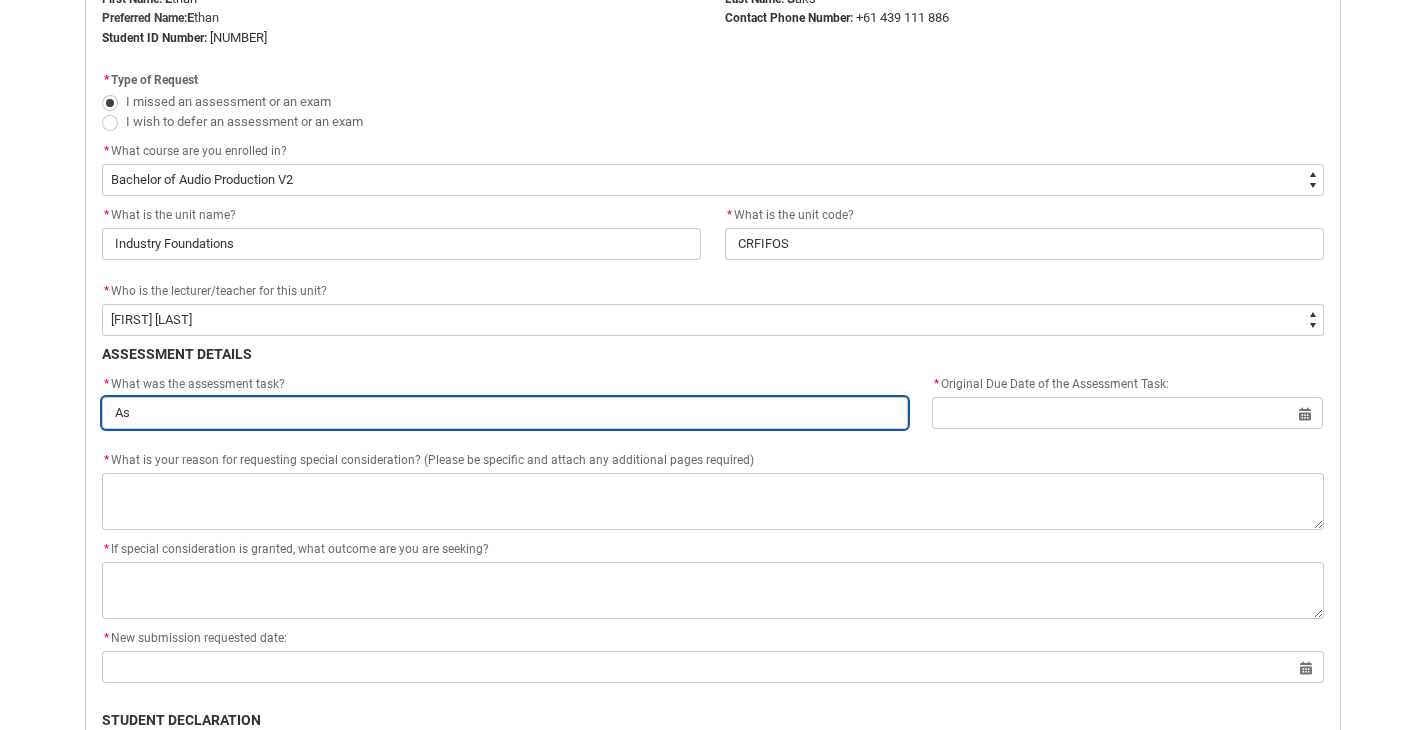 type on "Ass" 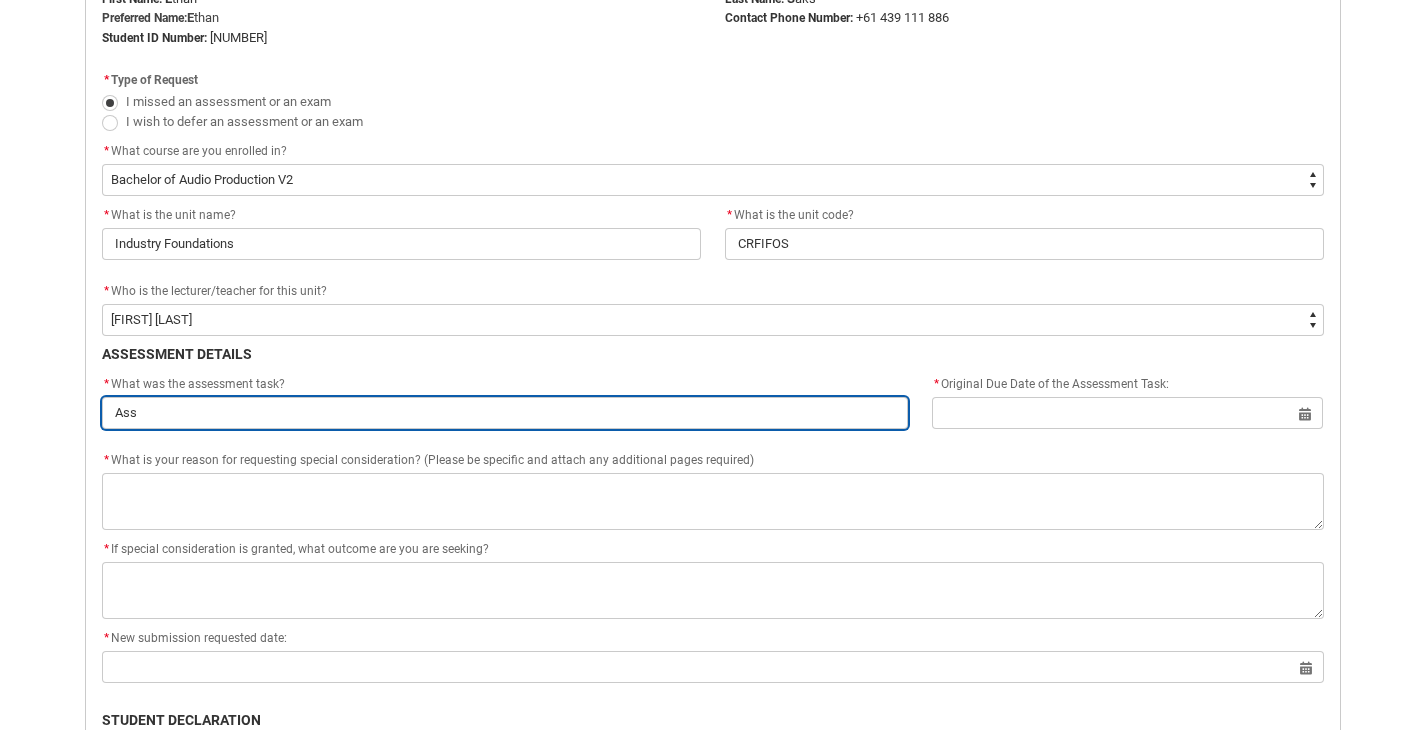 type on "As" 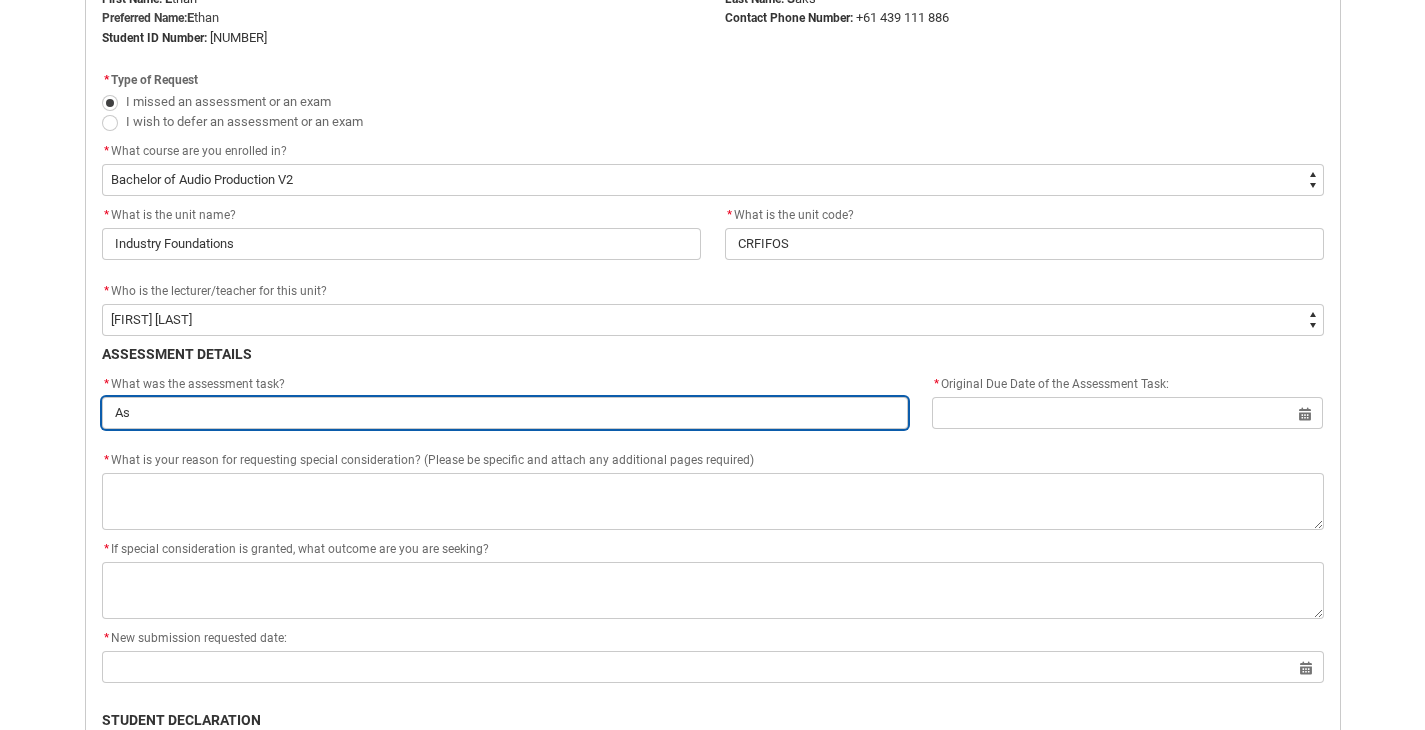 type on "A" 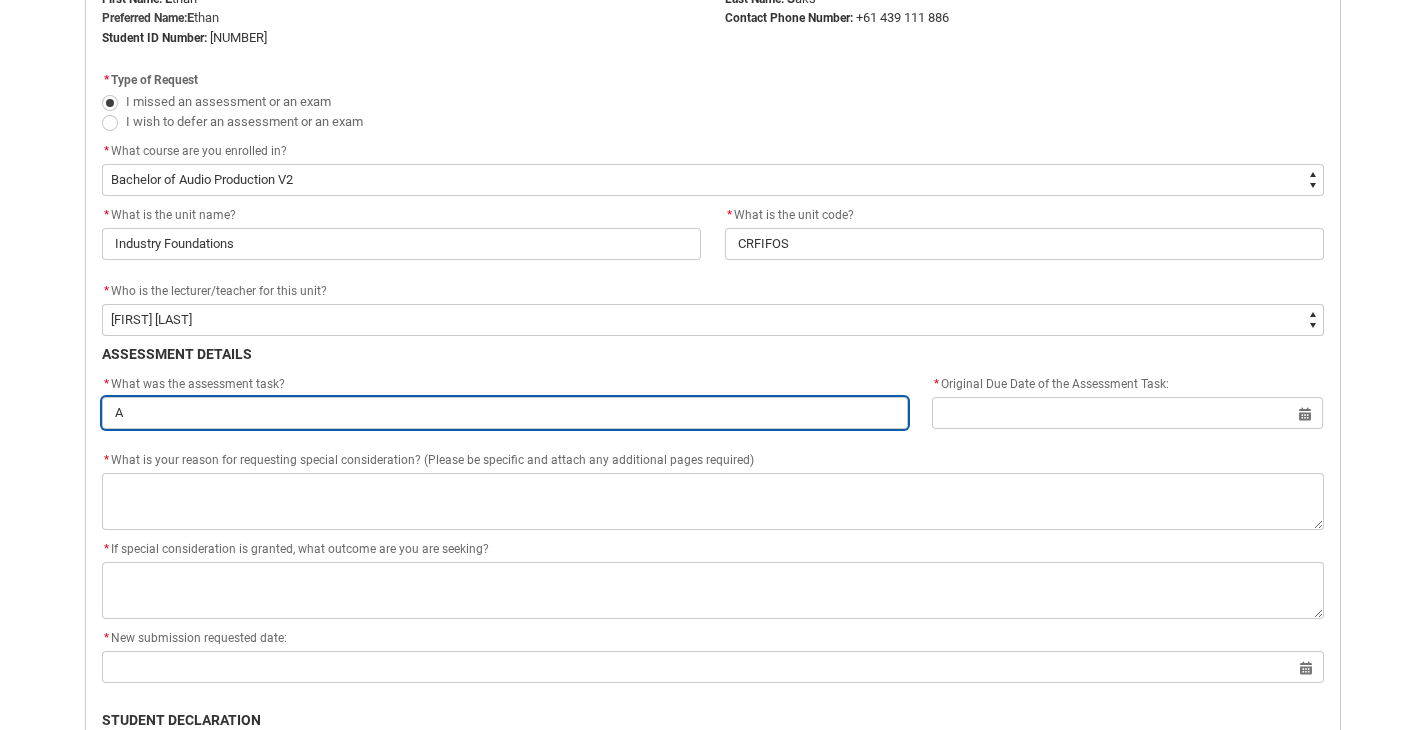 type 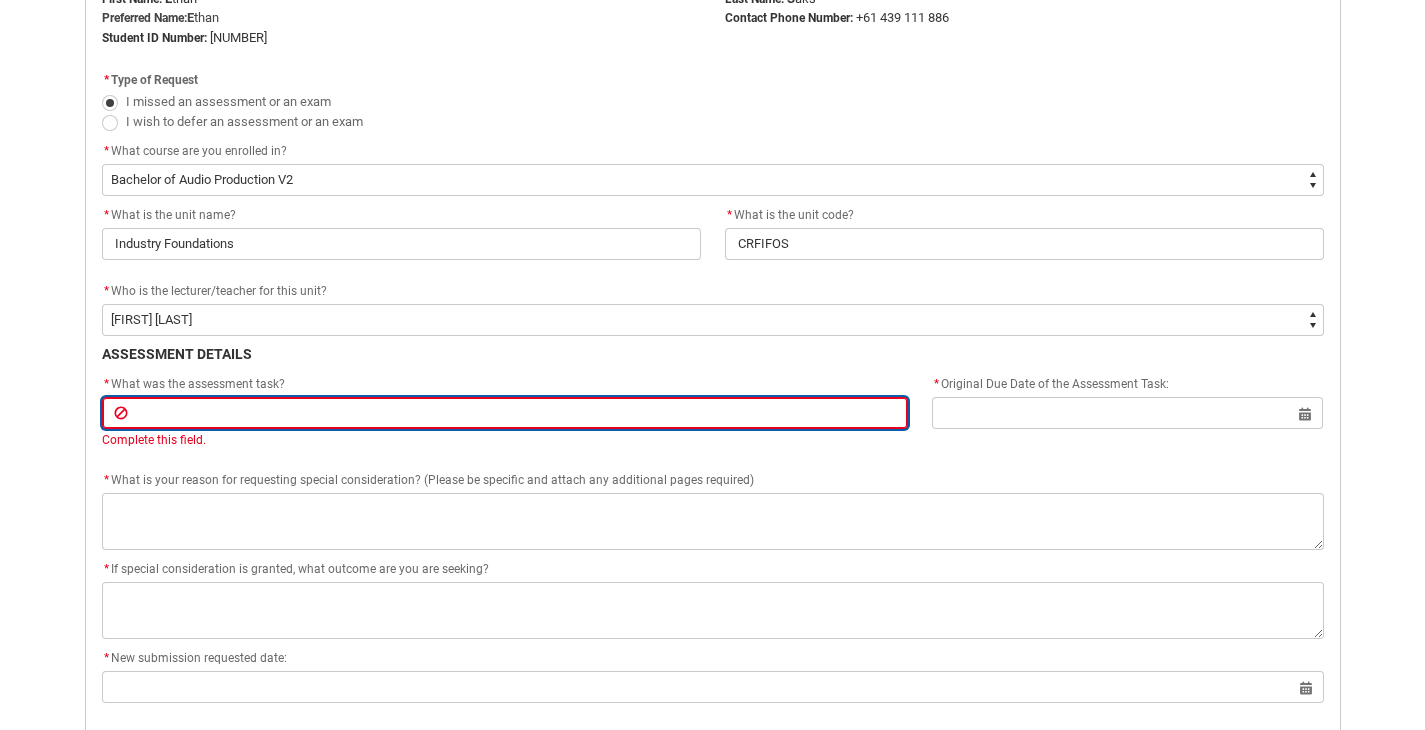 paste on "Portfolio of Collaborative Creative Experiments and Annotated Bibliography – Part 1" 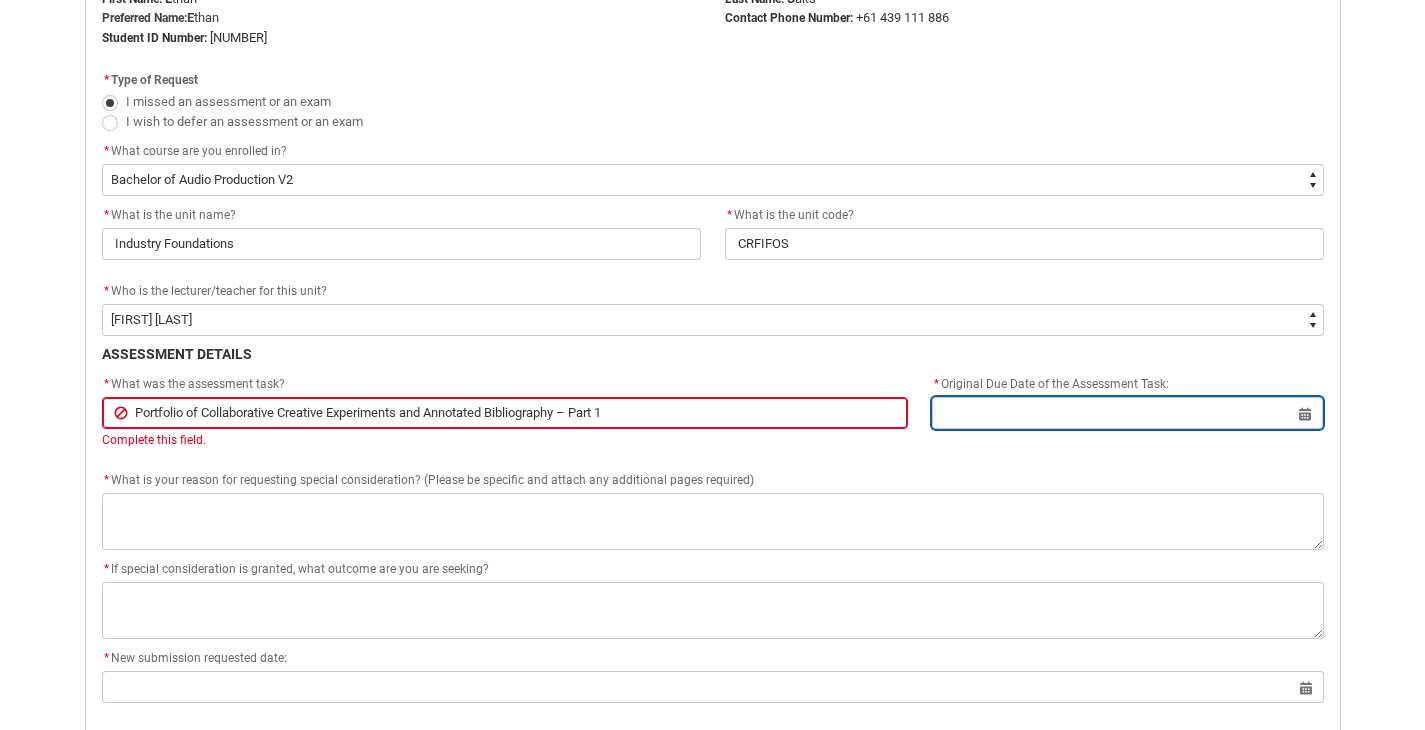 click at bounding box center [1127, 413] 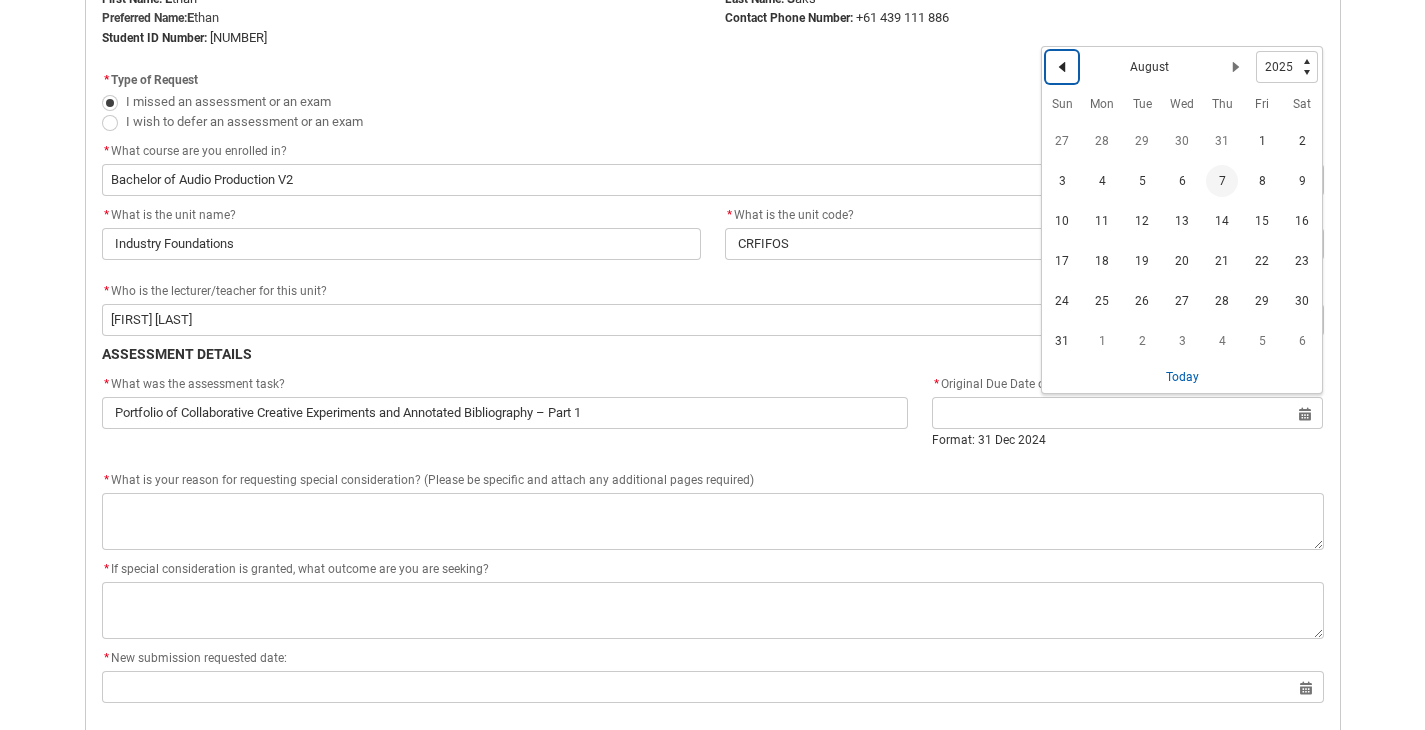 click on "Previous Month" 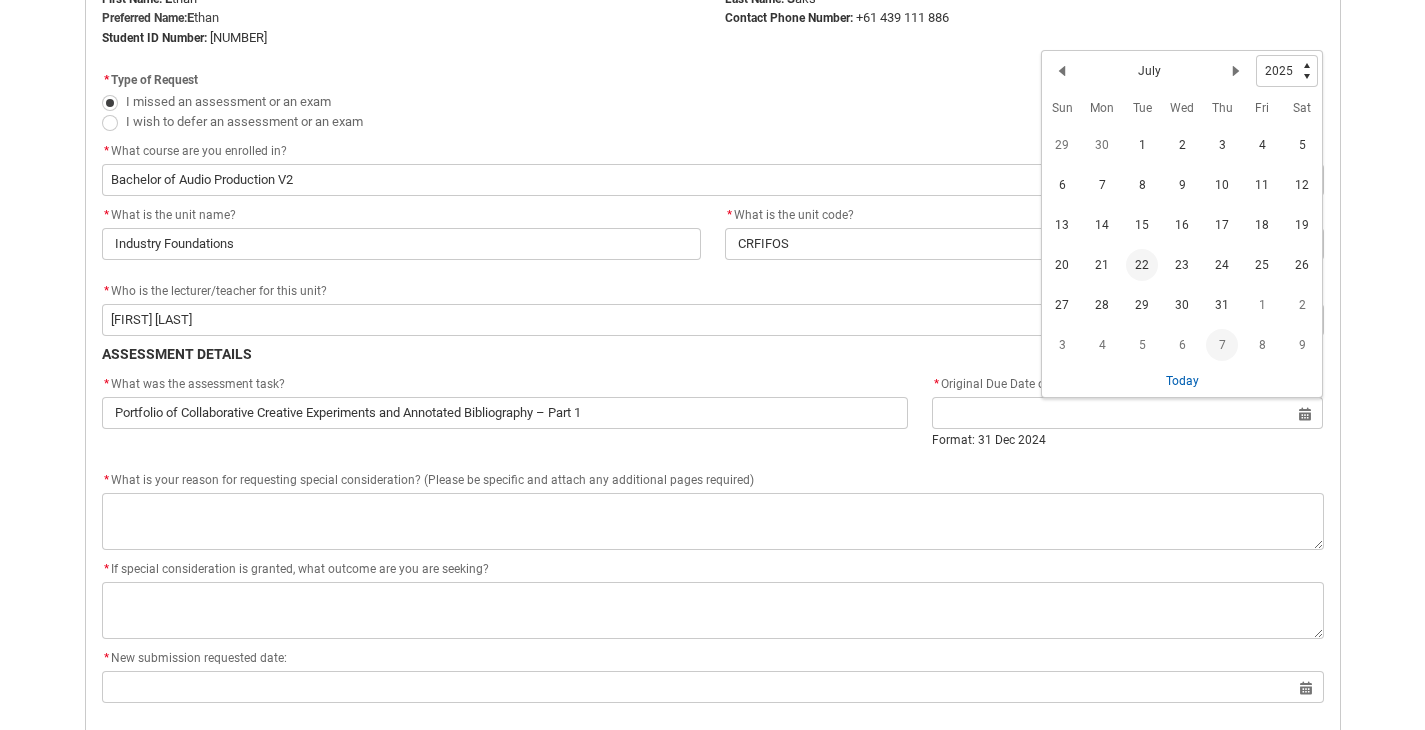 click on "22" 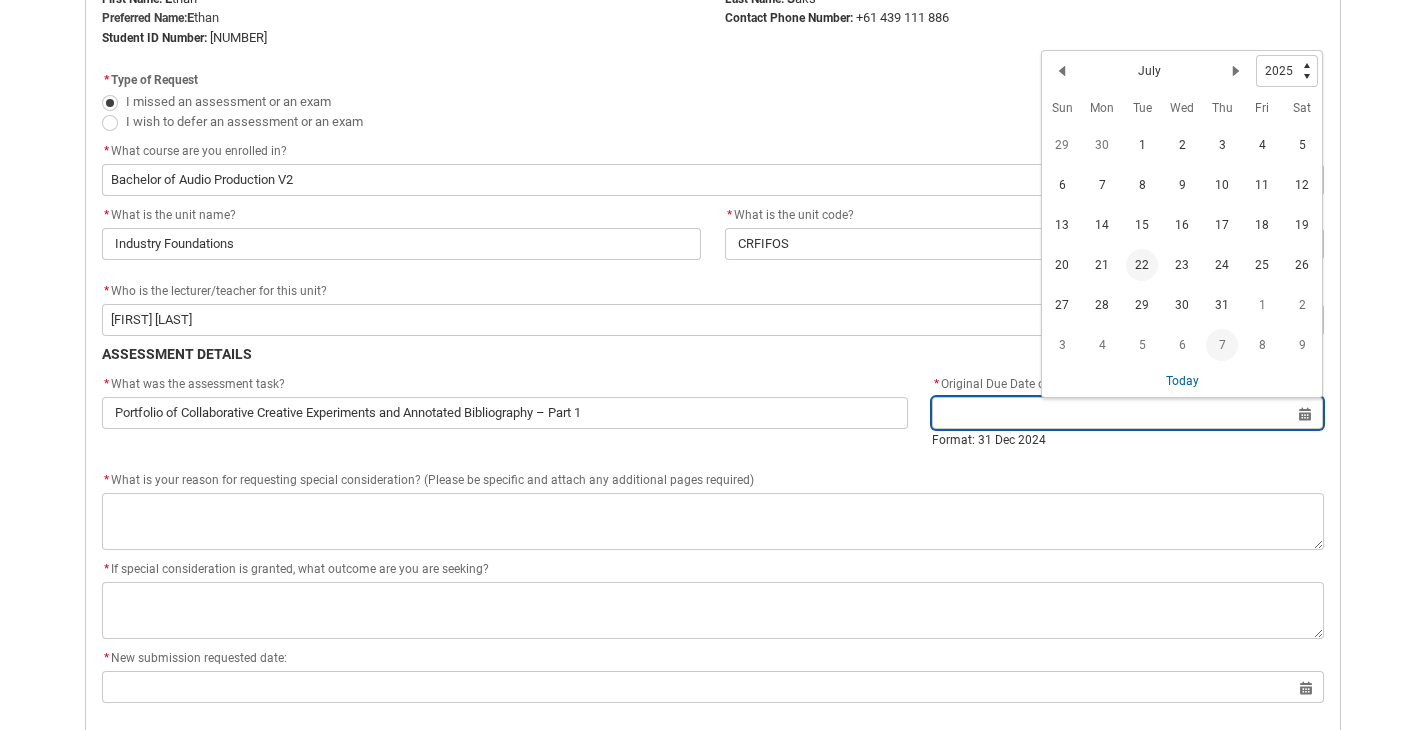 type on "[DATE]" 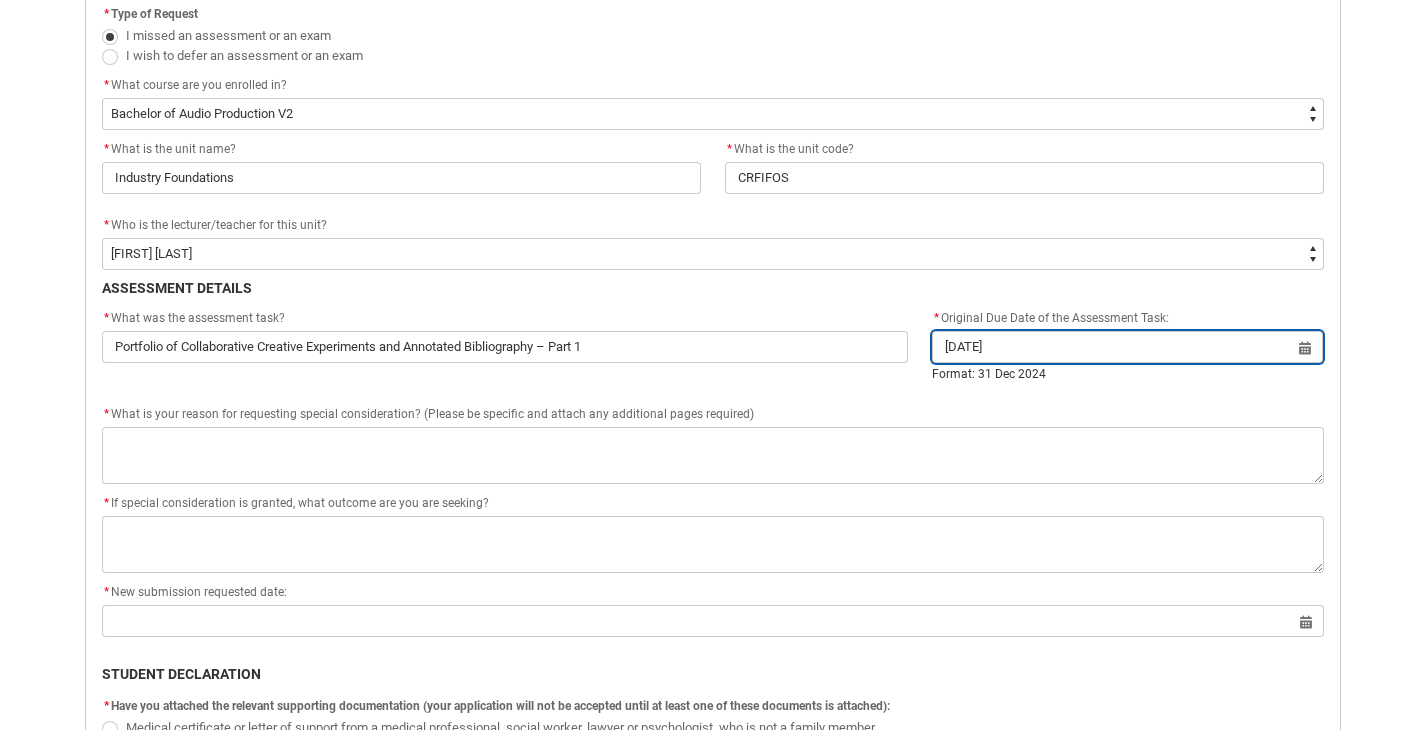 scroll, scrollTop: 626, scrollLeft: 0, axis: vertical 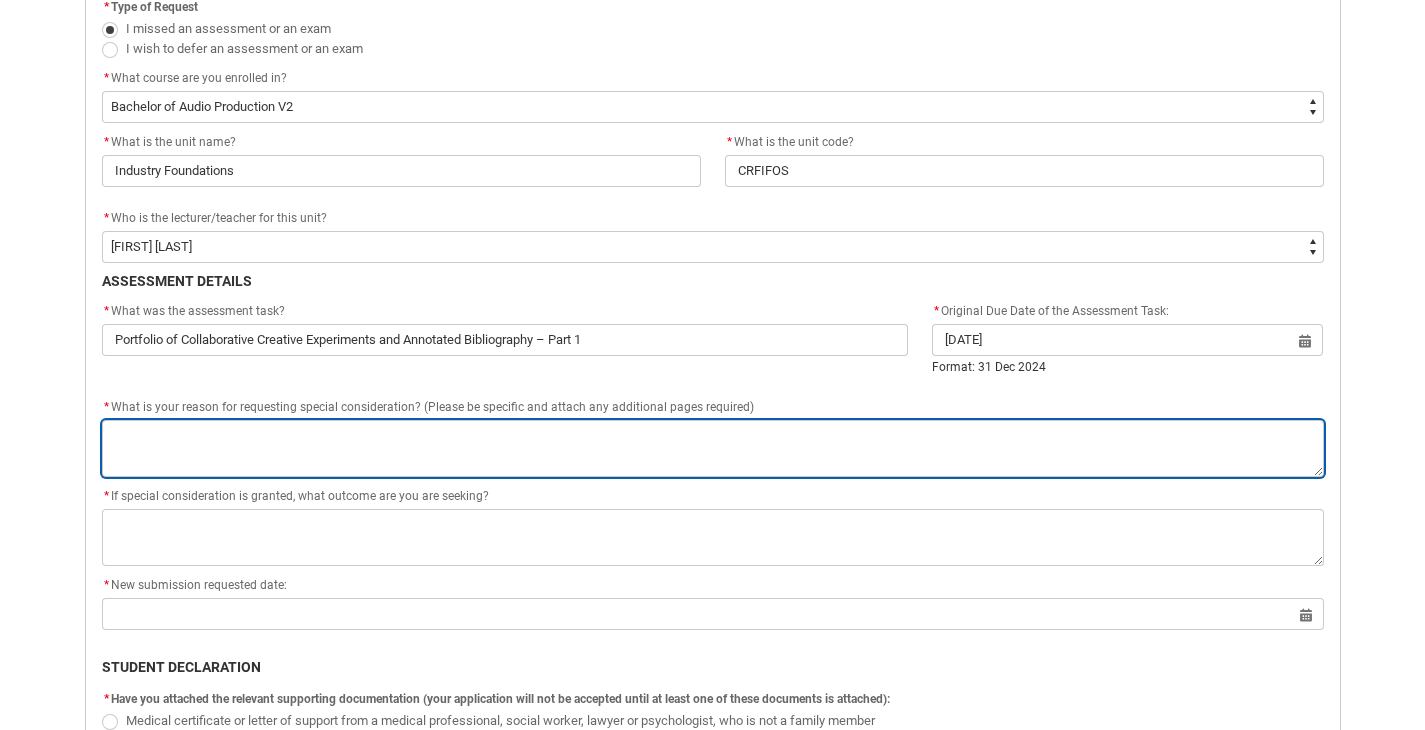 click on "*" at bounding box center (713, 448) 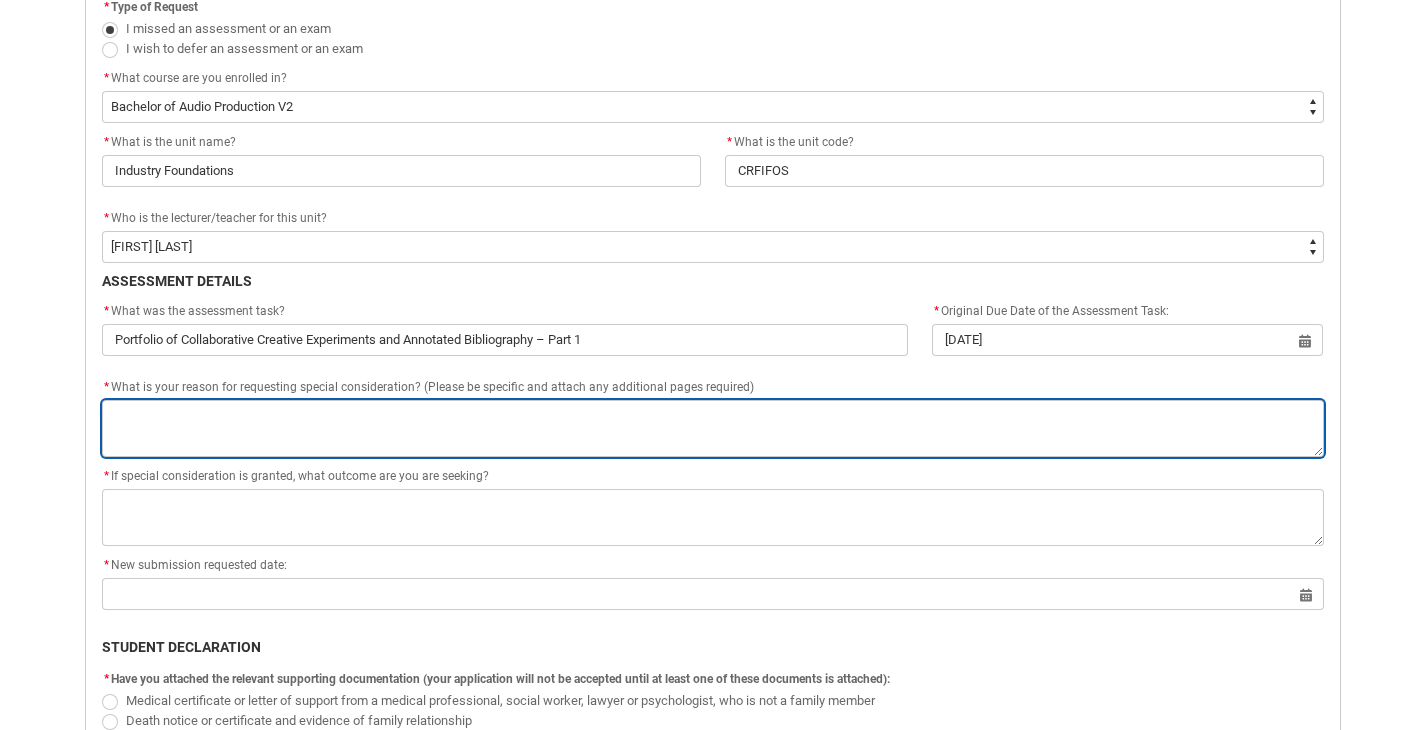 type on "I" 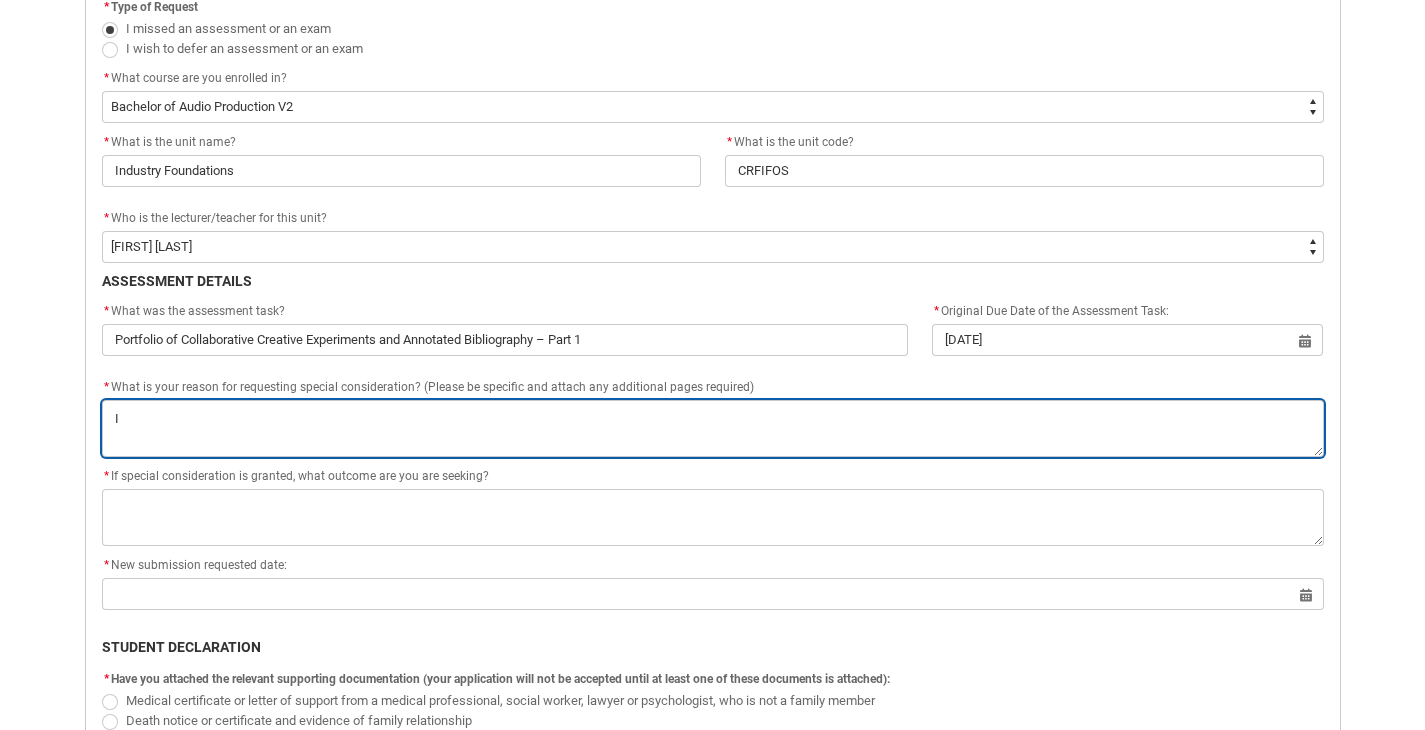 type 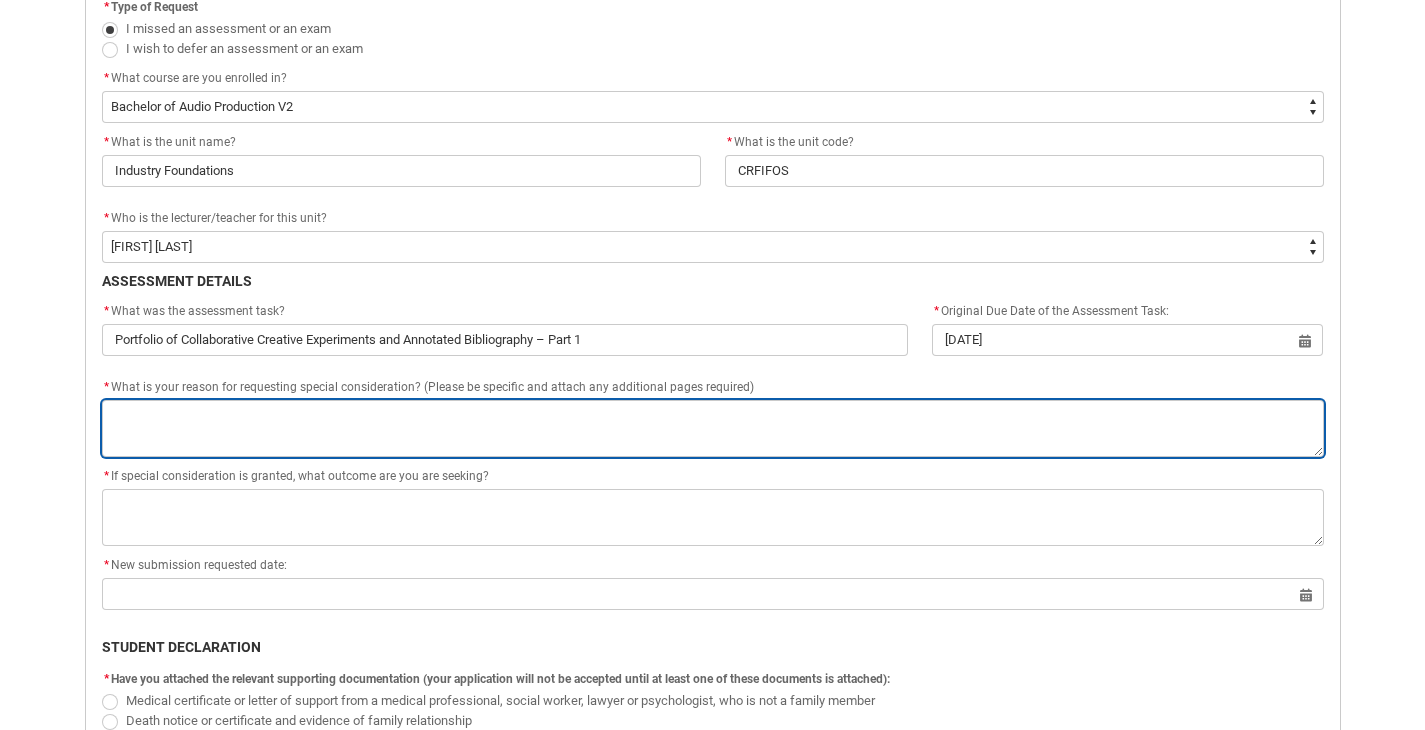 type on "T" 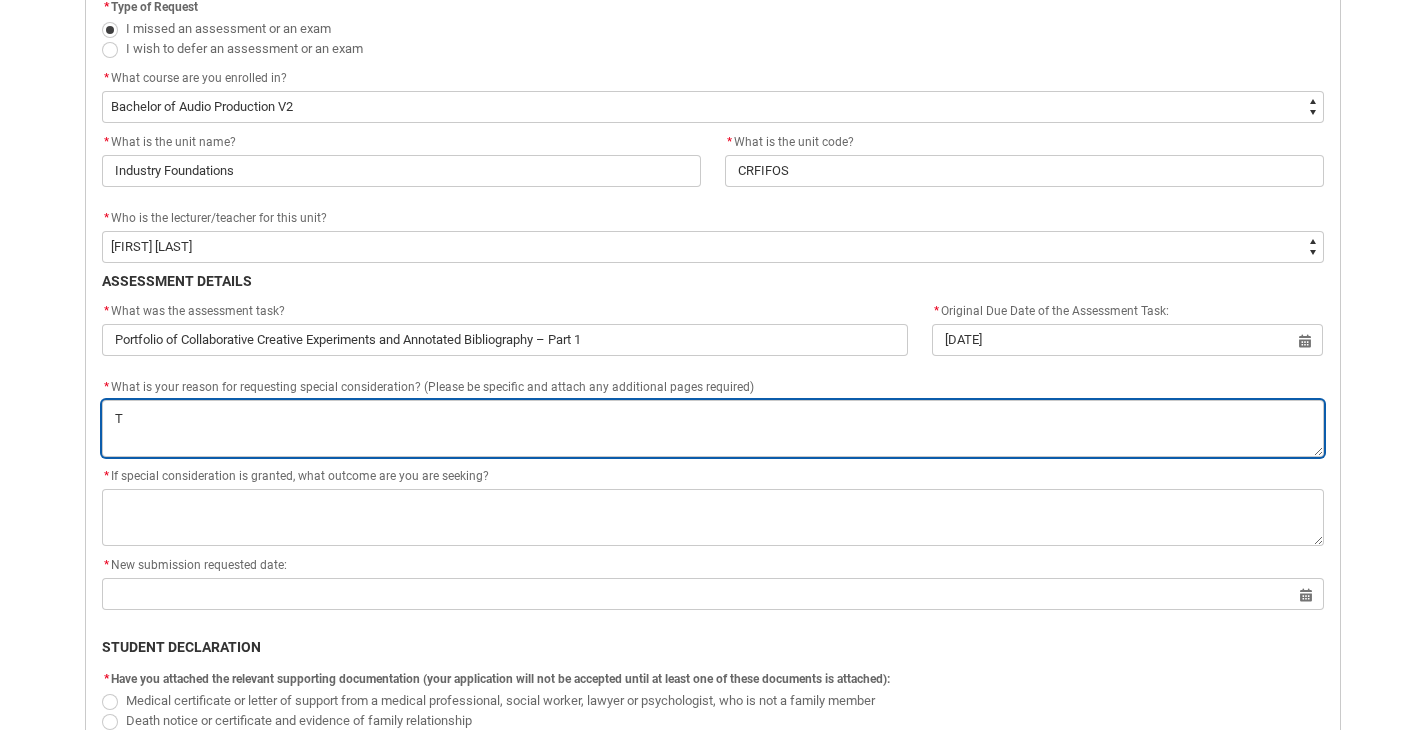type on "Th" 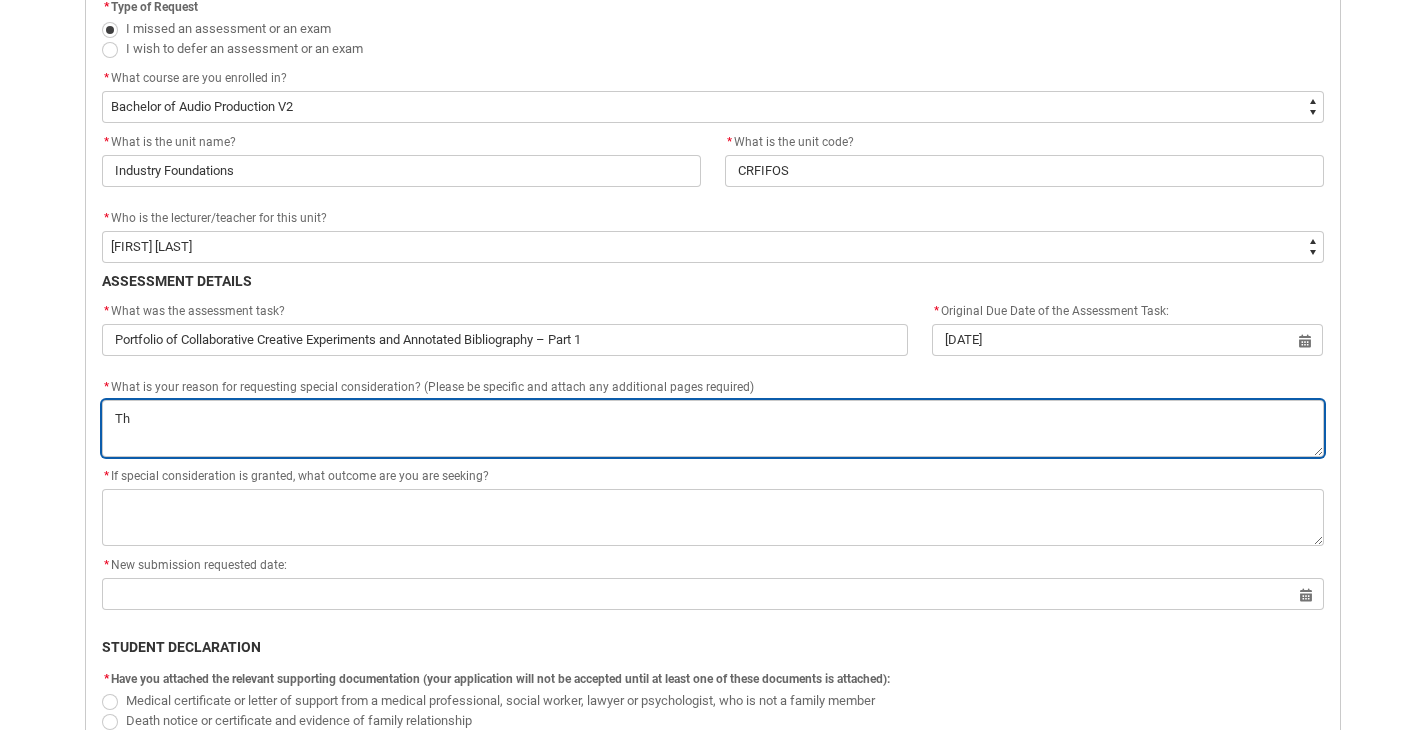 type on "Thi" 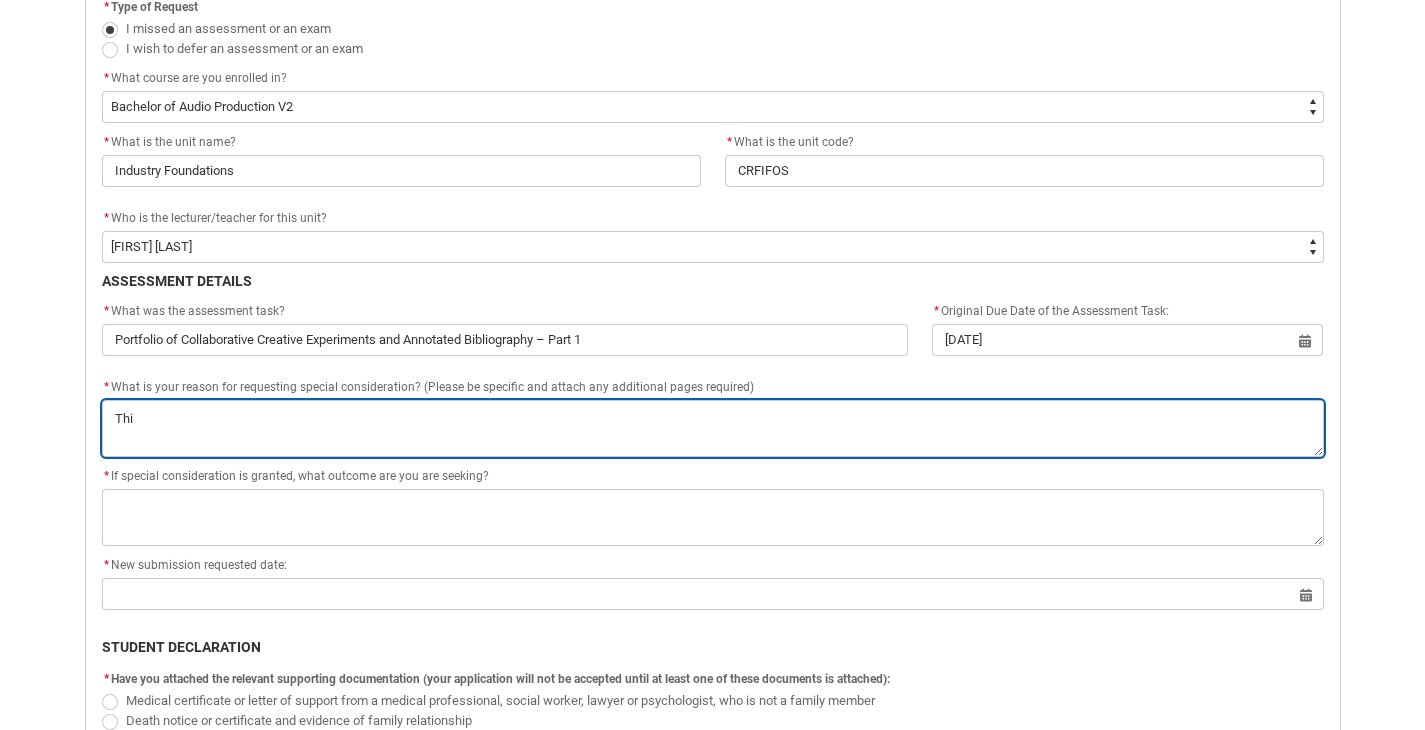 type on "This" 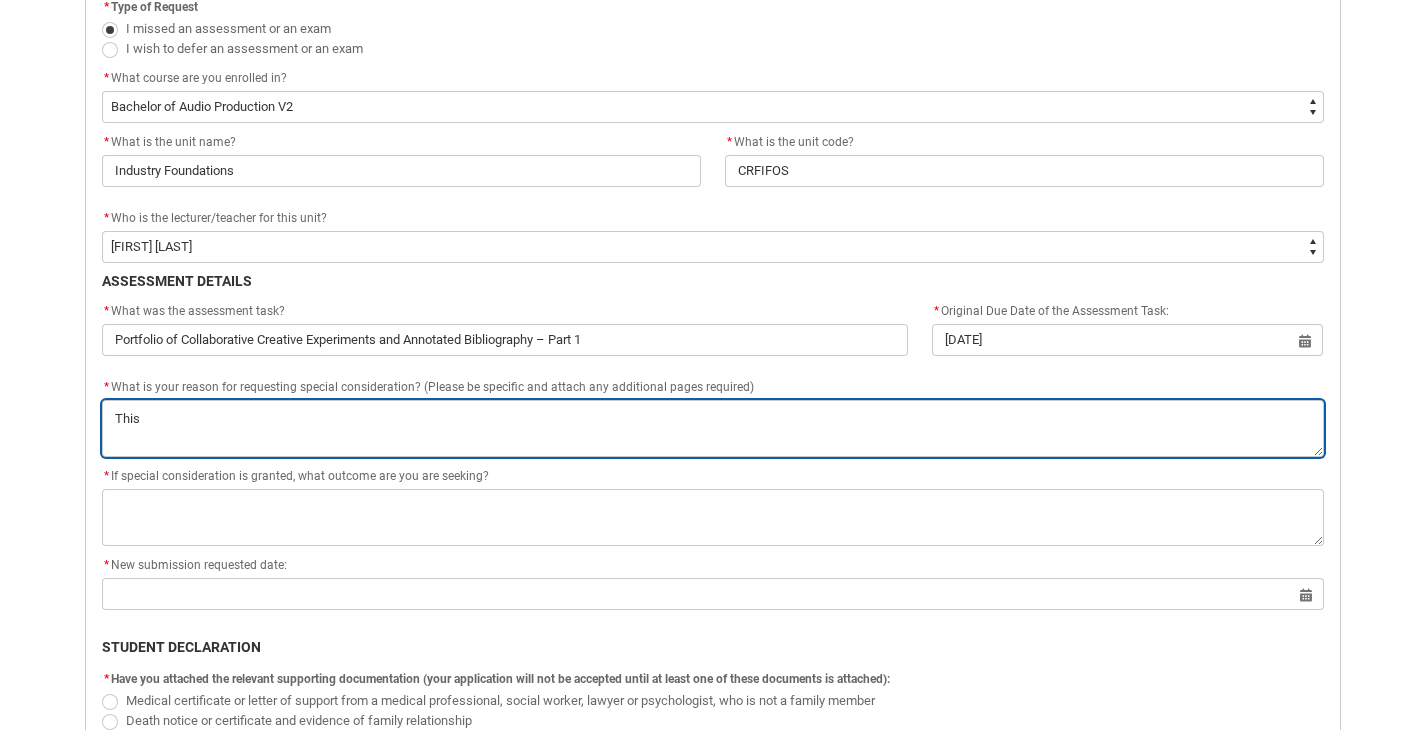 type on "Thi" 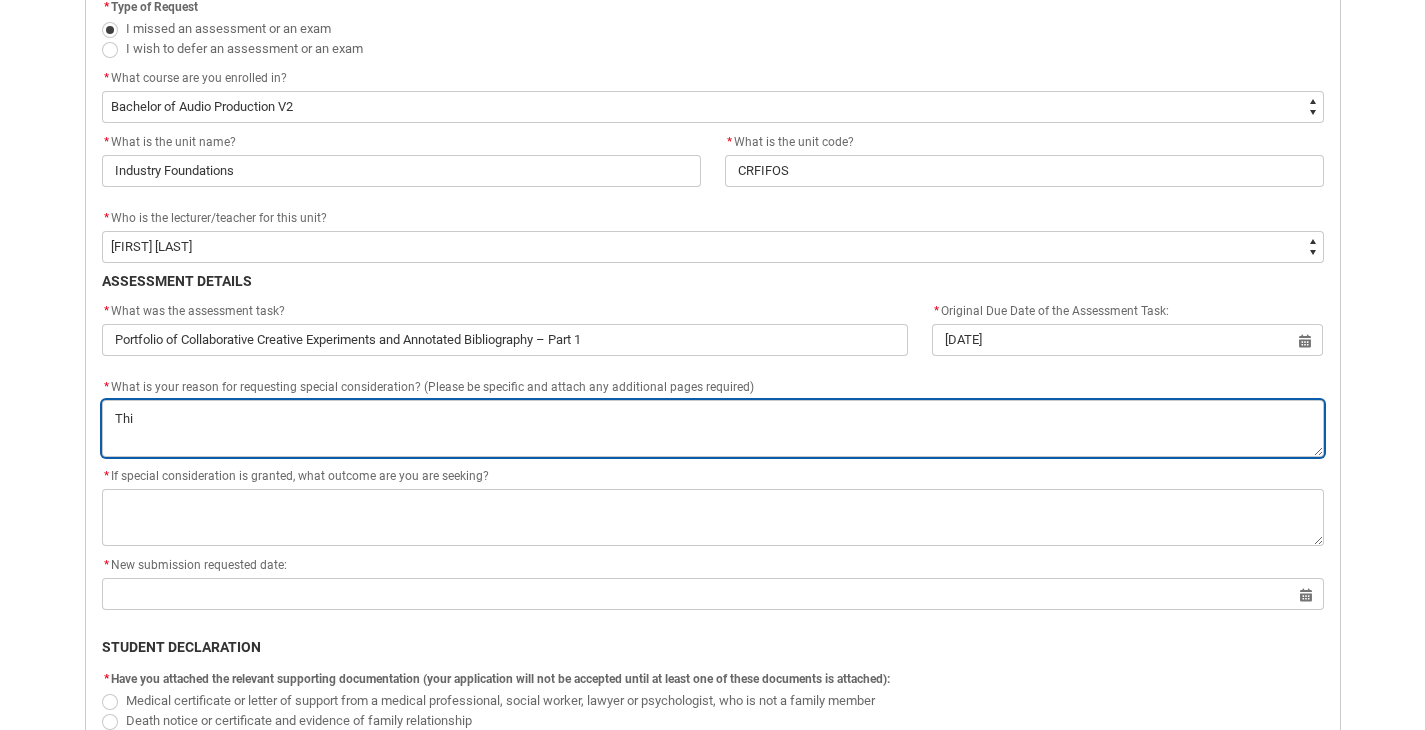 type on "Th" 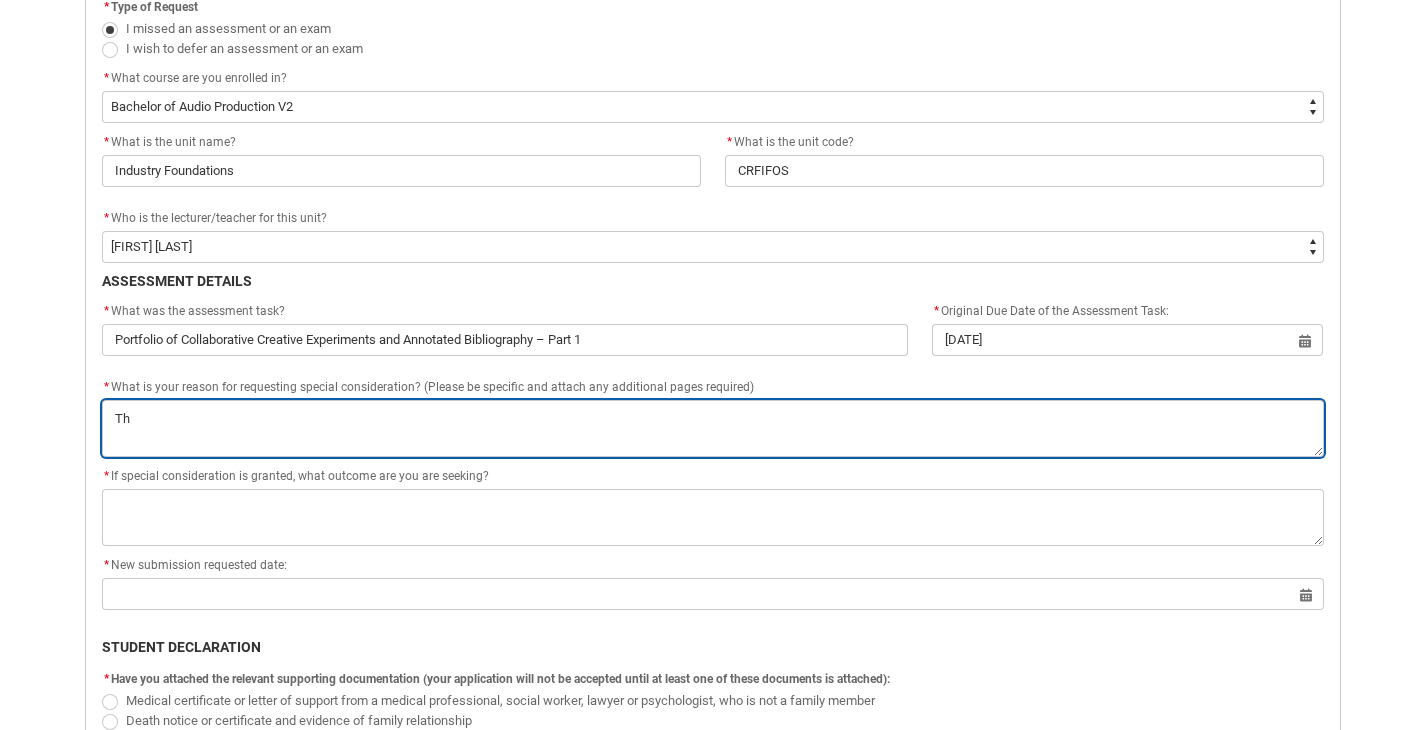 type on "T" 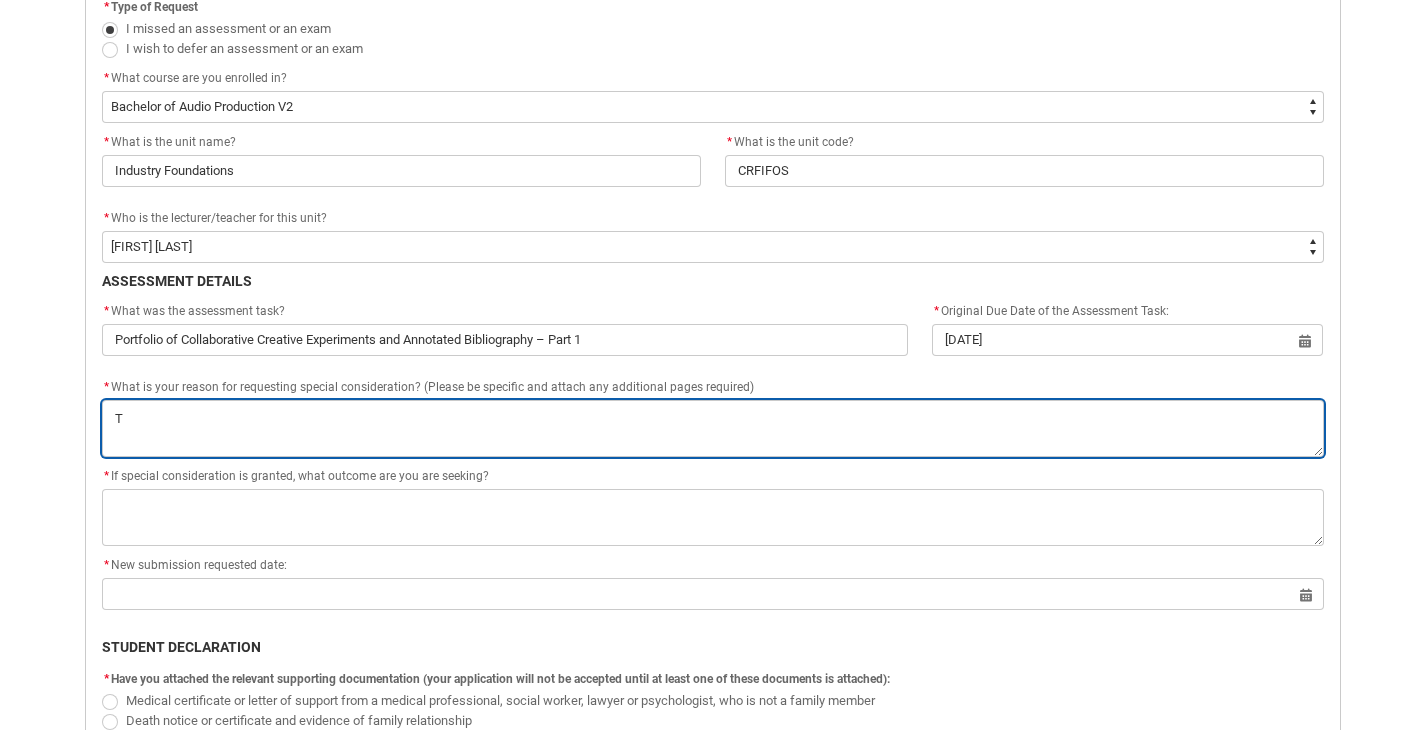 type 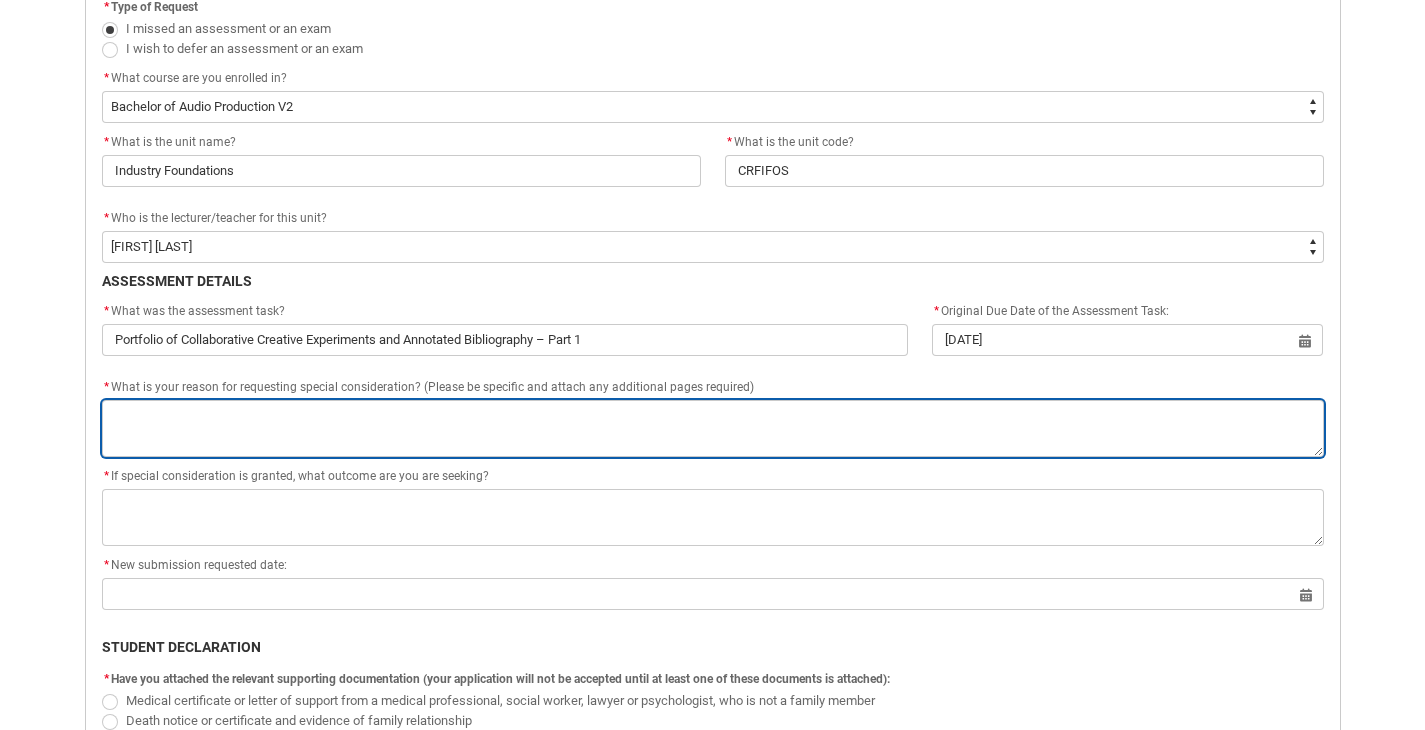 type on "F" 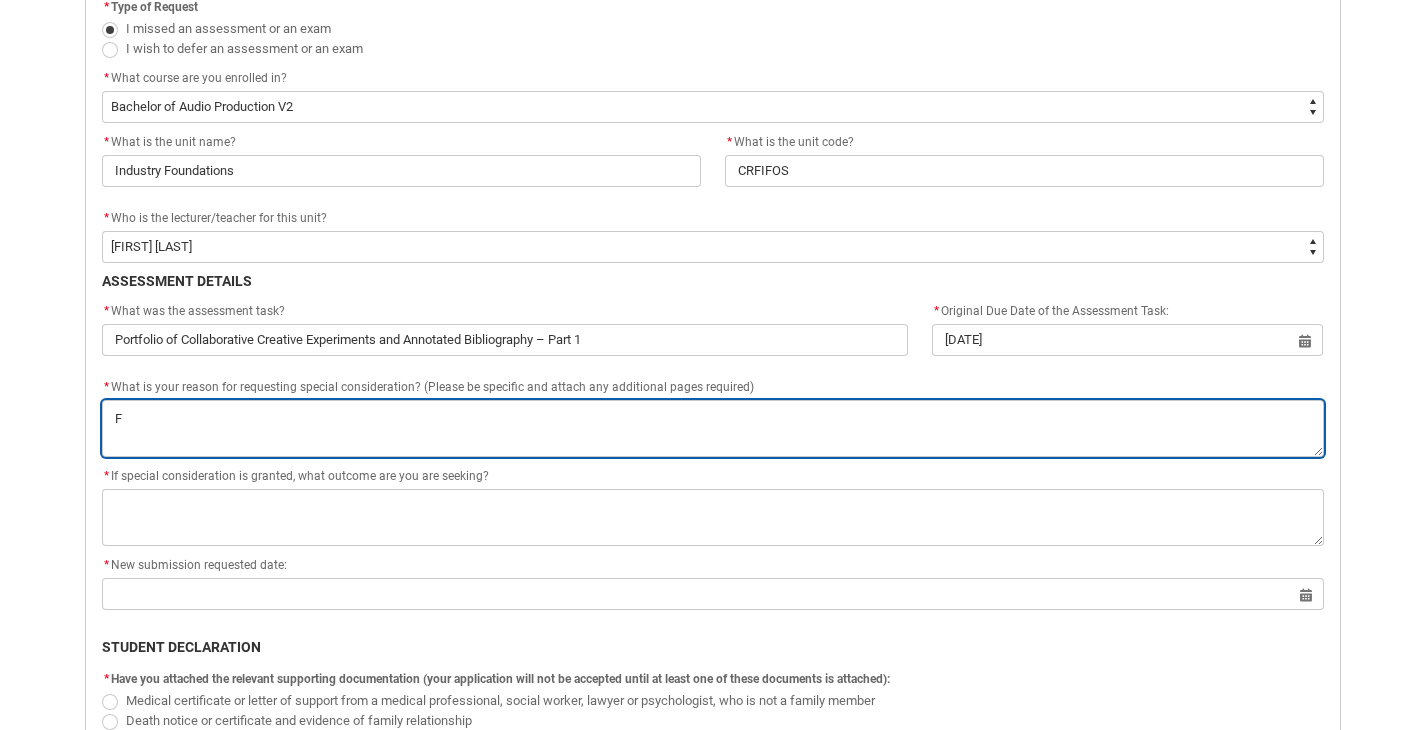 type on "Fo" 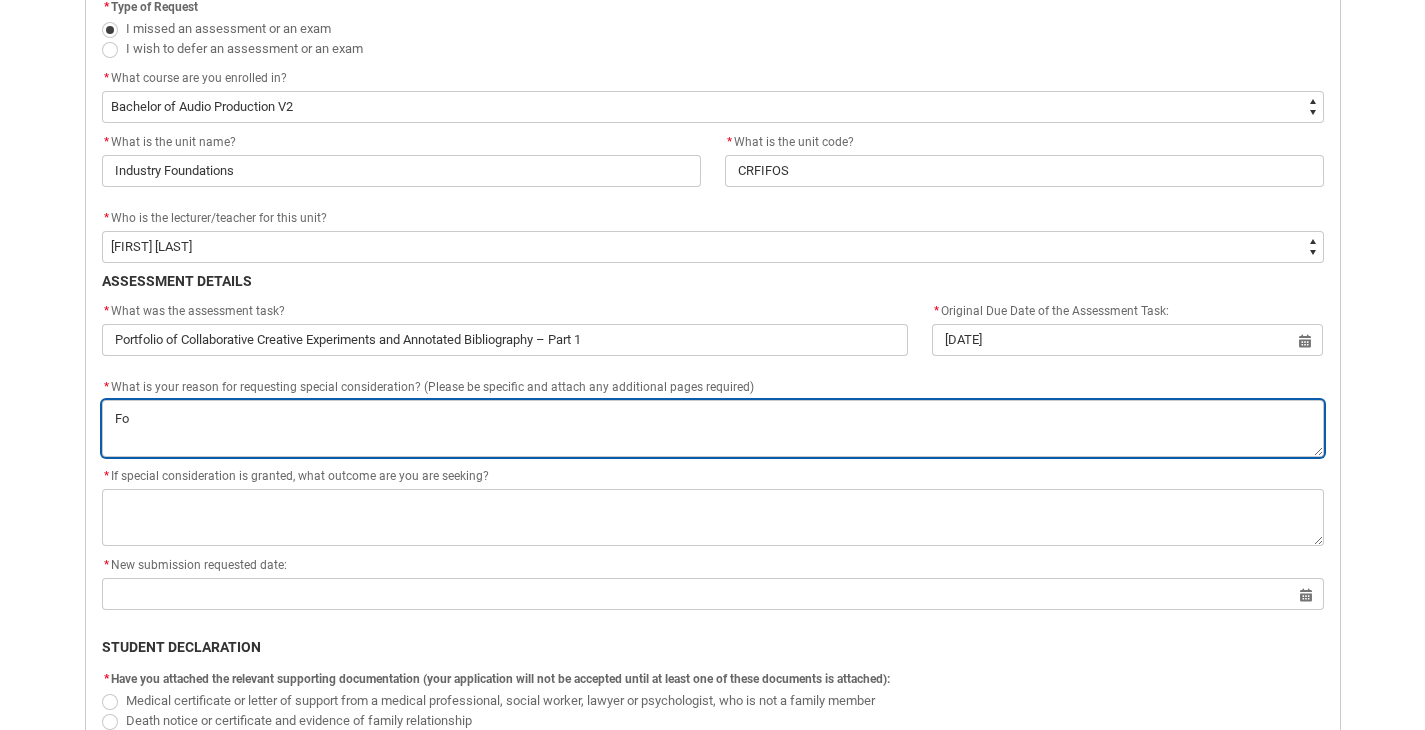 type on "For" 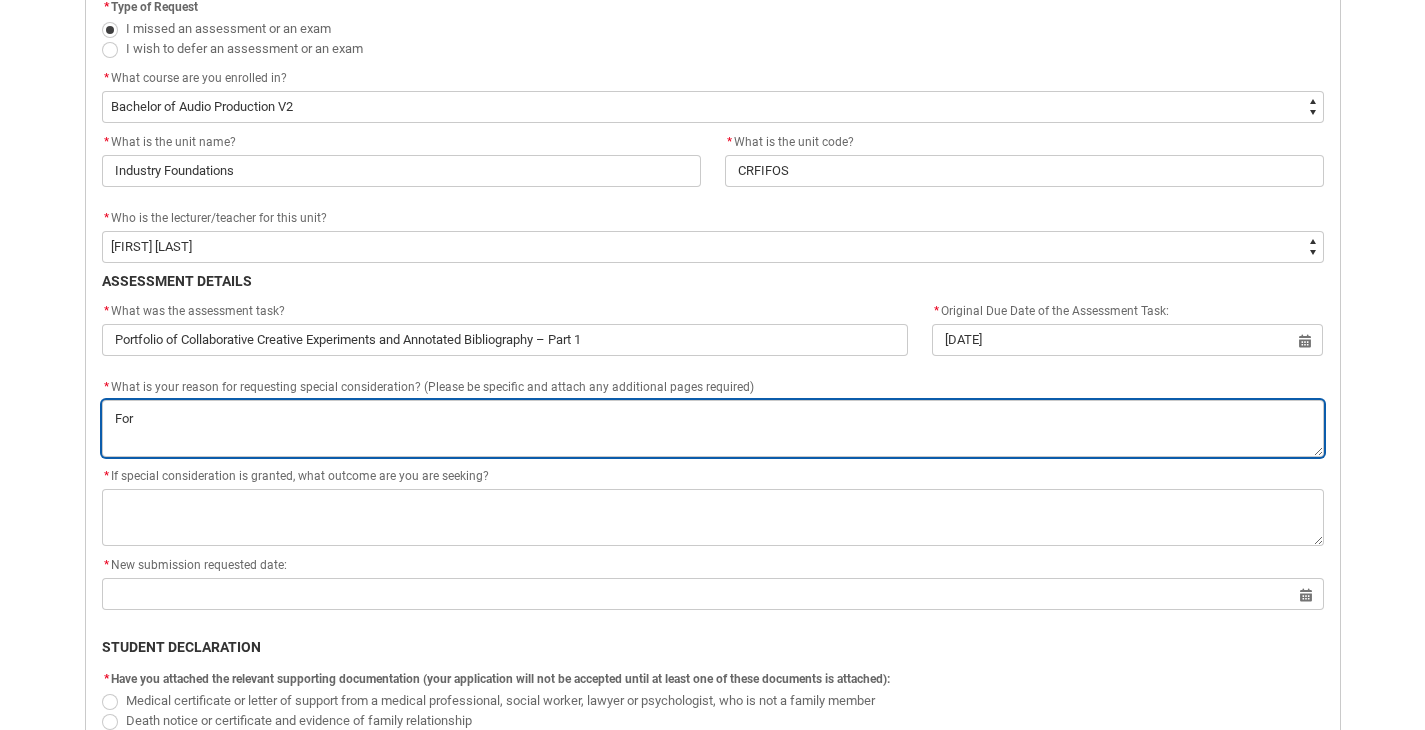 type on "For" 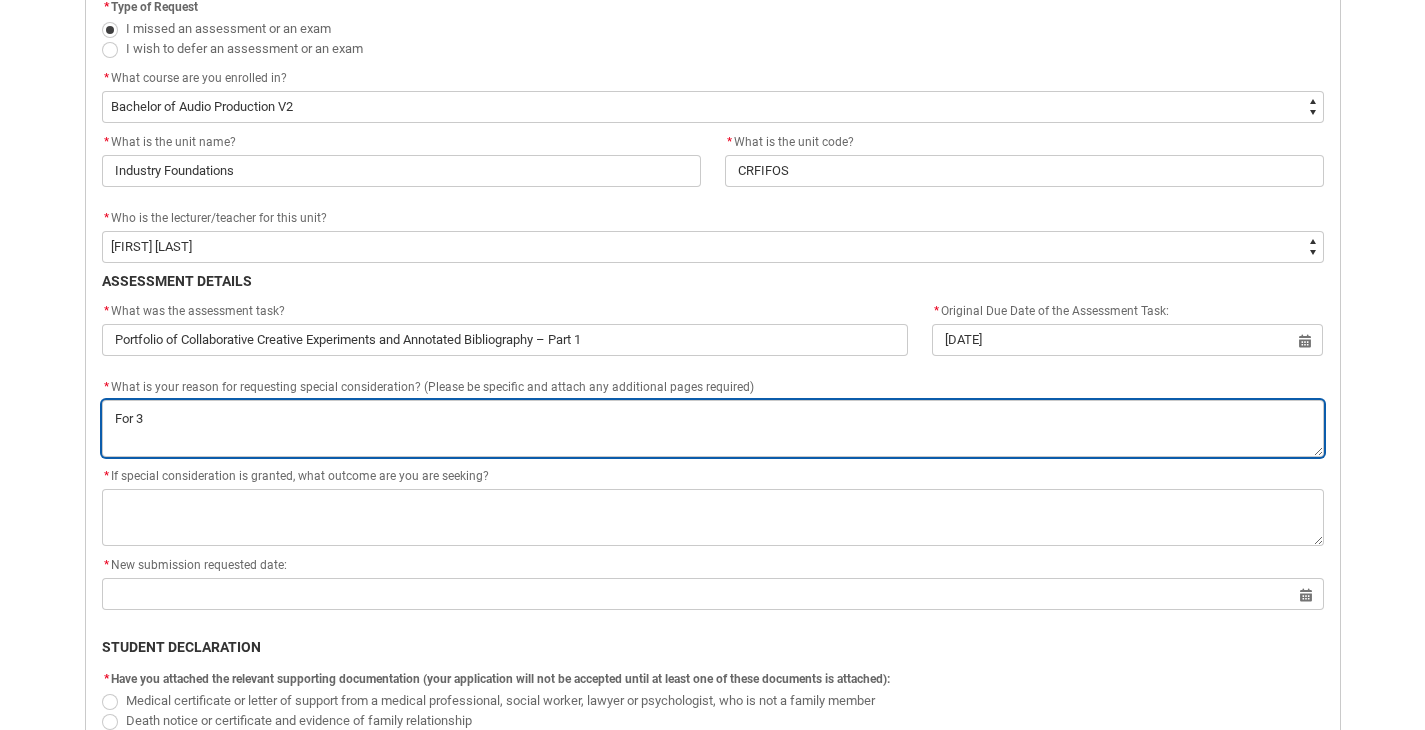 type on "For 3" 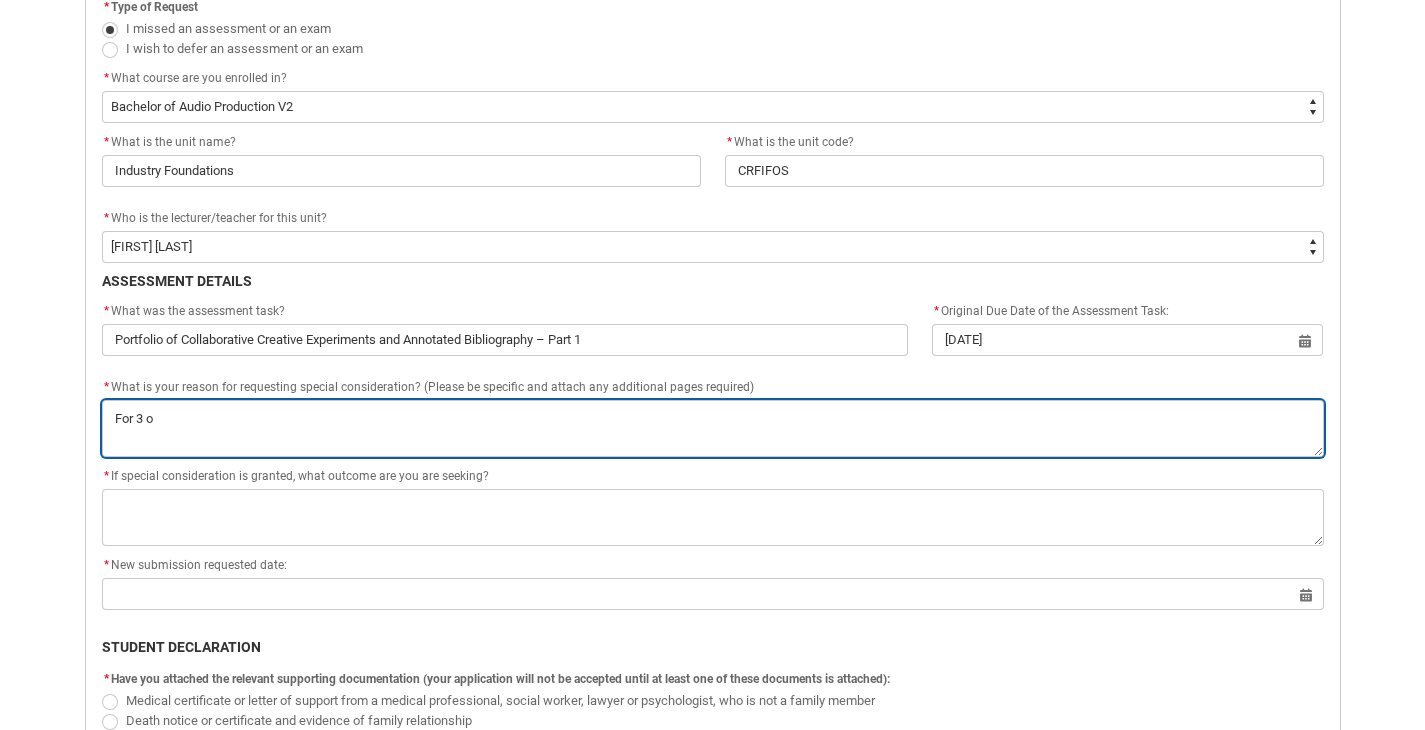 type on "For 3 or" 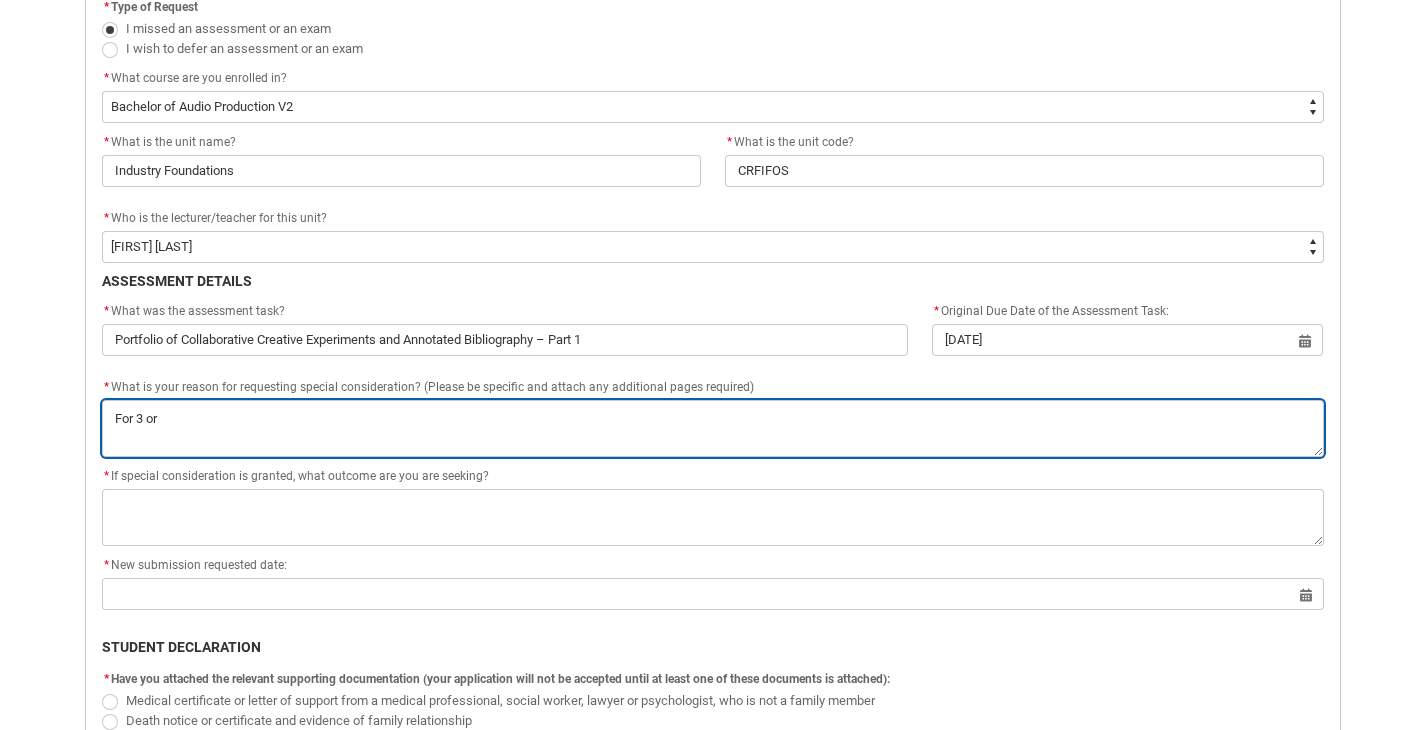 type on "For 3 or" 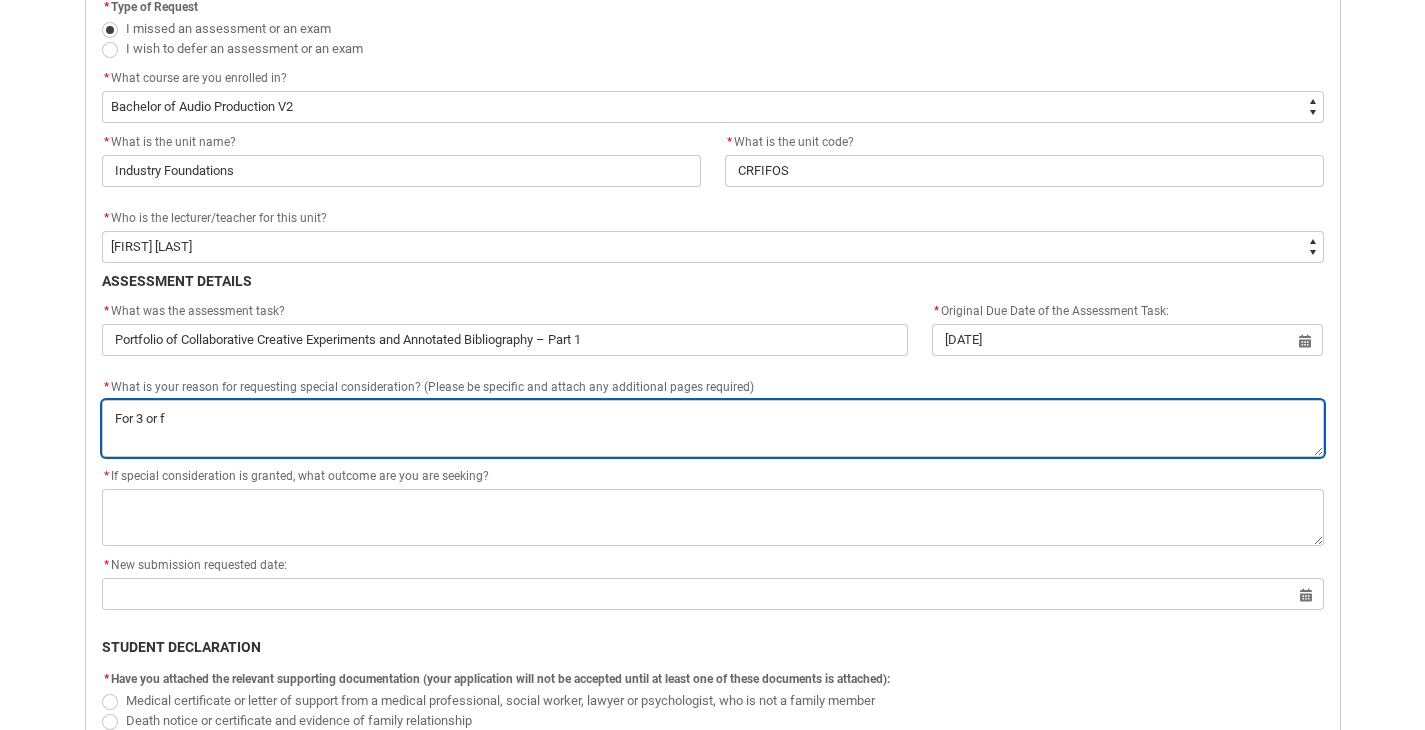 type on "For 3 or" 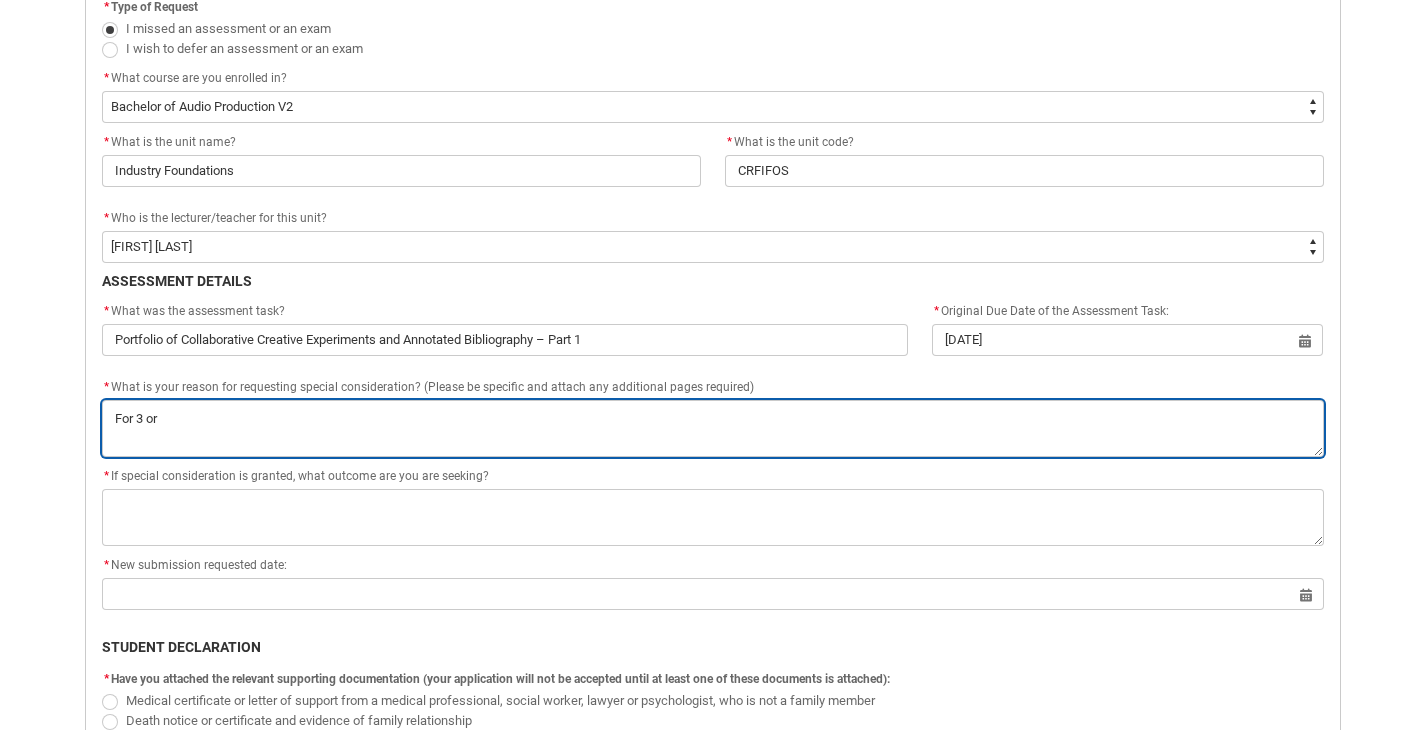 type on "For 3 or 4" 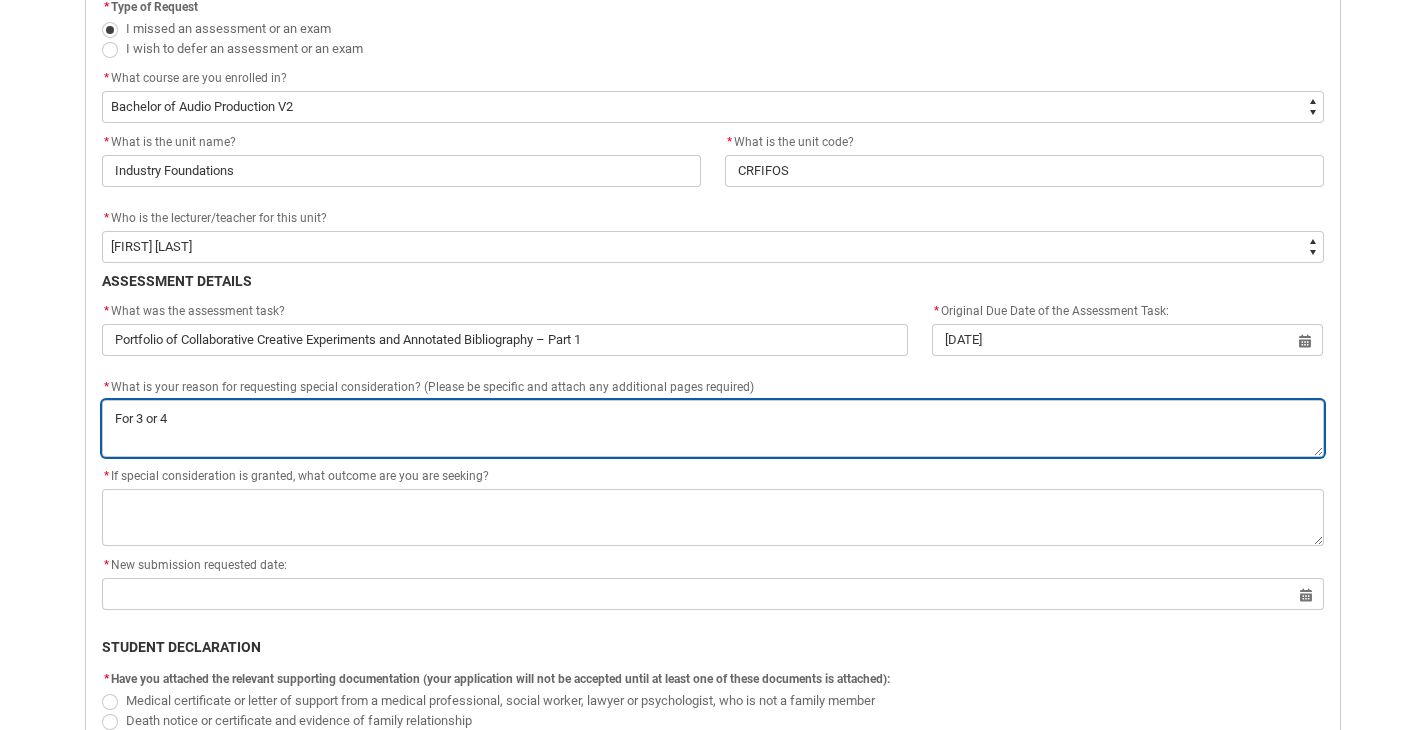 type on "For 3 or 4" 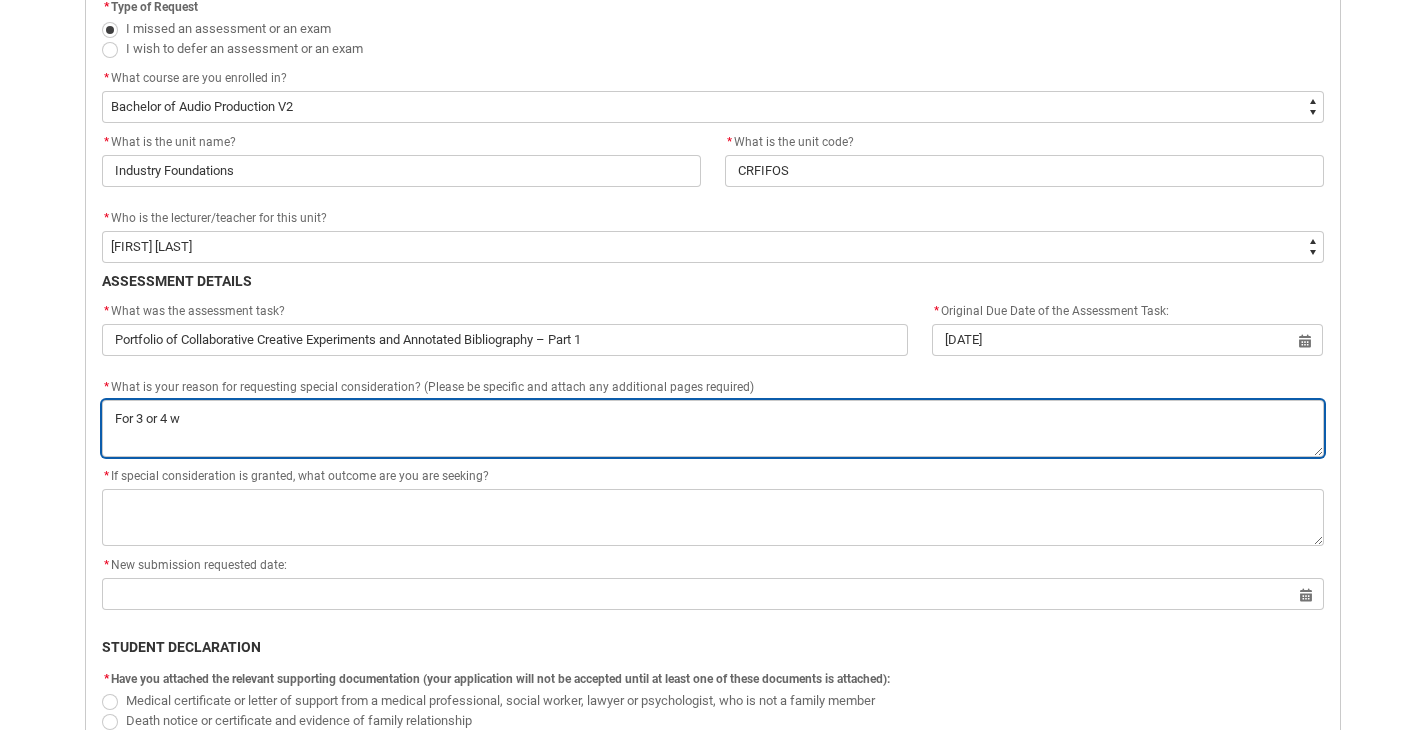 type on "For 3 or 4 we" 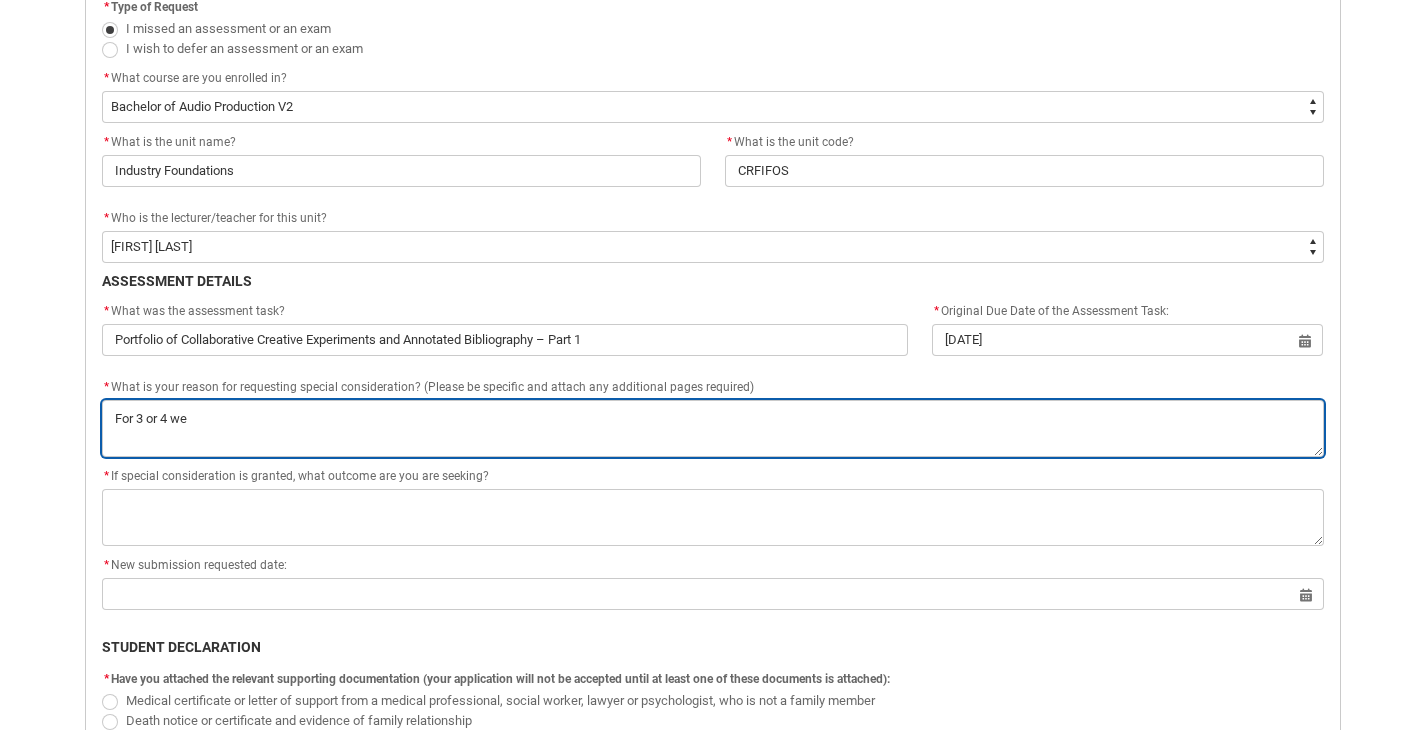 type on "For 3 or 4 wee" 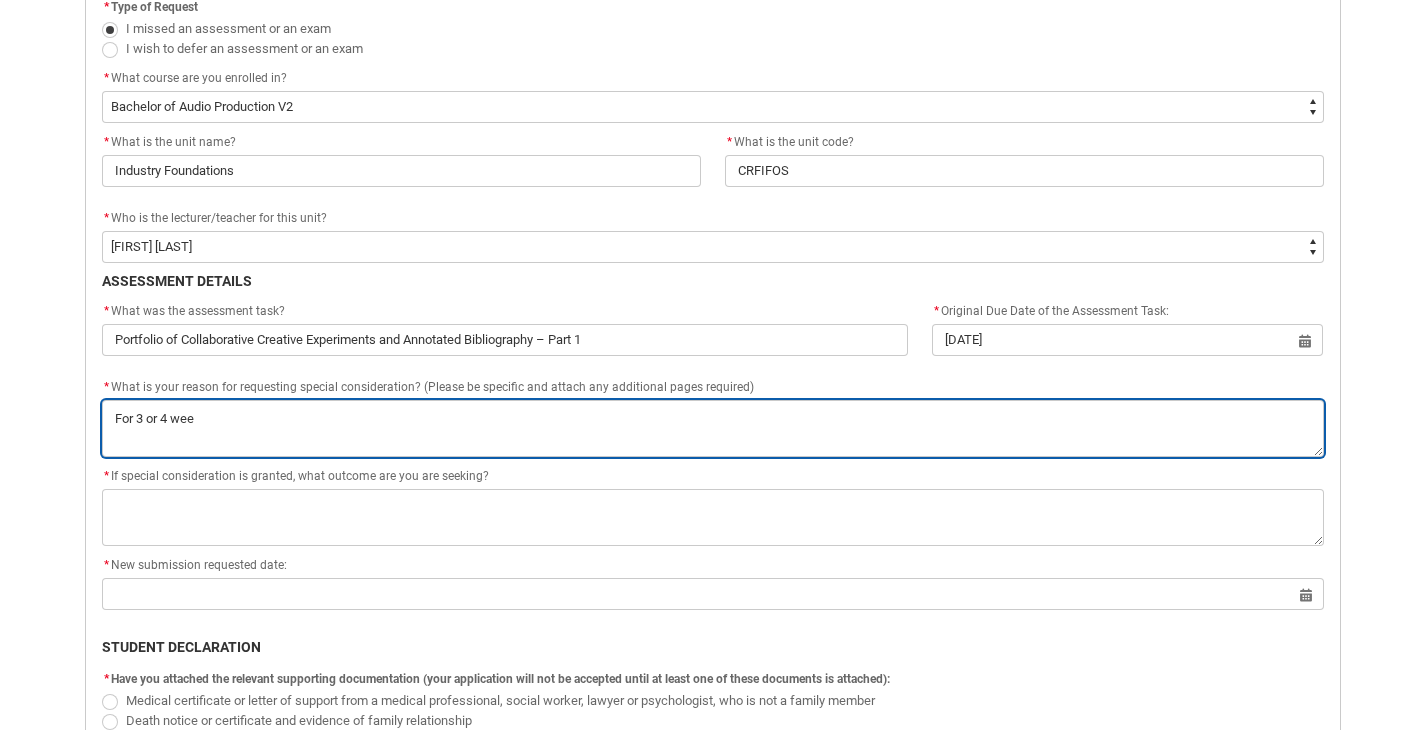 type on "For 3 or 4 week" 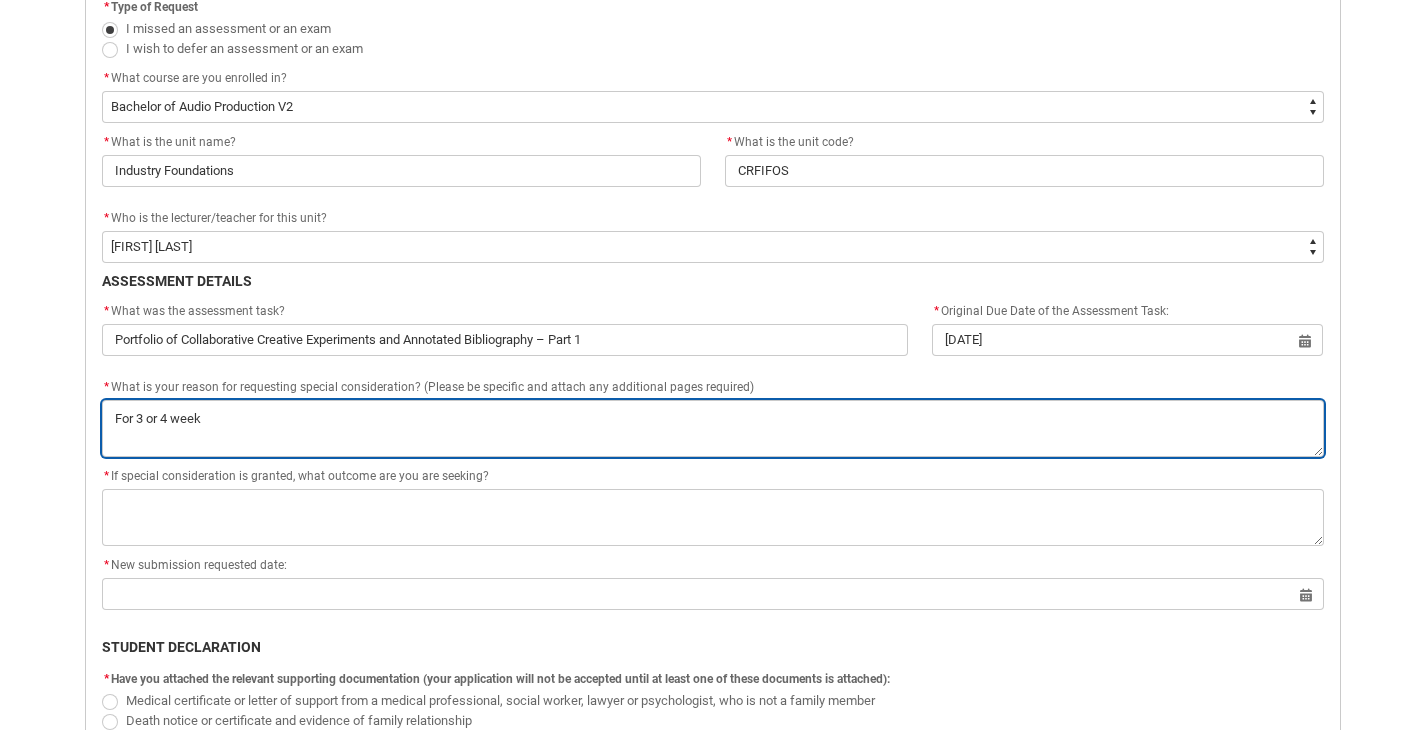 type on "For 3 or 4 weeks" 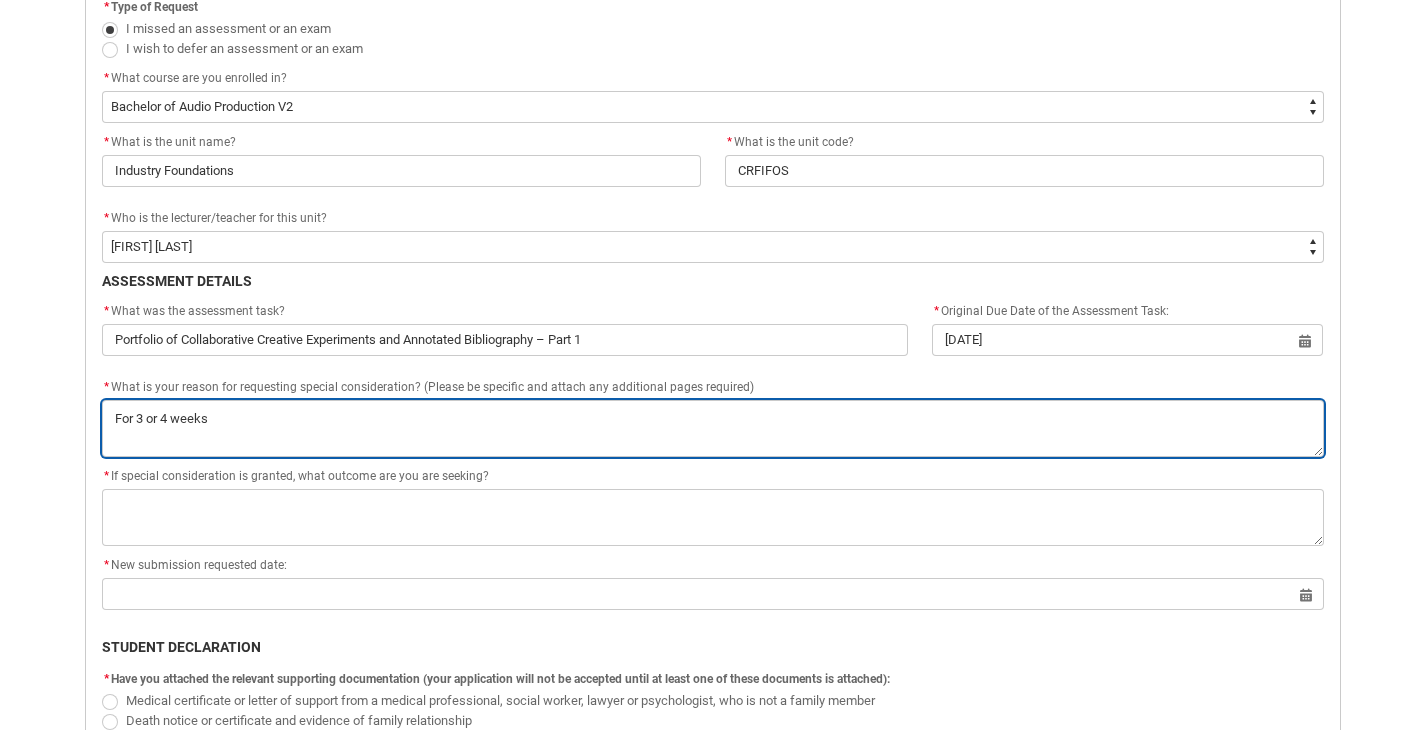 type on "For 3 or 4 weeks" 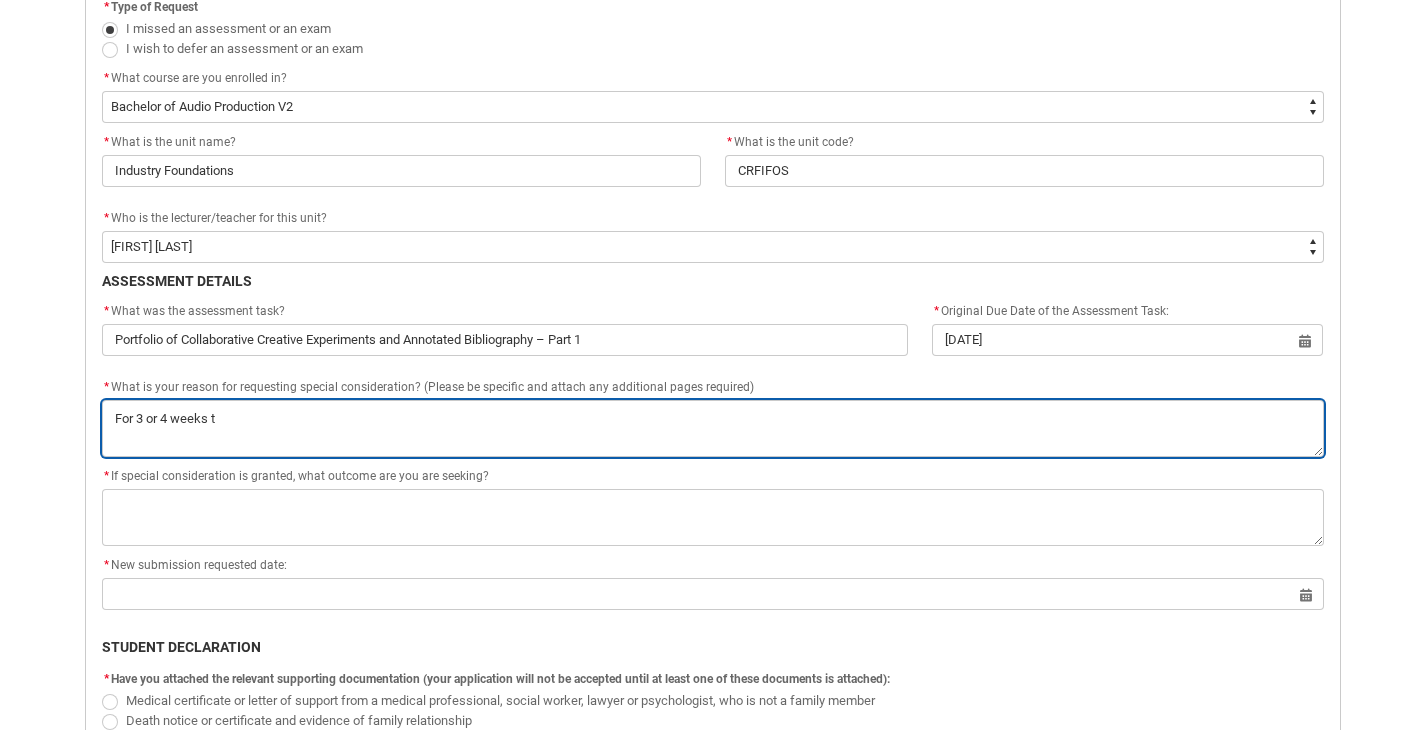 type on "For 3 or 4 weeks th" 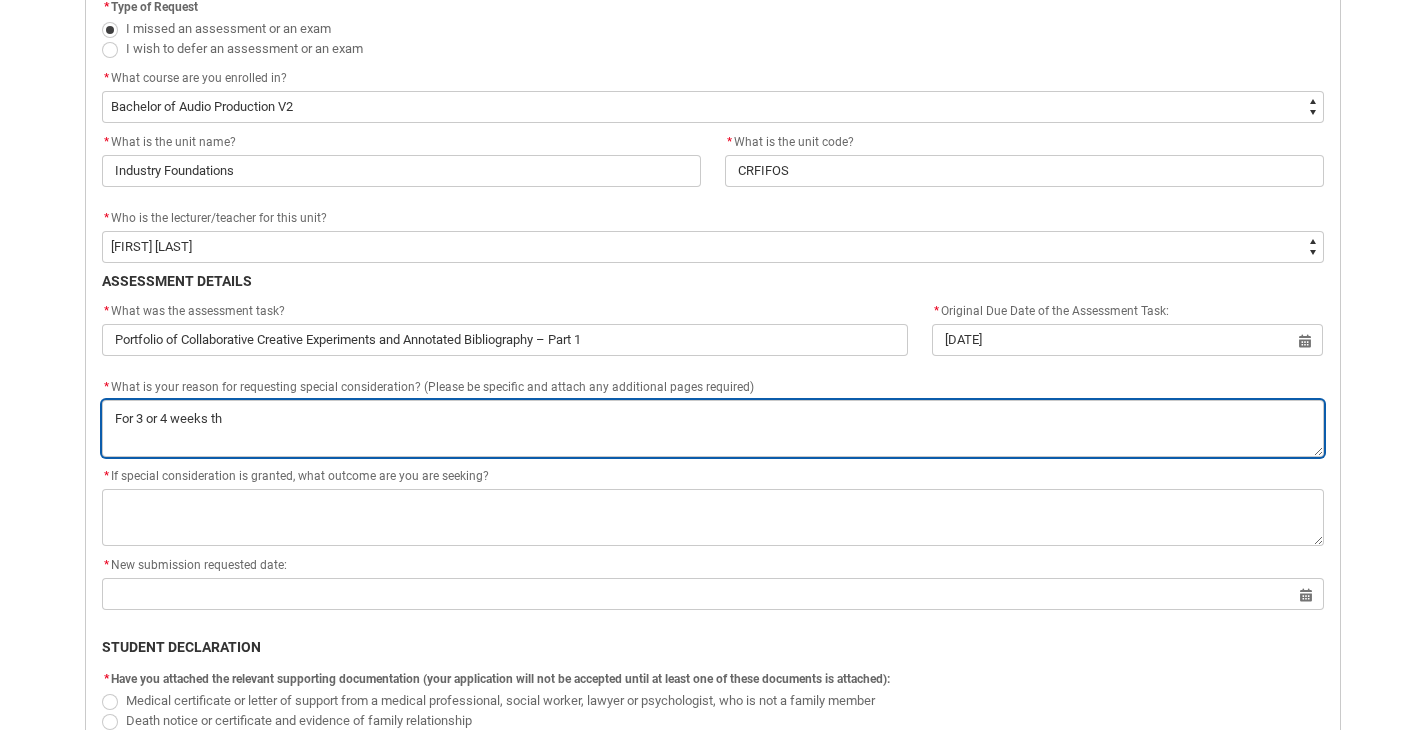 type on "For 3 or 4 weeks the" 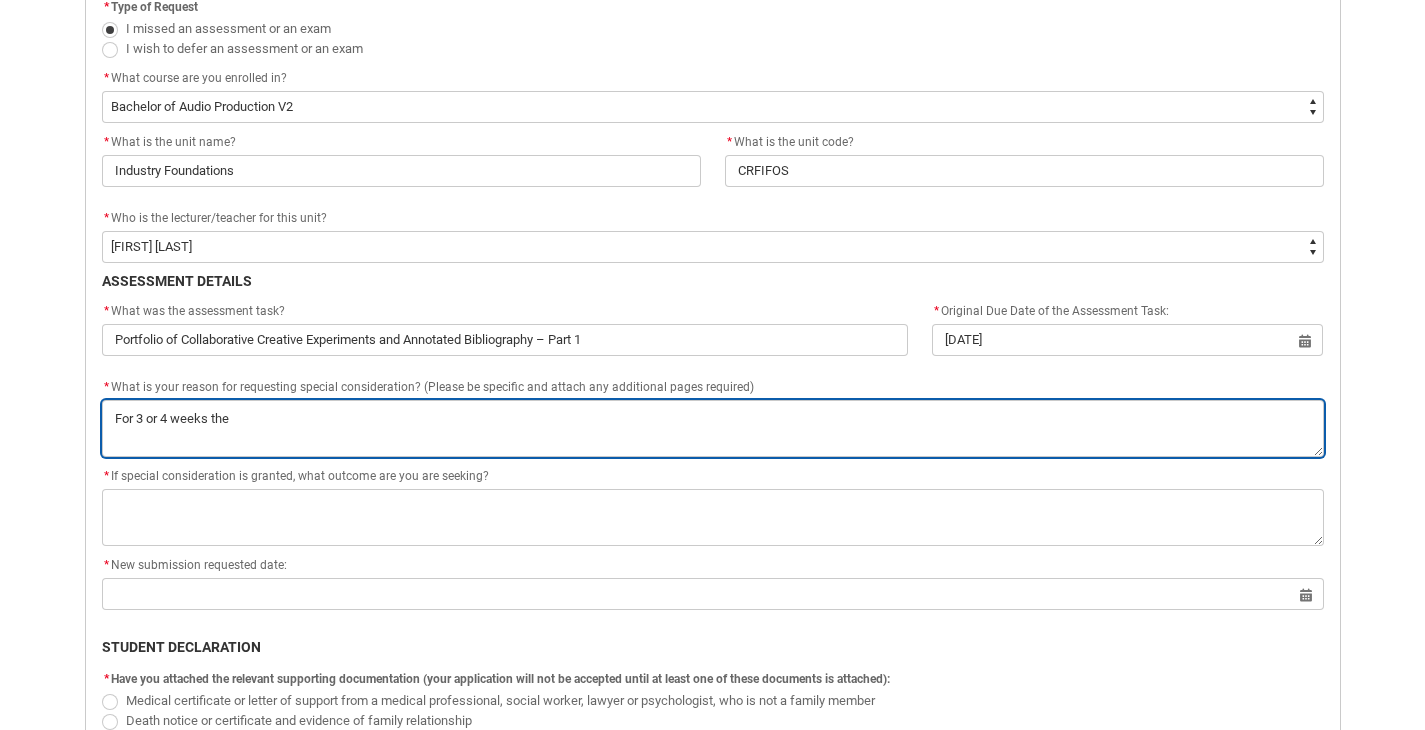 type on "For 3 or 4 weeks the" 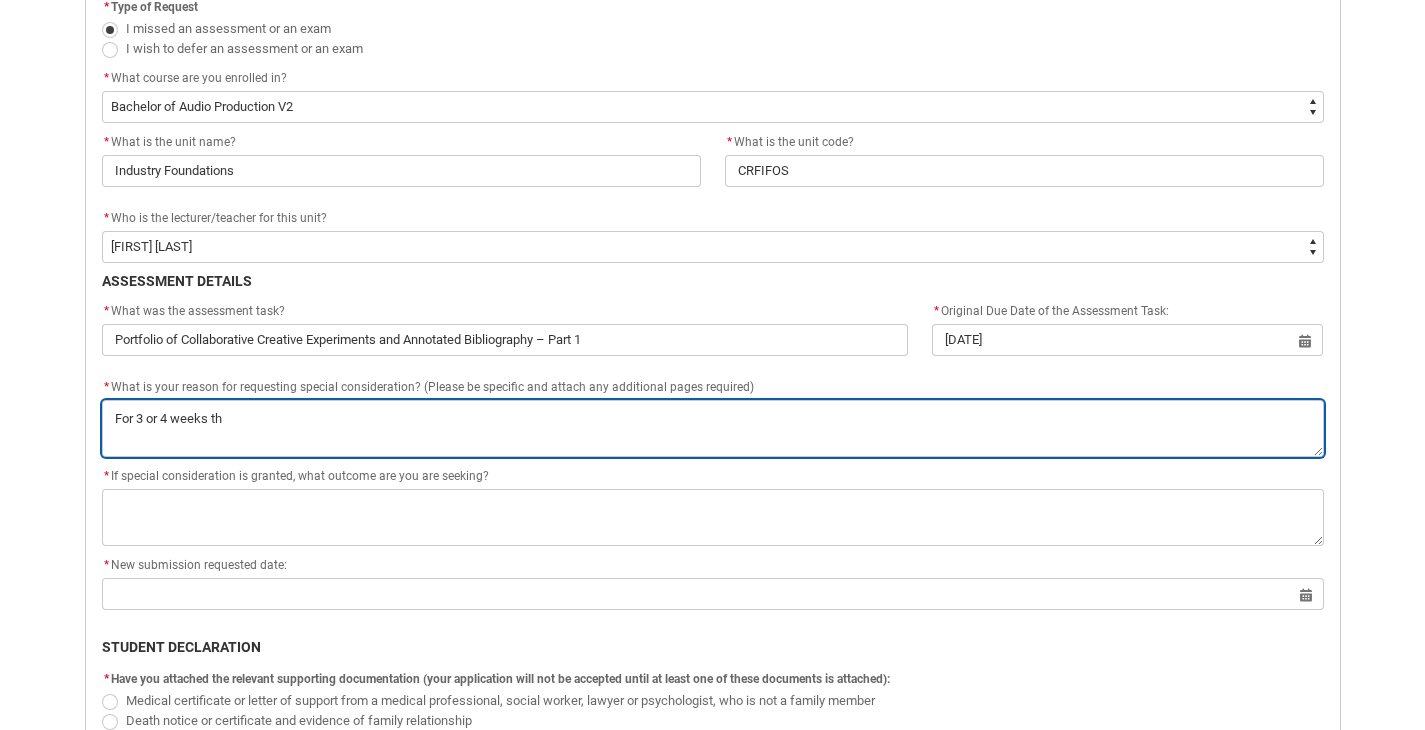 type on "For 3 or 4 weeks t" 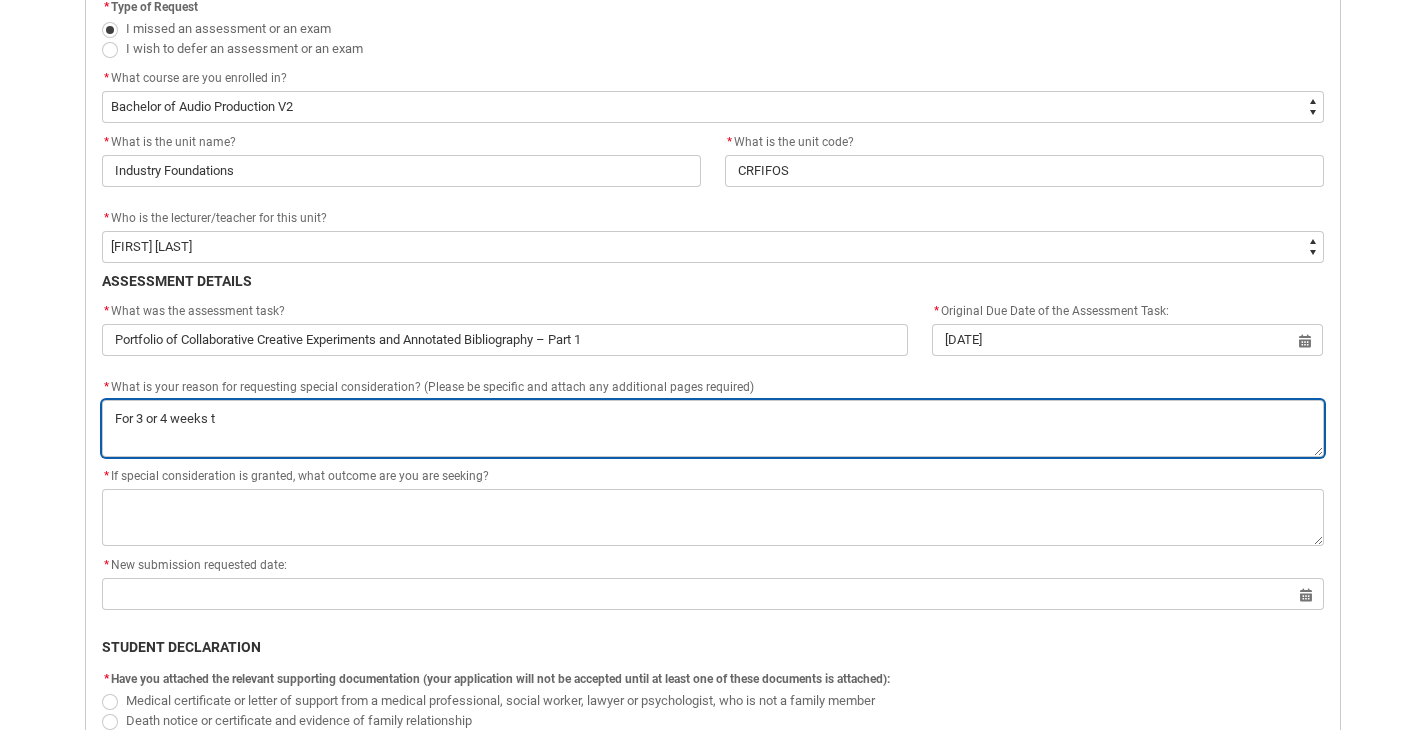 type on "For 3 or 4 weeks" 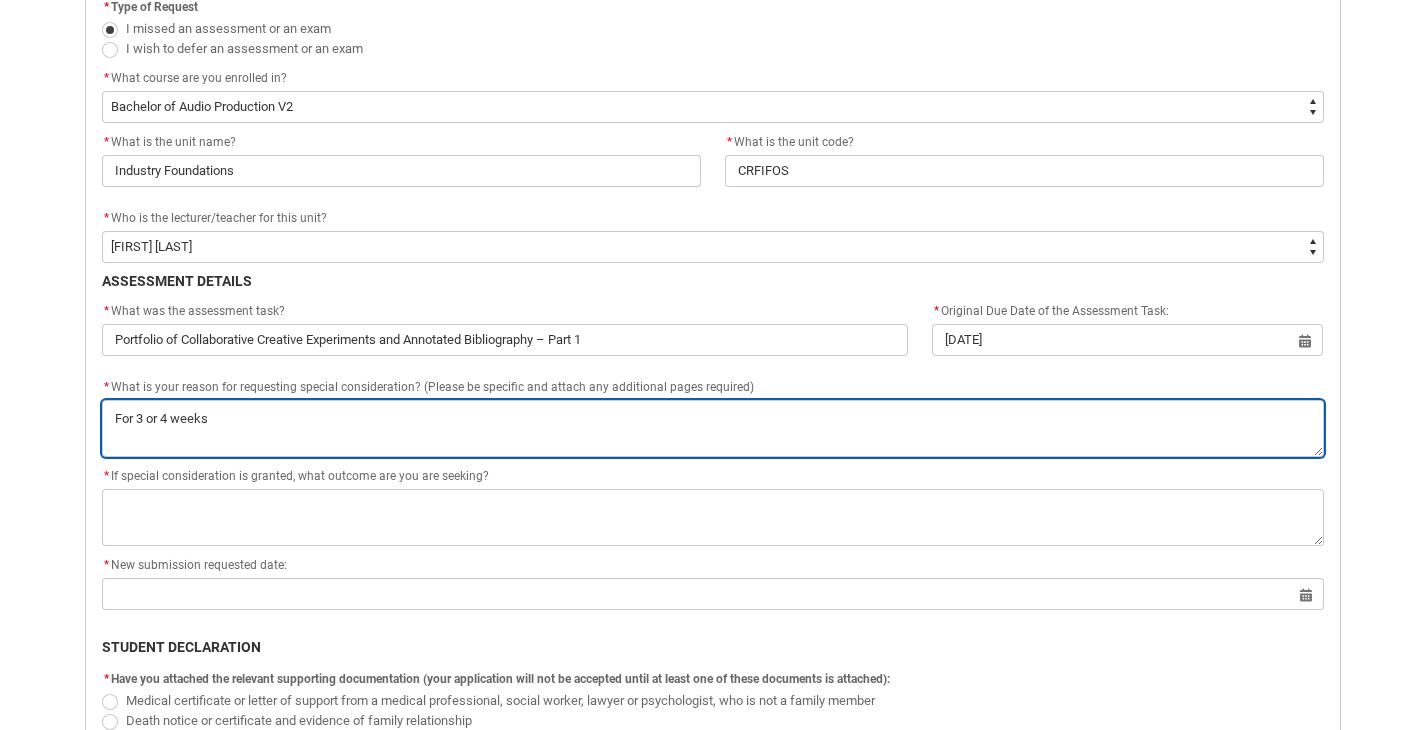 type on "For 3 or 4 weeks m" 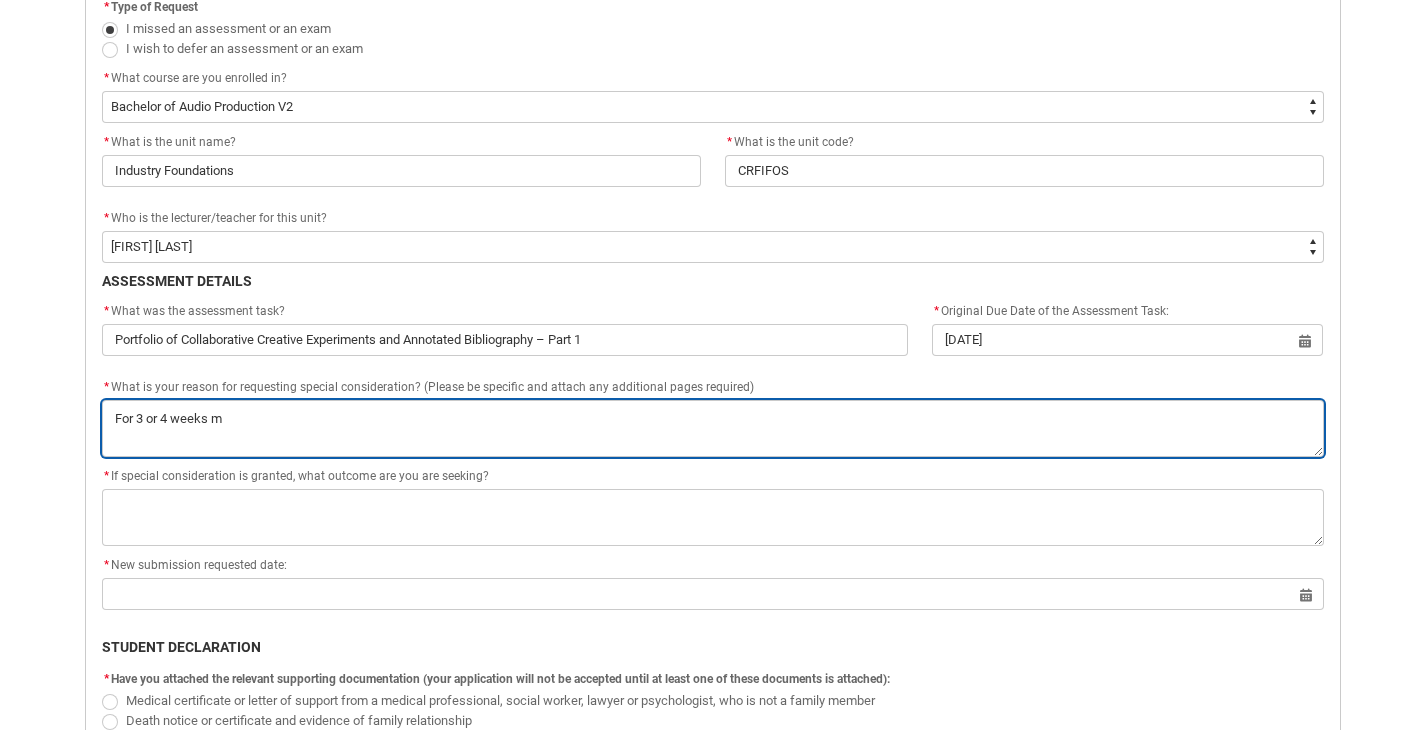 type on "For 3 or 4 weeks my" 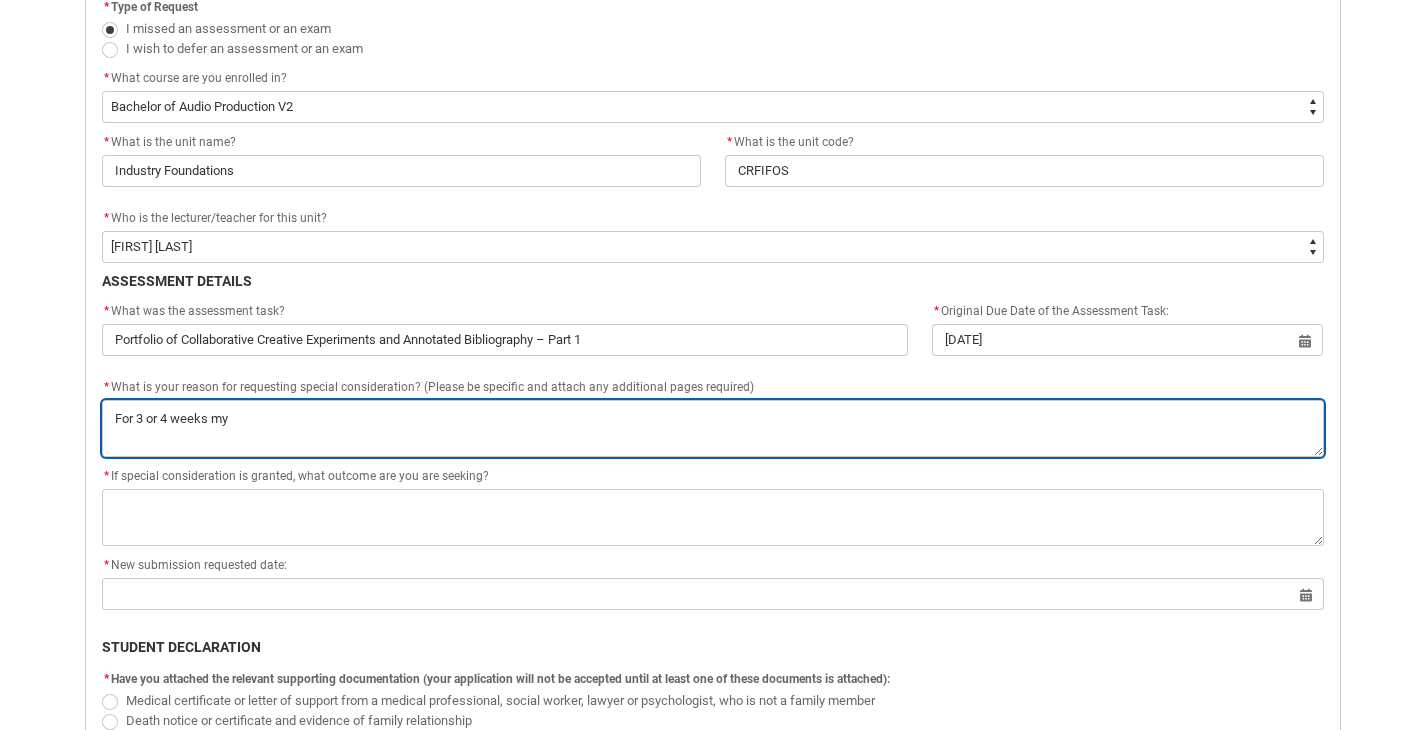 type on "For 3 or 4 weeks my" 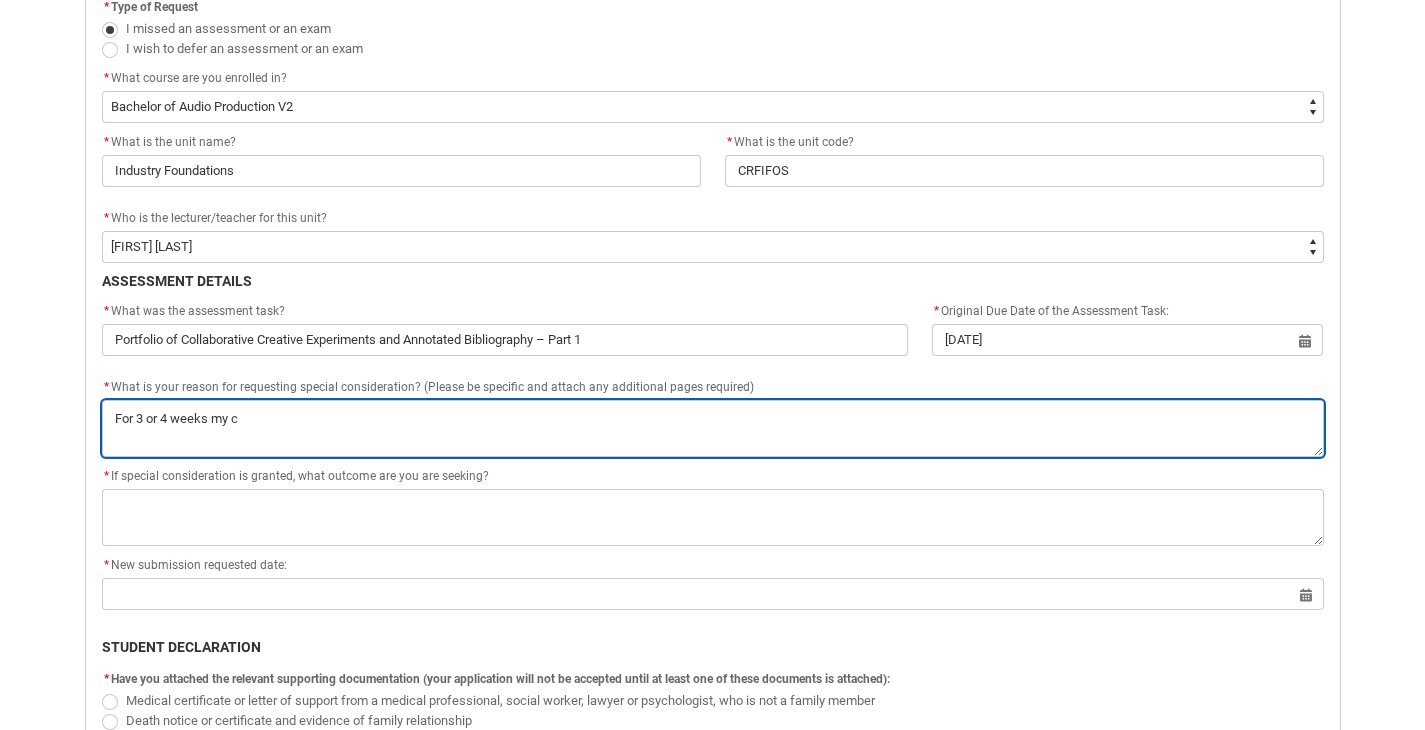 type on "For 3 or 4 weeks my cl" 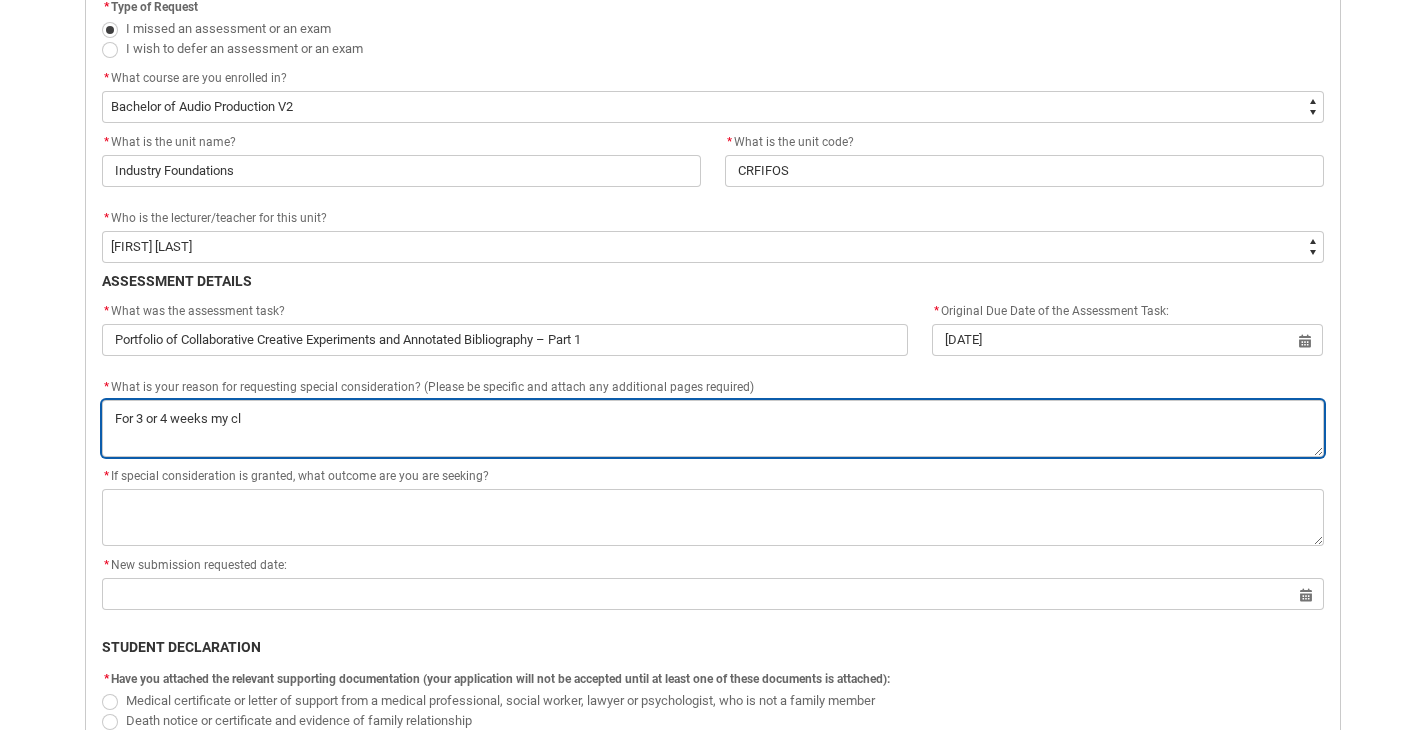 type on "For 3 or 4 weeks my cla" 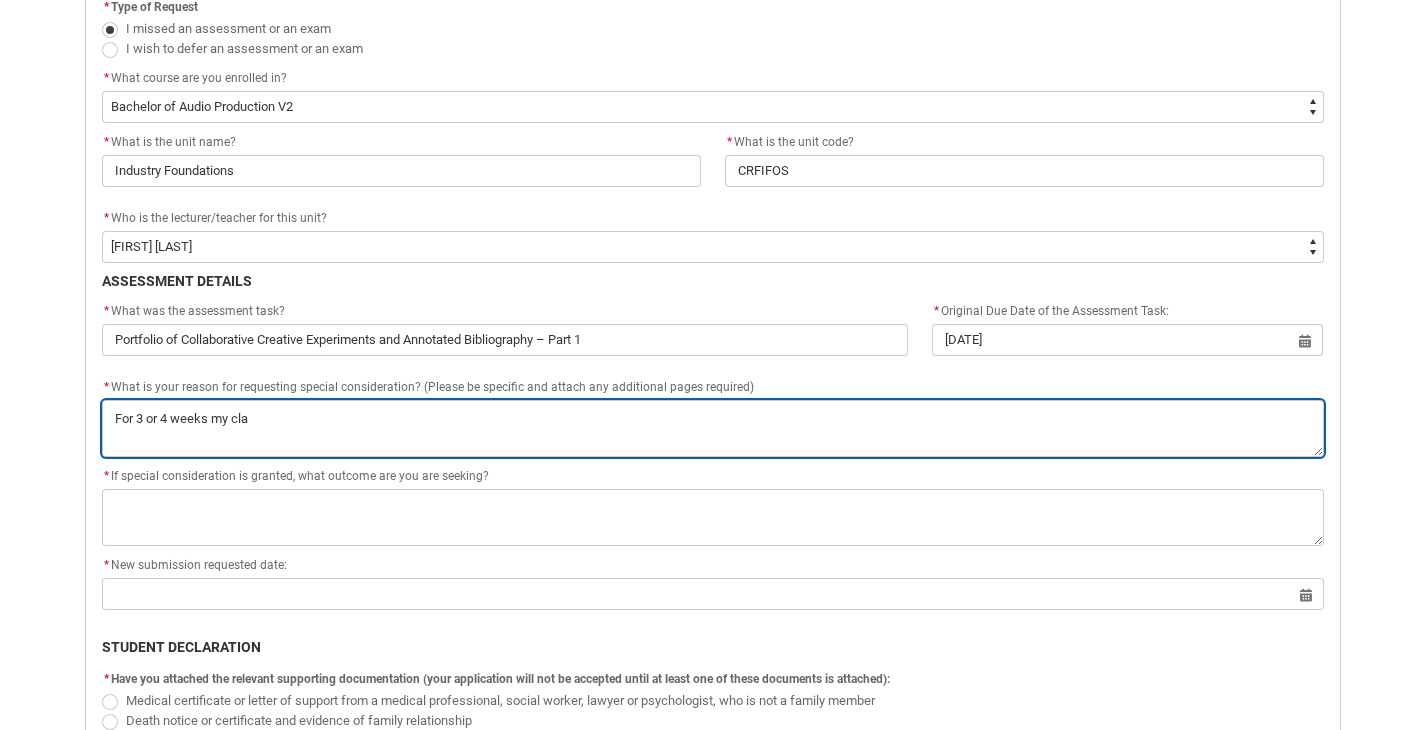 type on "For 3 or 4 weeks my clas" 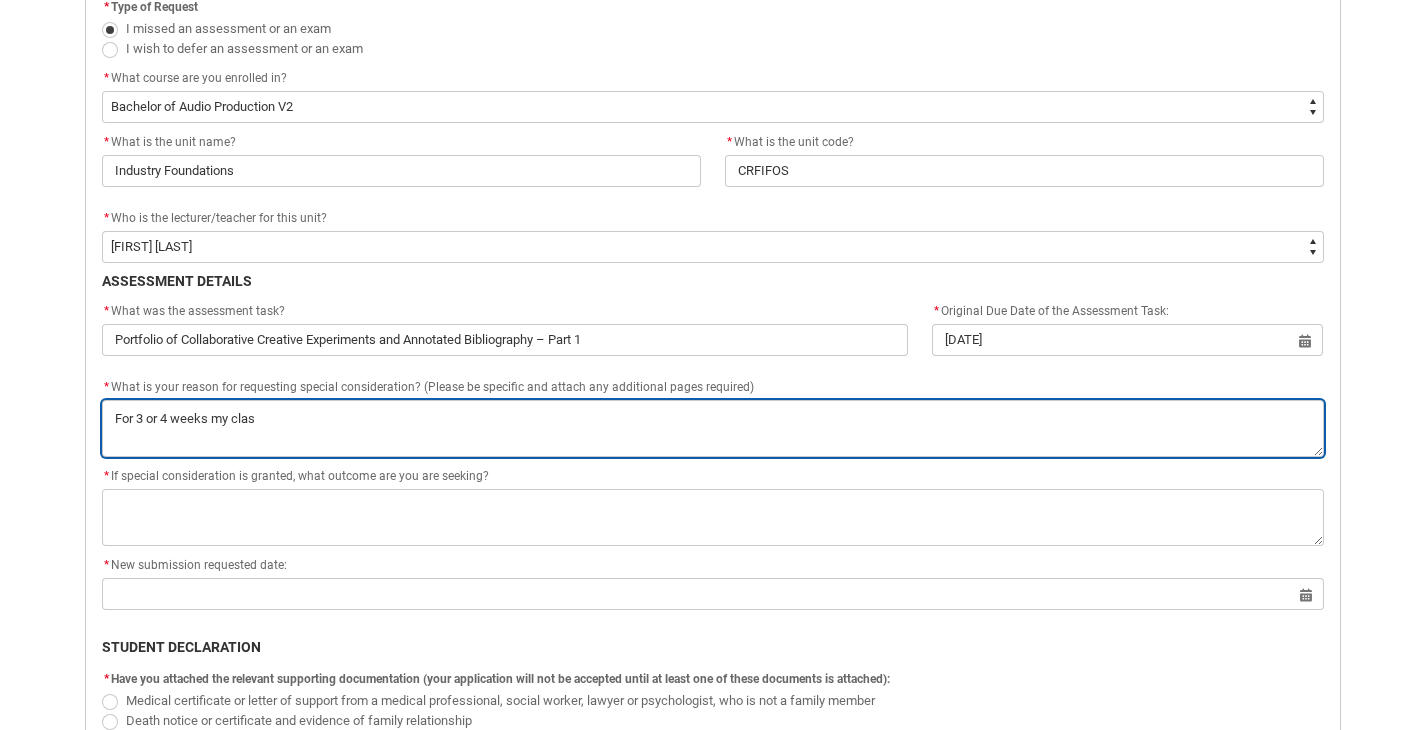 type on "For 3 or 4 weeks my class" 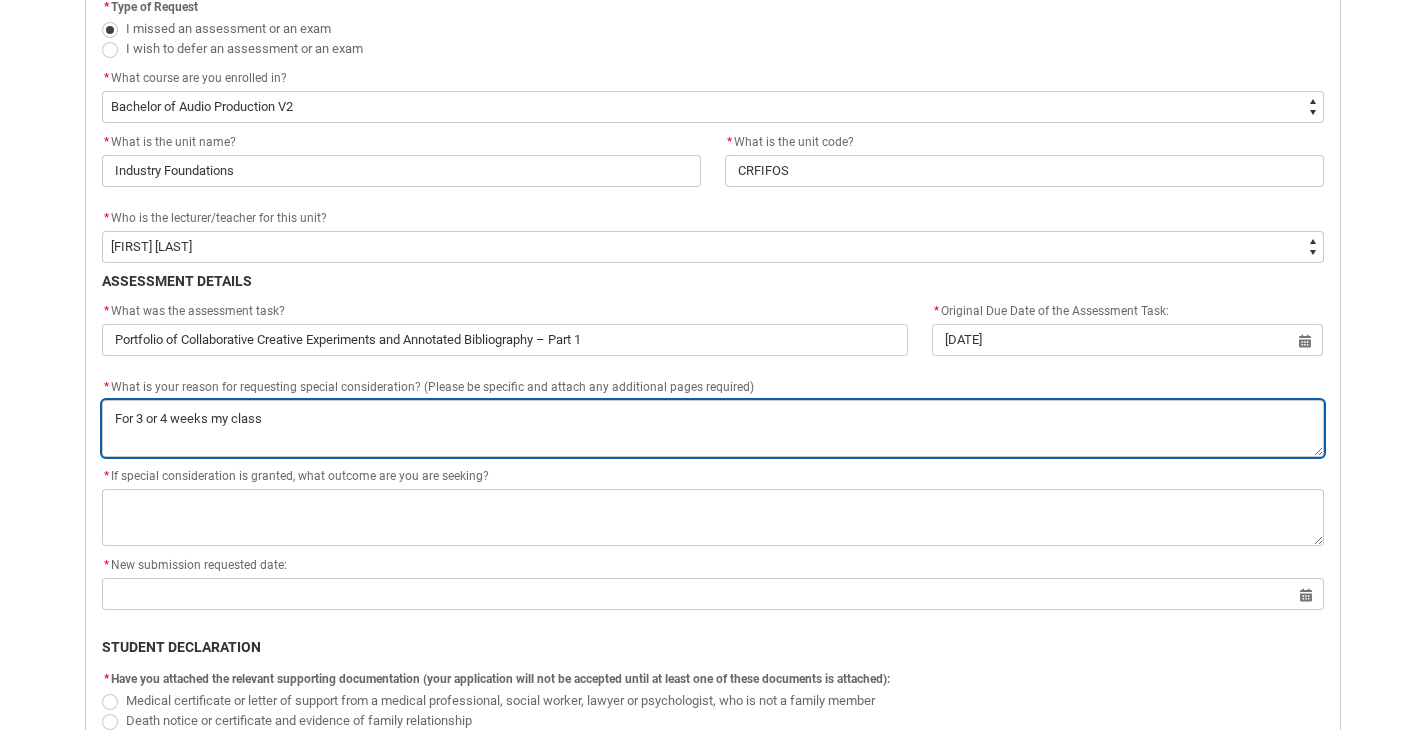 type on "For 3 or 4 weeks my class" 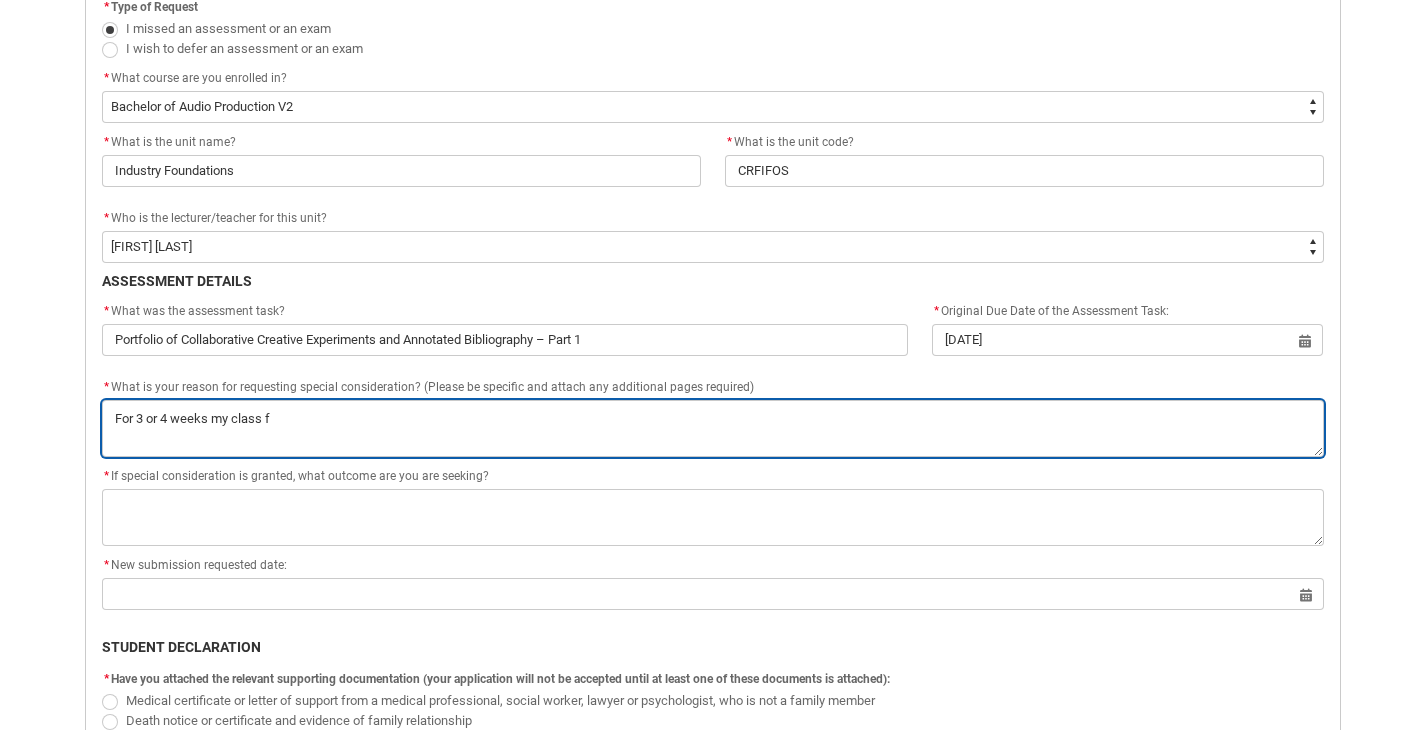 type on "For 3 or 4 weeks my class for" 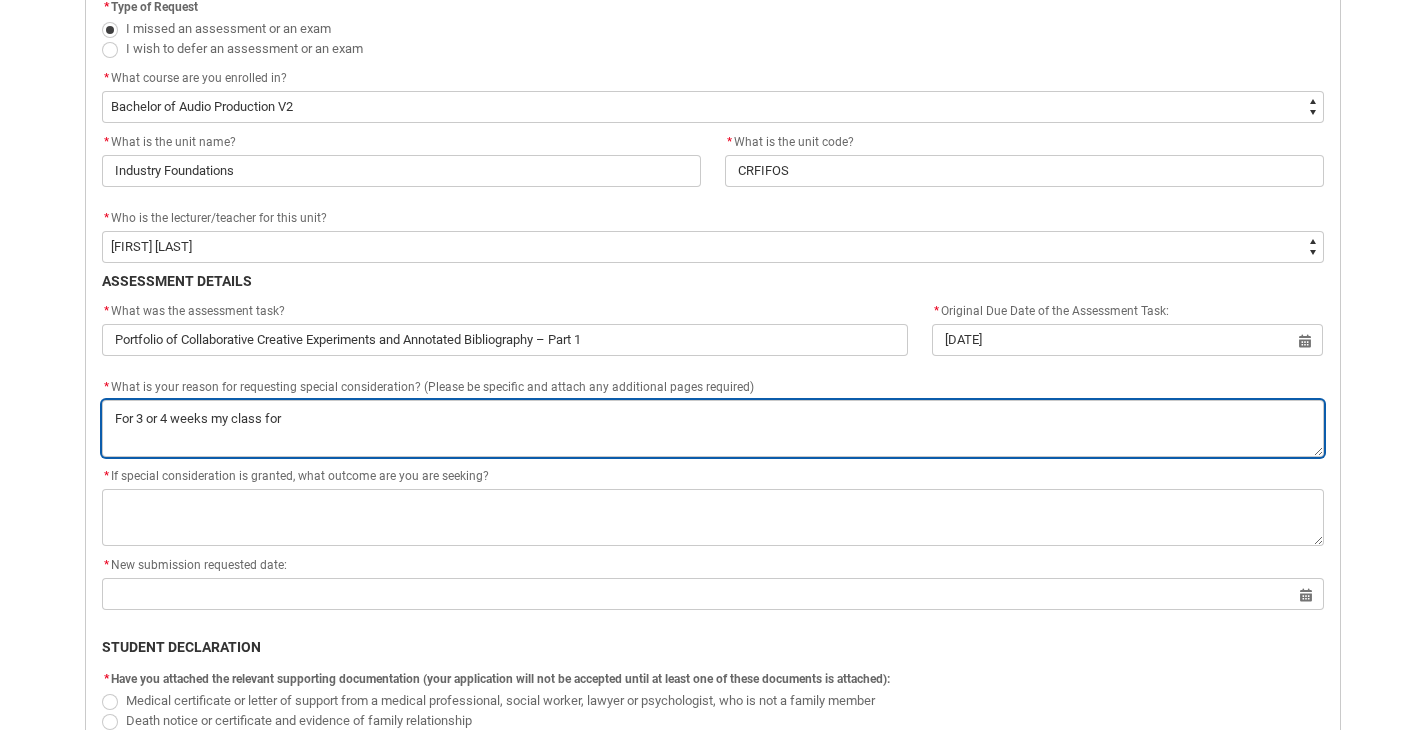 type on "For 3 or 4 weeks my class for" 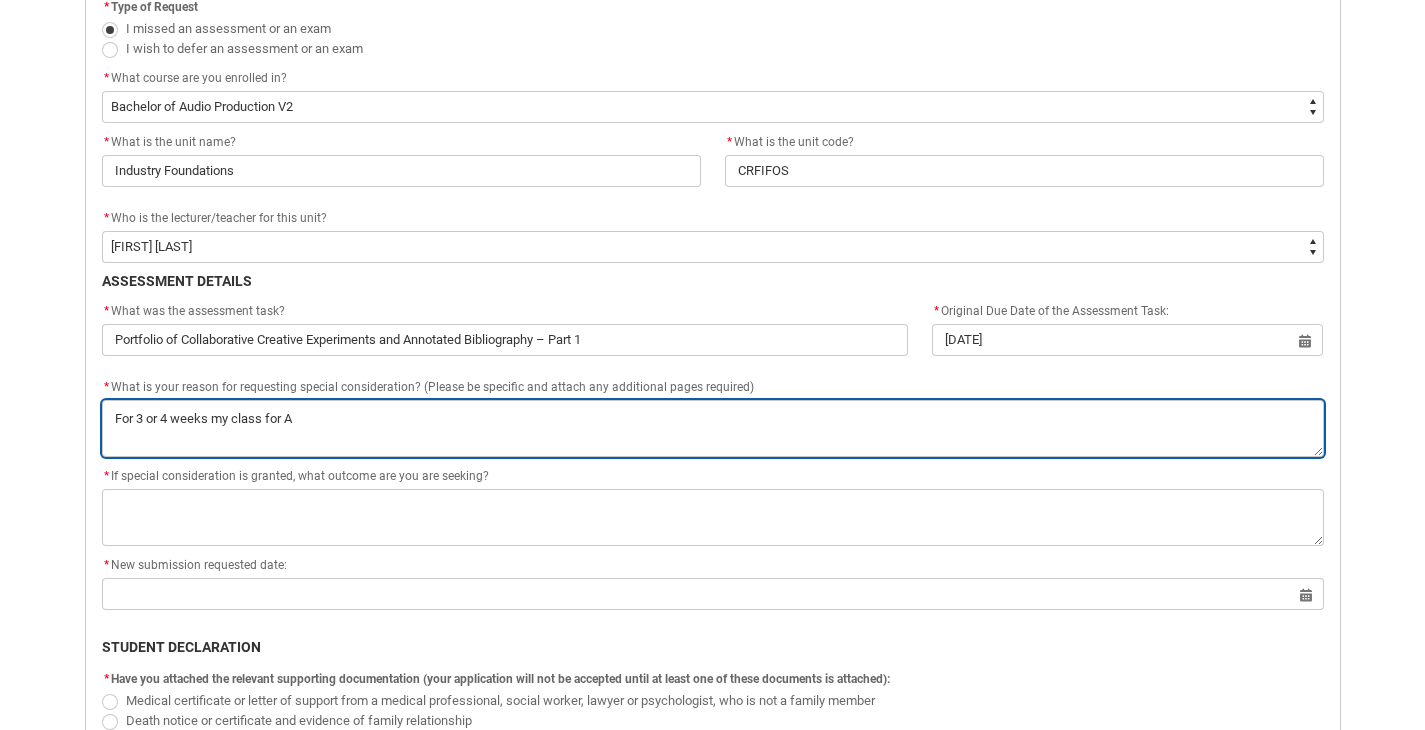 type on "For 3 or 4 weeks my class for AP" 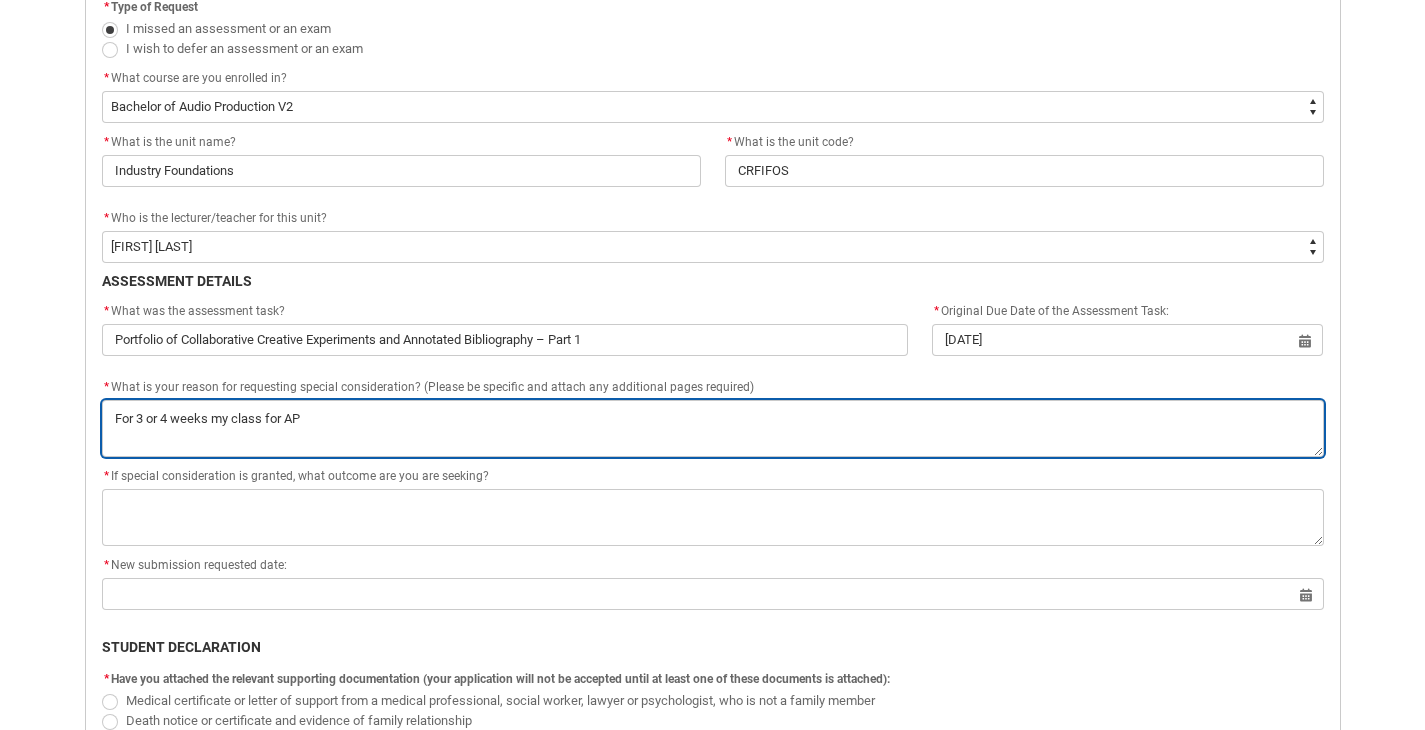 type on "For 3 or 4 weeks my class for APL" 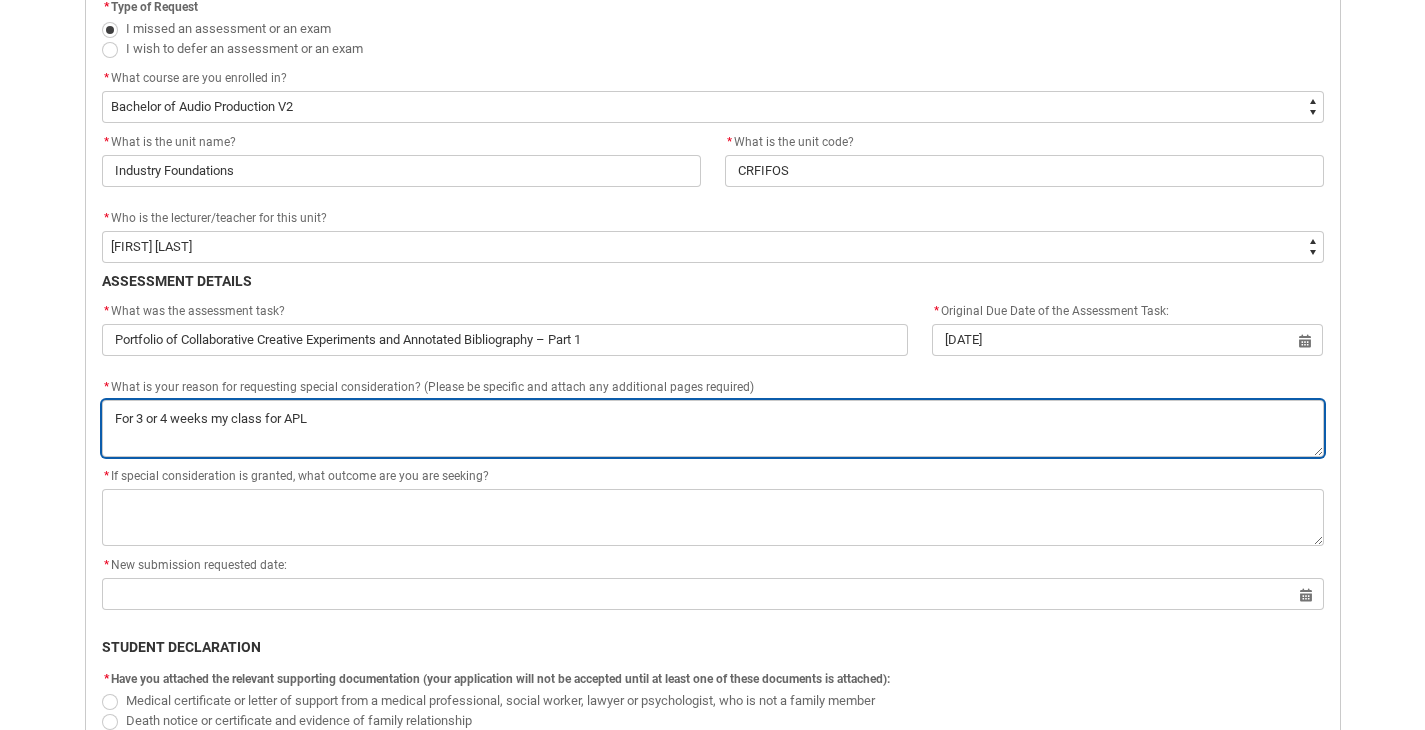 type on "For 3 or 4 weeks my class for APLI" 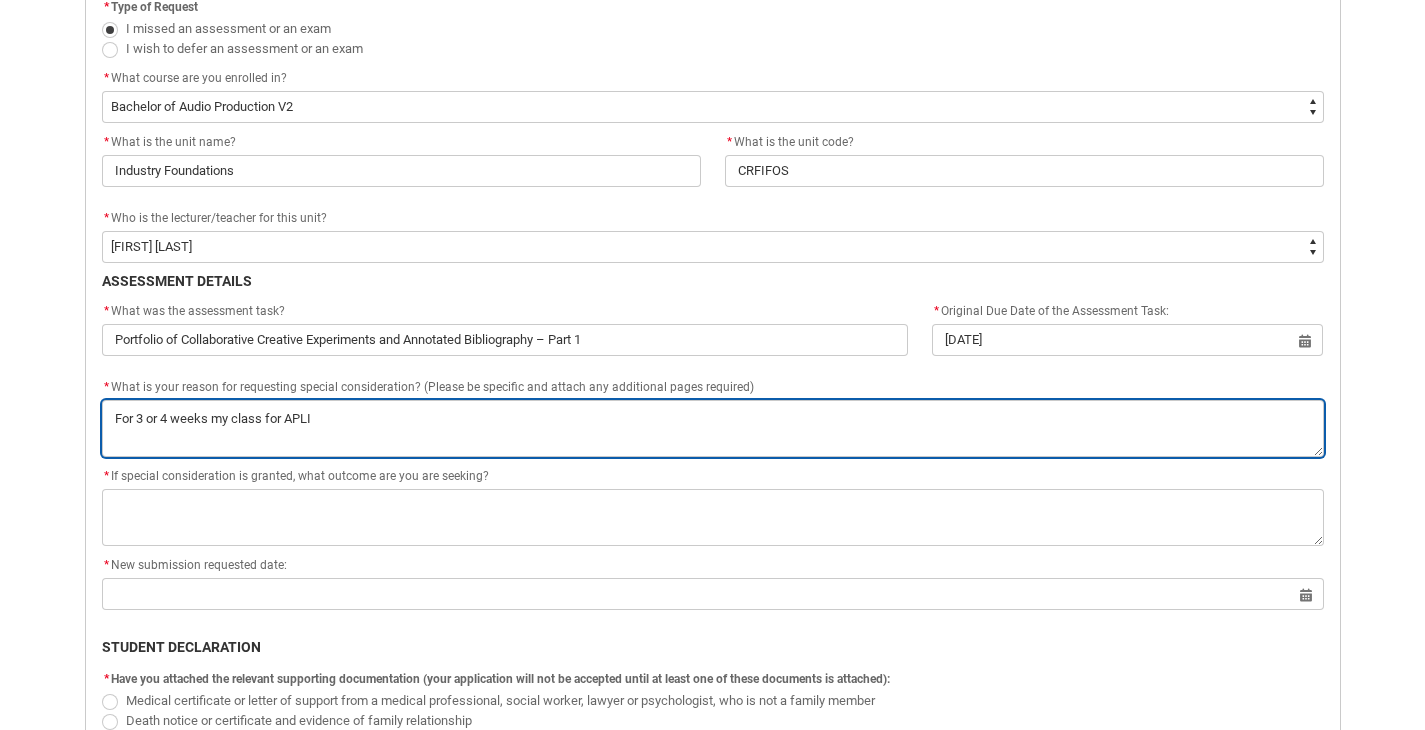type on "For 3 or 4 weeks my class for APLIV" 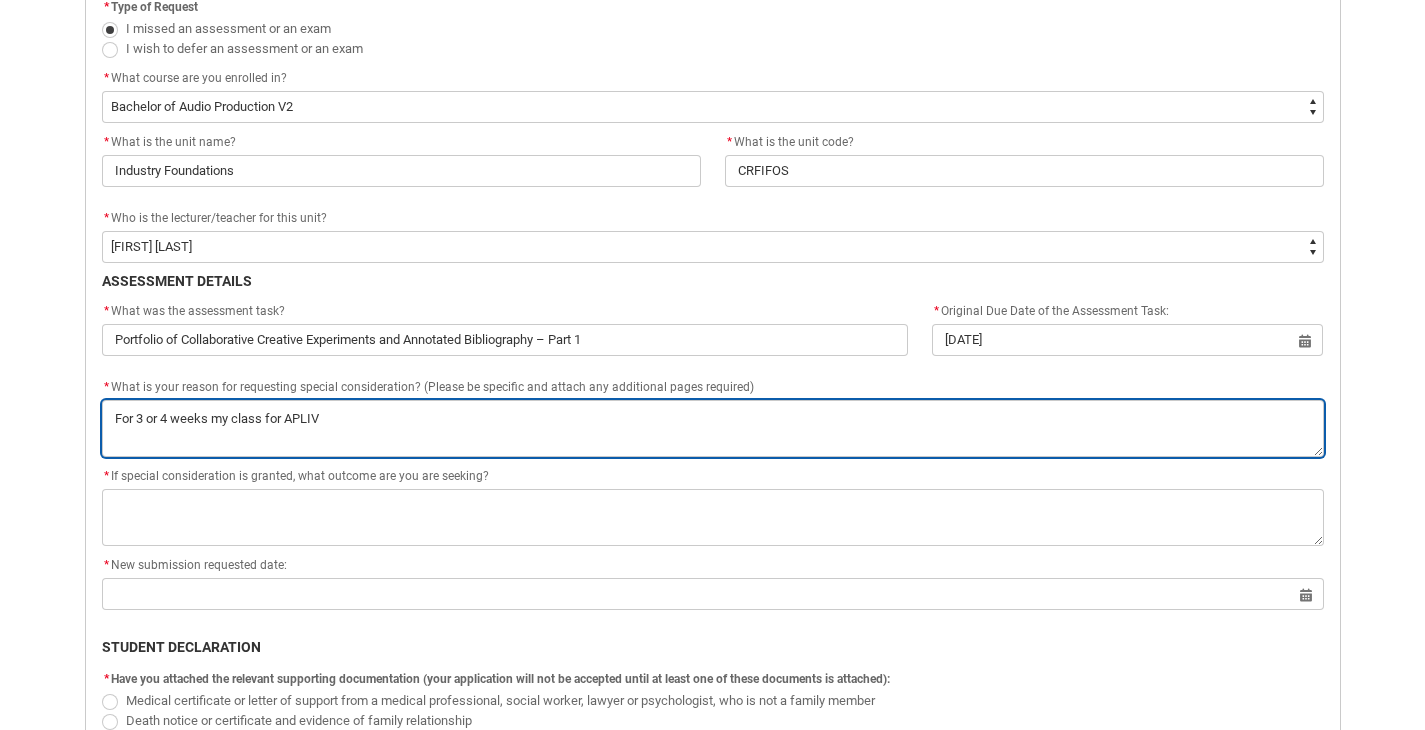 type on "For 3 or 4 weeks my class for APLIV3" 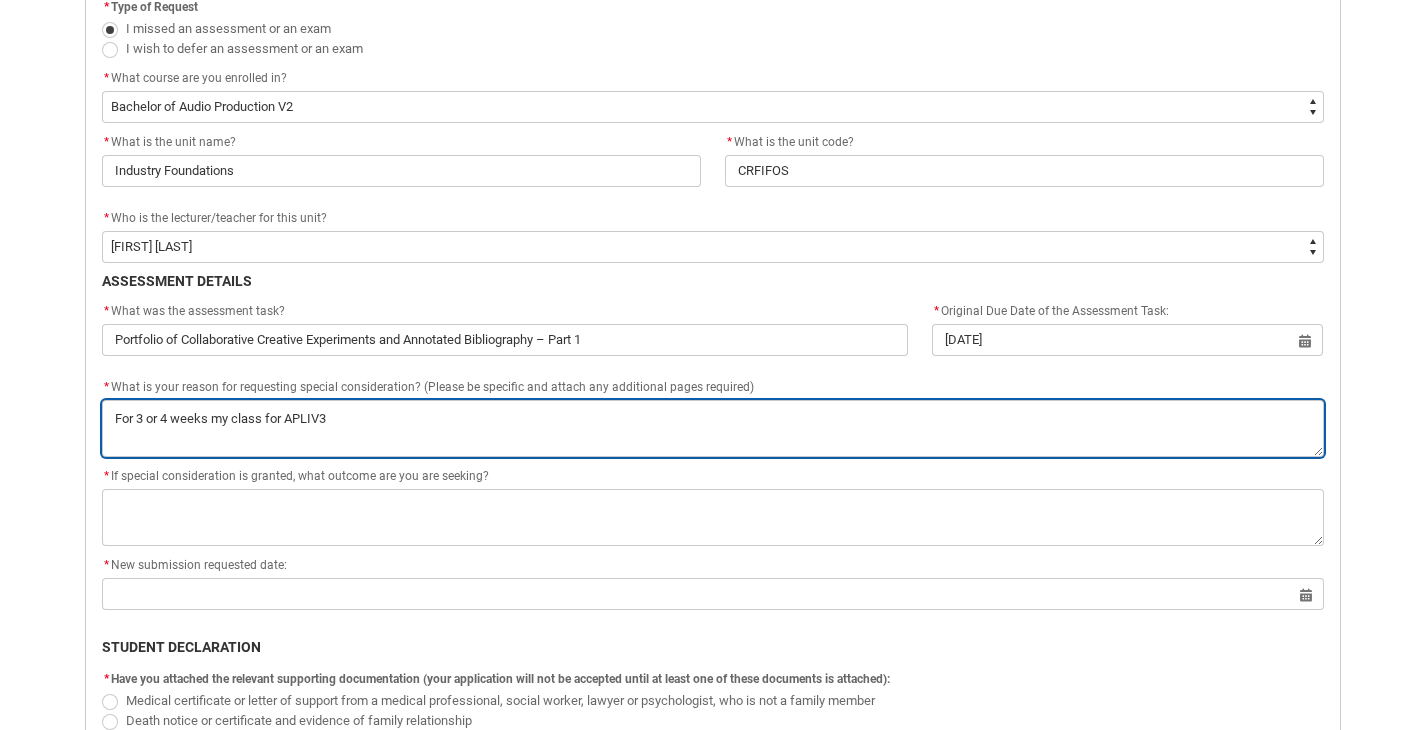 type on "For 3 or 4 weeks my class for APLIV3" 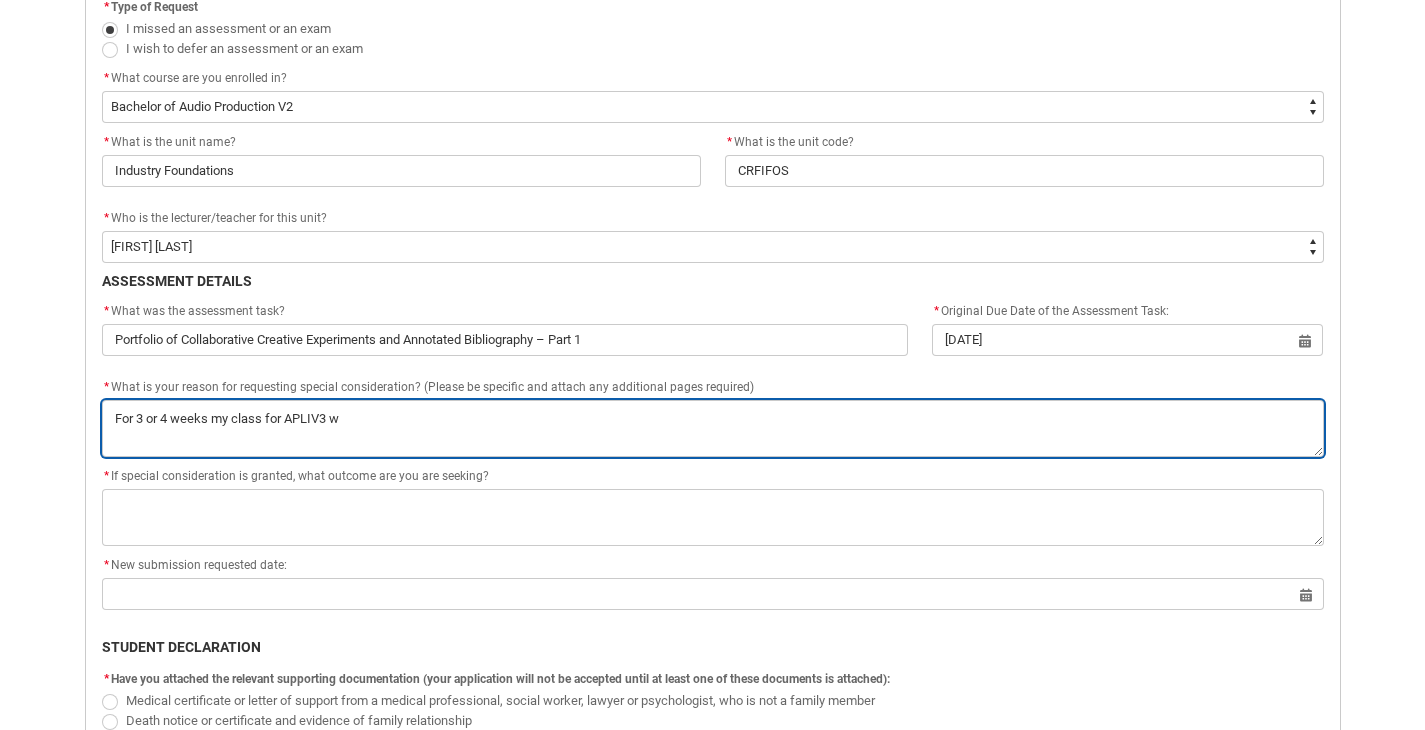 type on "For 3 or 4 weeks my class for APLIV3 wa" 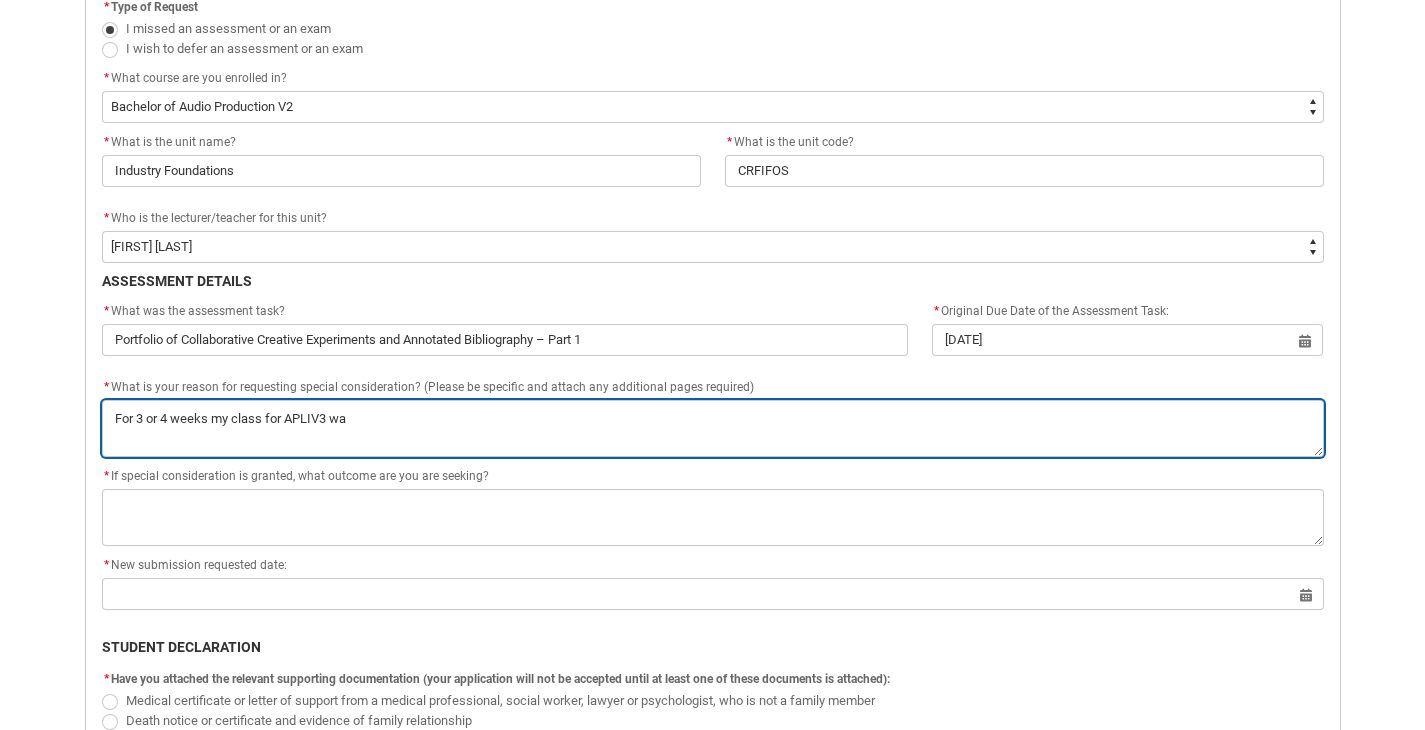 type on "For 3 or 4 weeks my class for APLIV3 was" 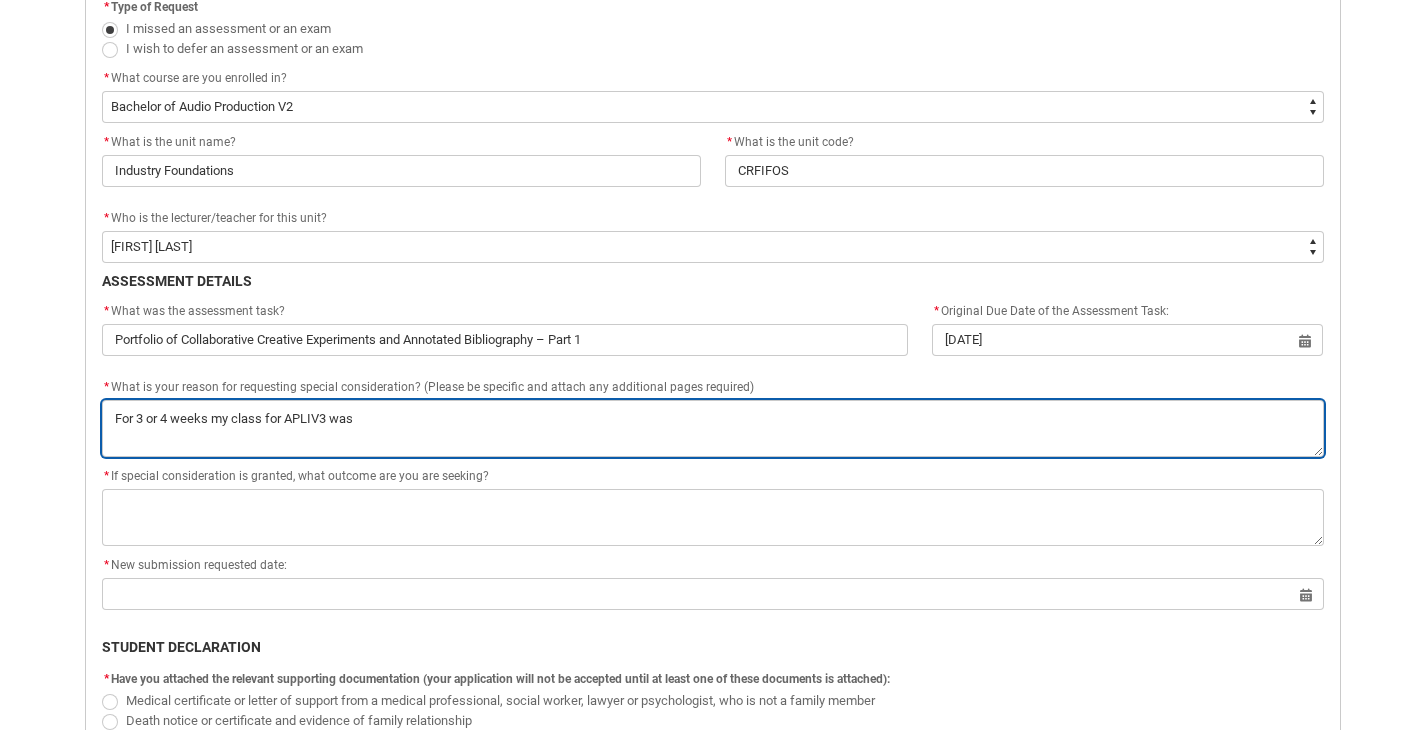 type on "For 3 or 4 weeks my class for APLIV3 wa" 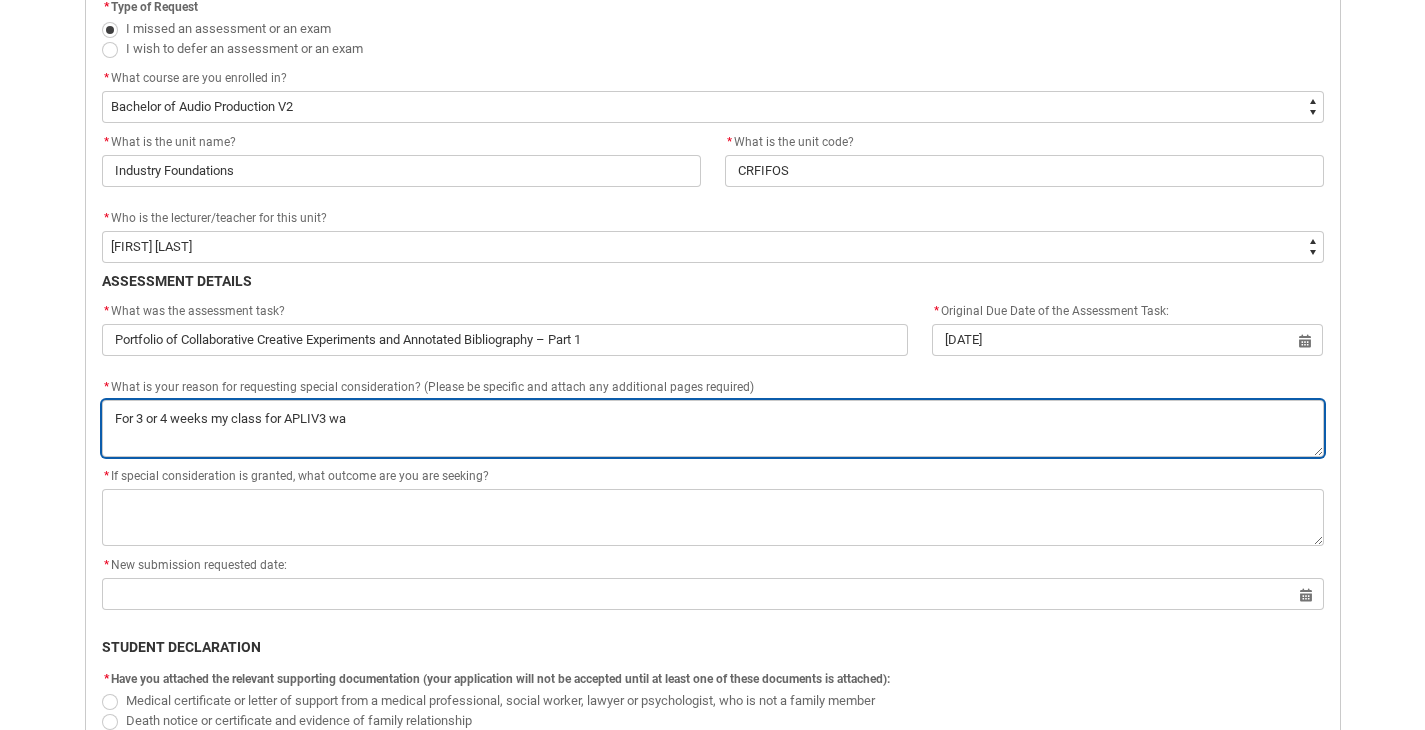 type on "For 3 or 4 weeks my class for APLIV3 w" 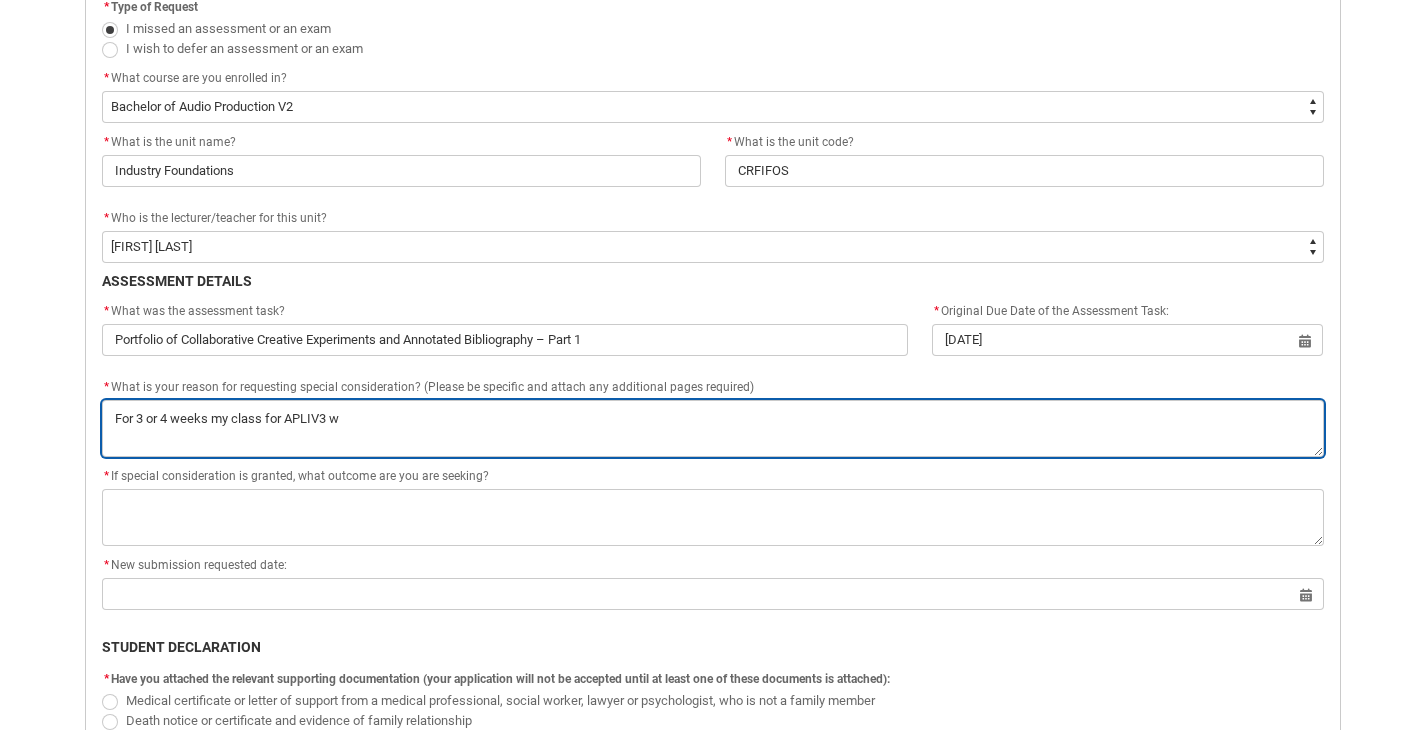 type on "For 3 or 4 weeks my class for APLIV3" 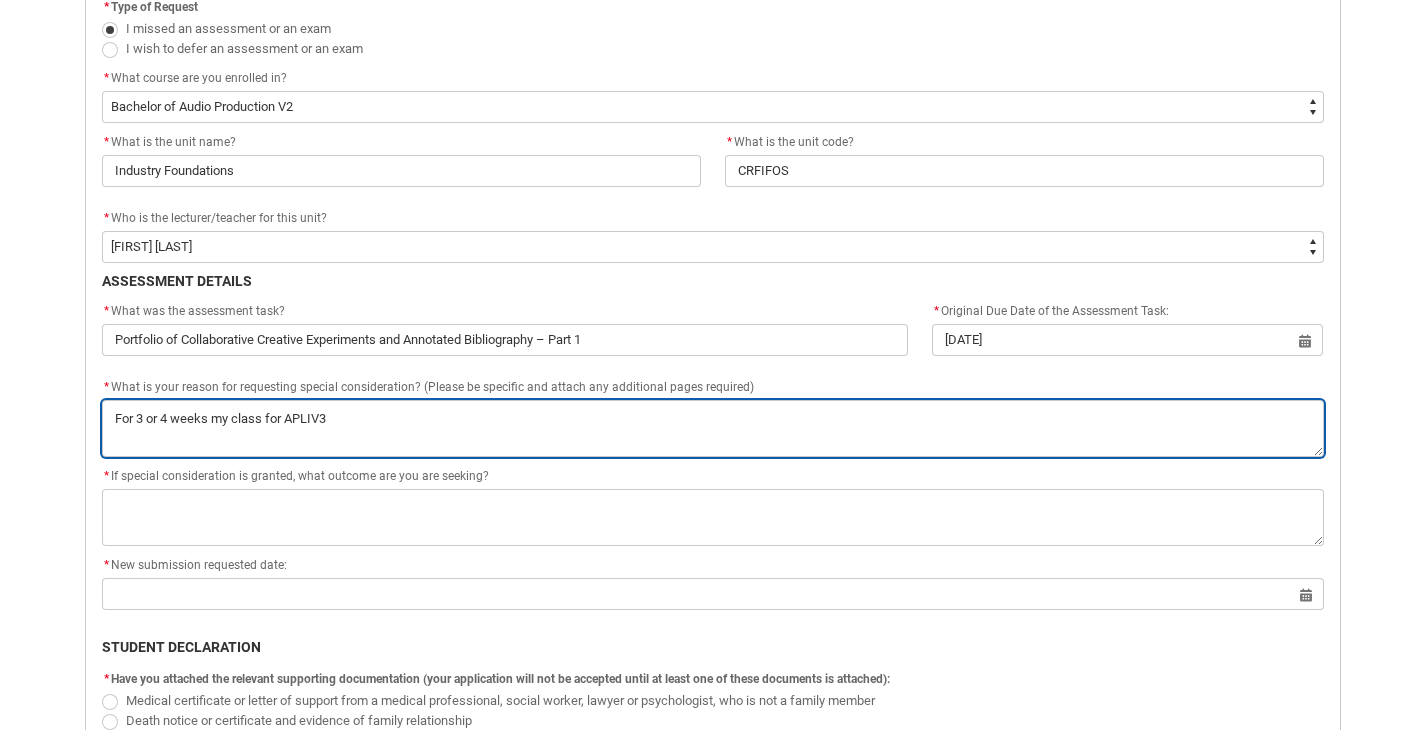type on "For 3 or 4 weeks my class for APLIV3" 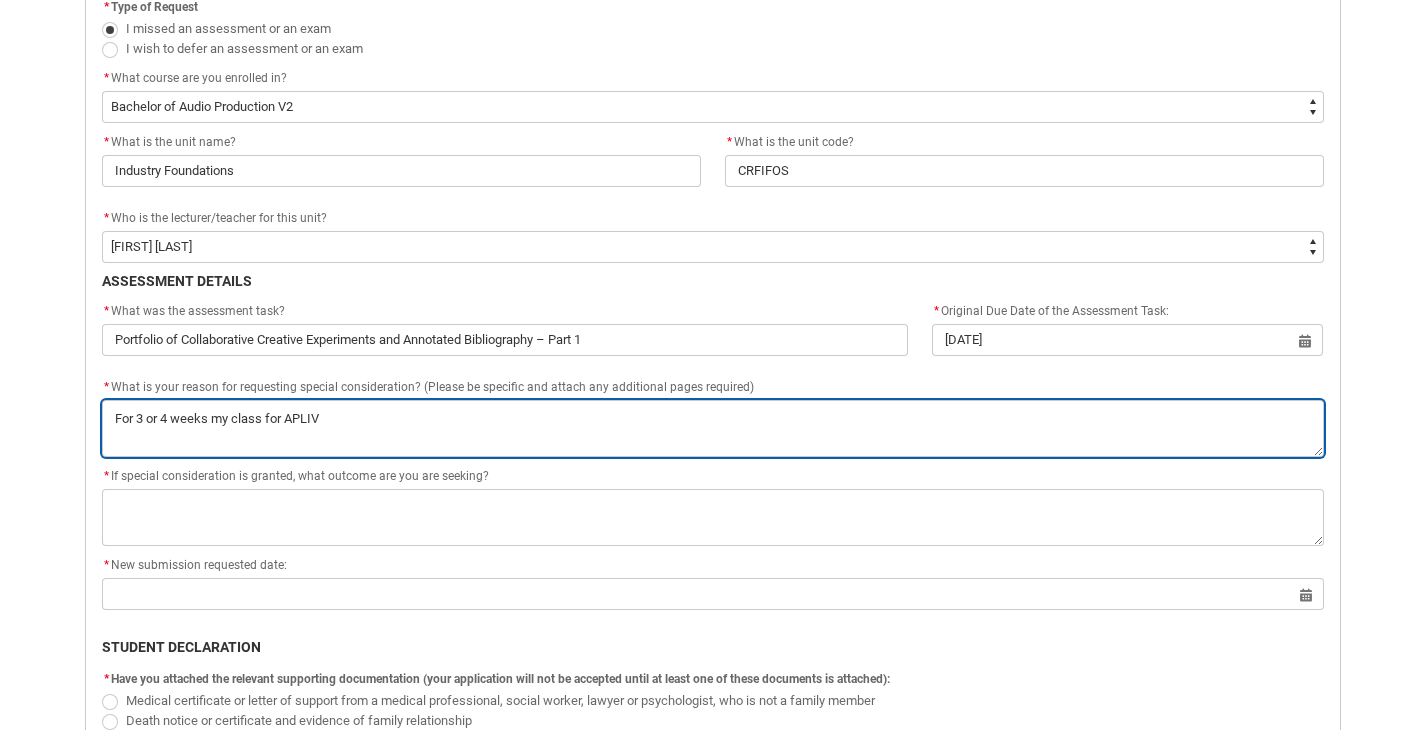 type on "For 3 or 4 weeks my class for APLI" 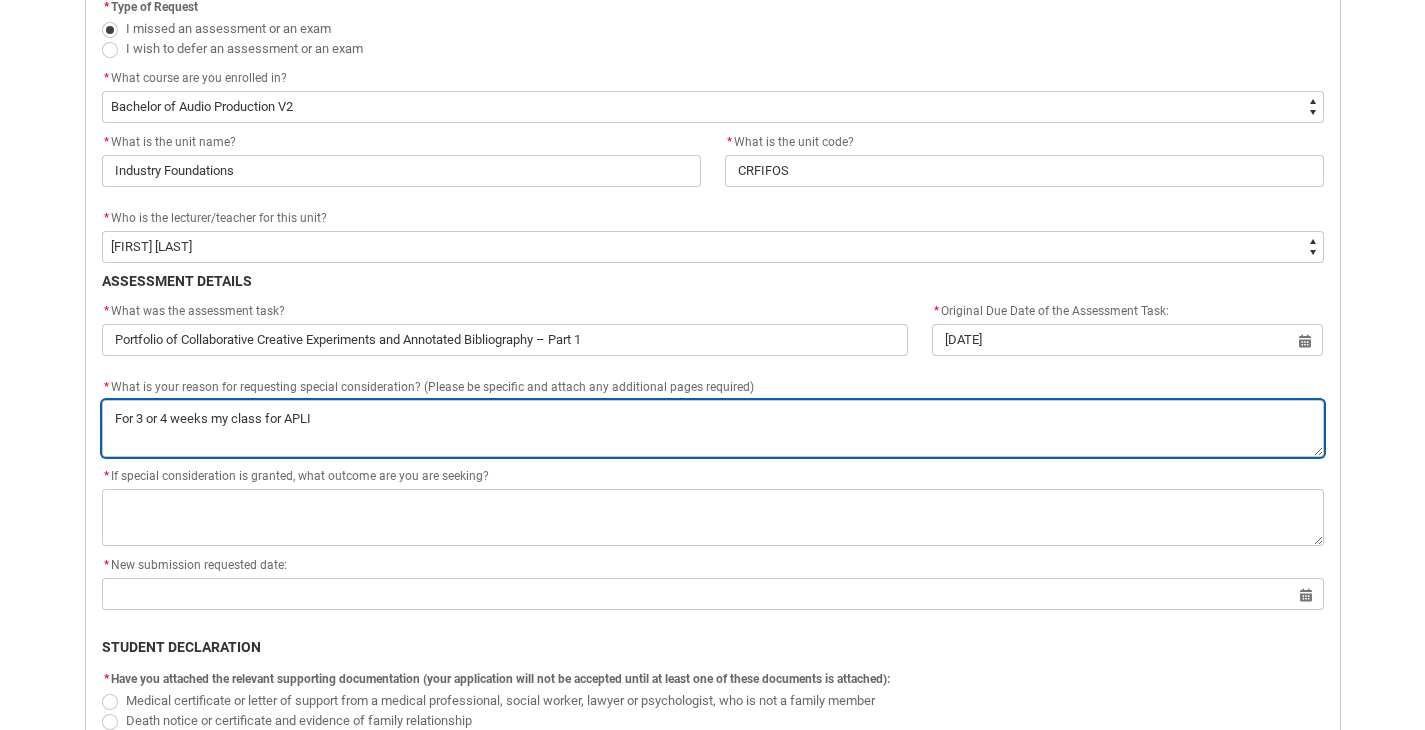 type on "For 3 or 4 weeks my class for APL" 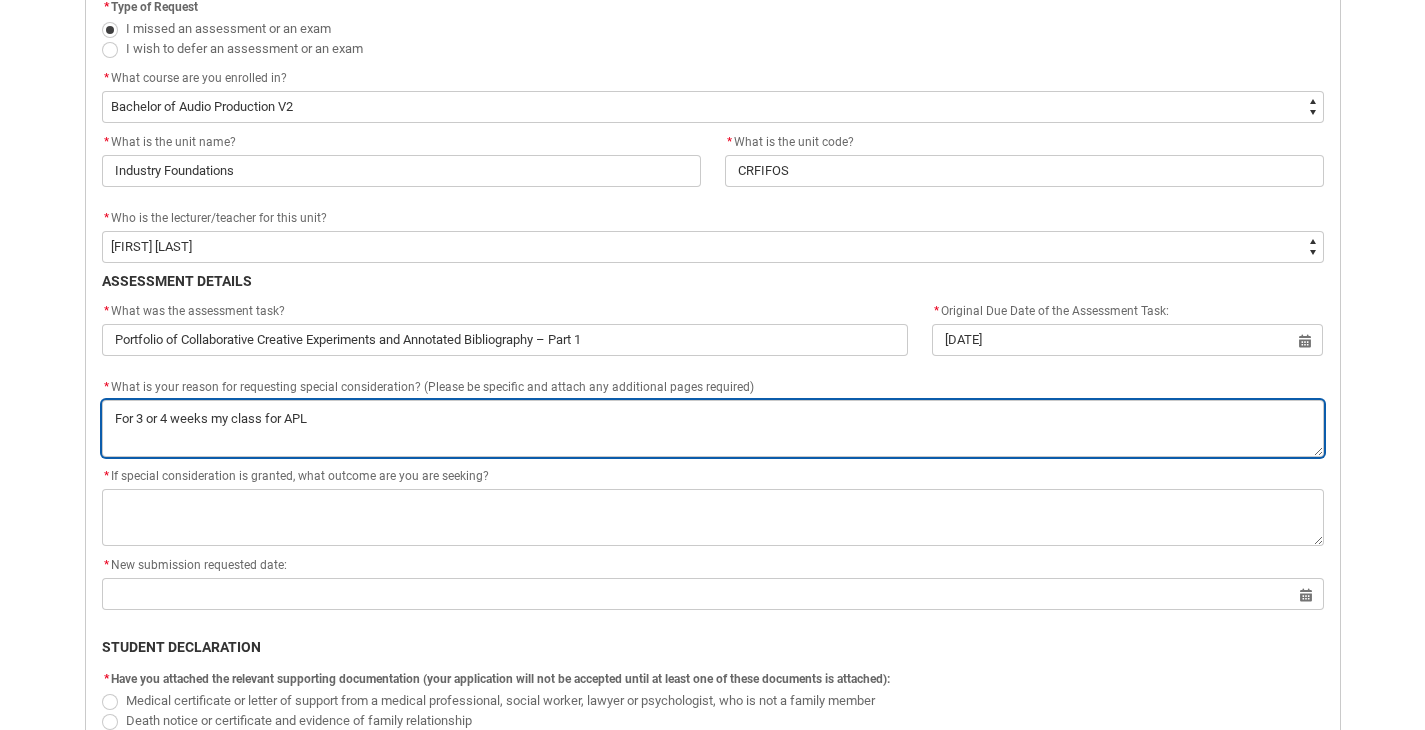 type on "For 3 or 4 weeks my class for AP" 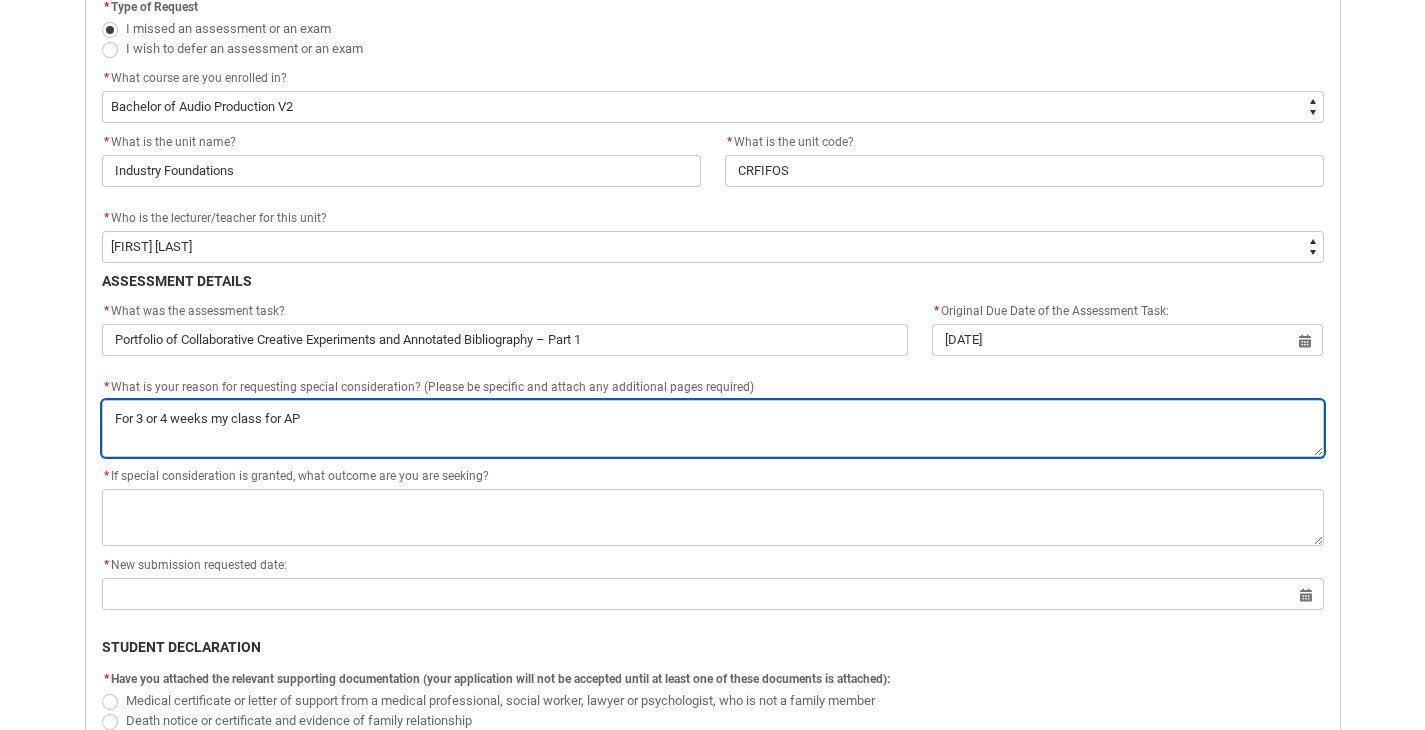 type on "For 3 or 4 weeks my class for APP" 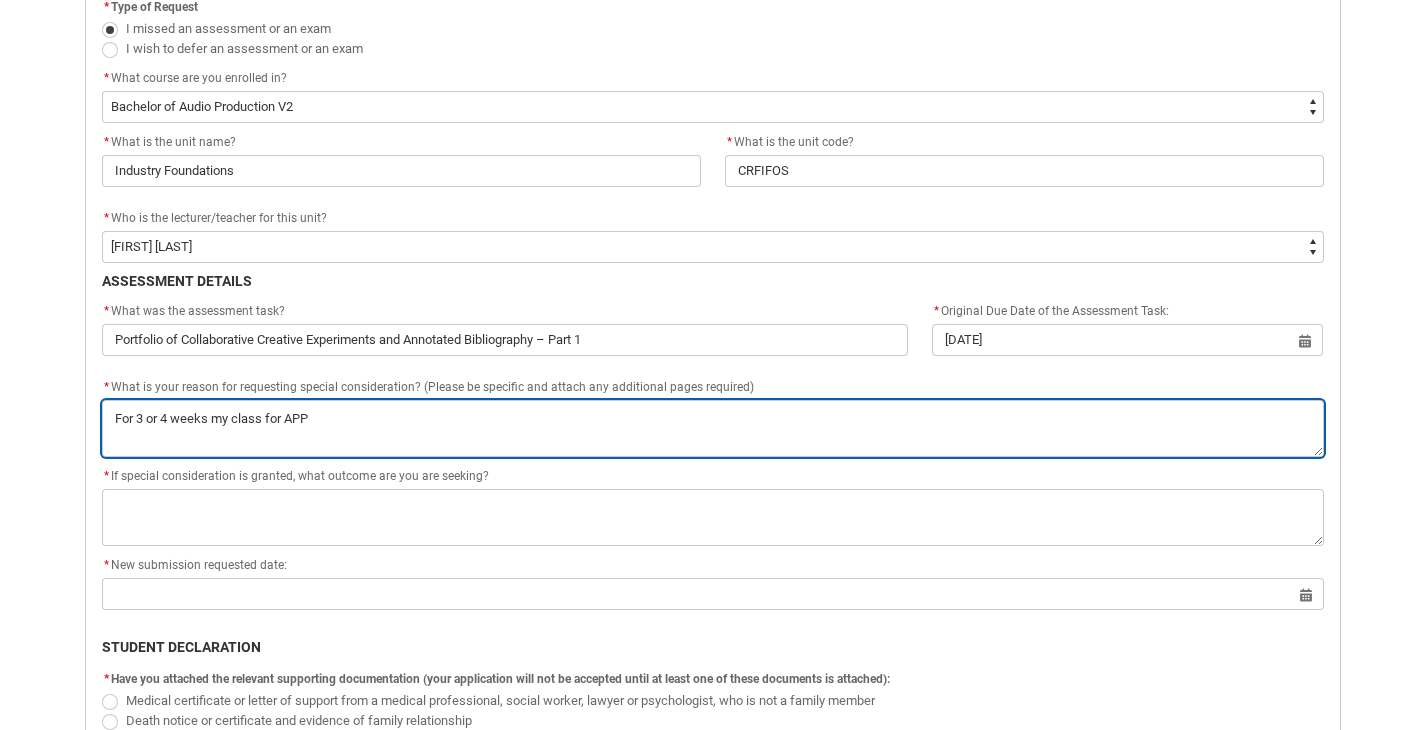 type on "For 3 or 4 weeks my class for APPOS3 was switched to a Thursday which clashed with my APPOS" 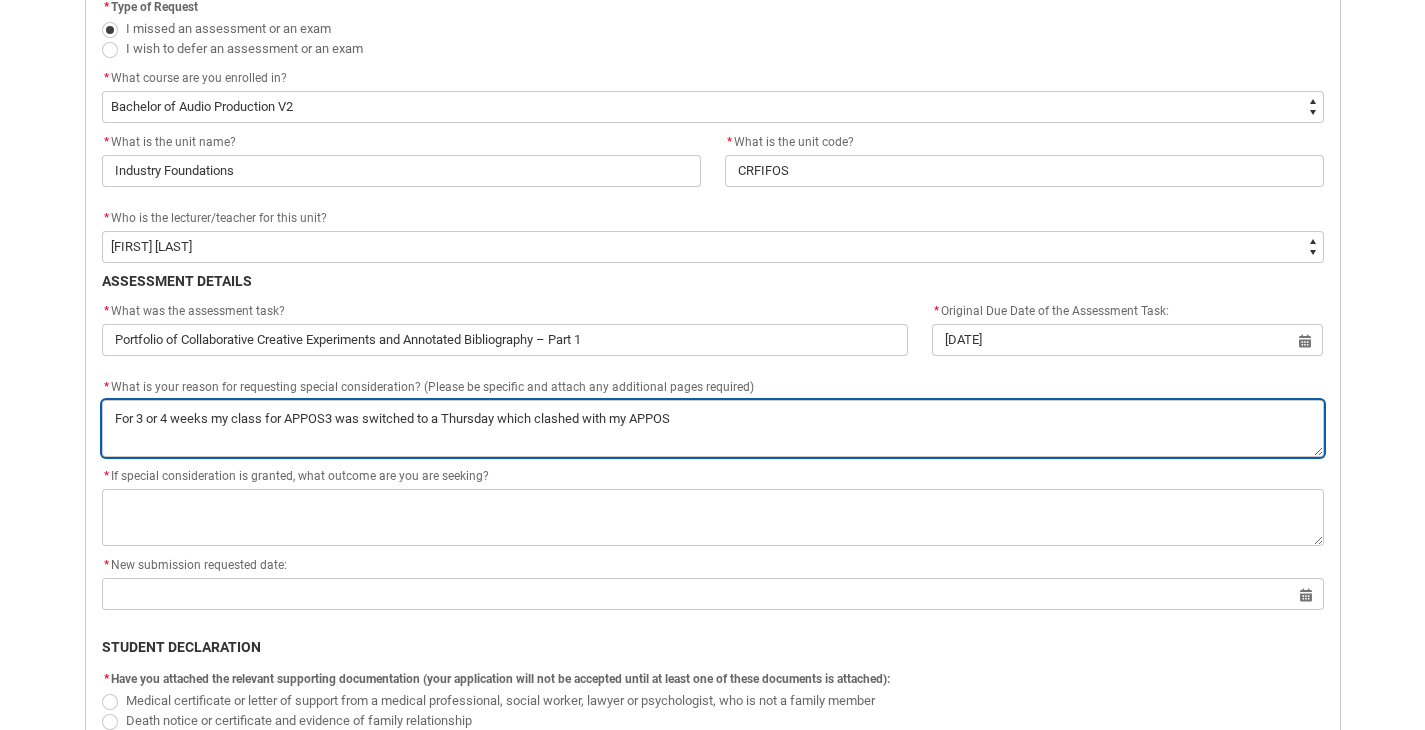 type on "For 3 or 4 weeks my class for APP" 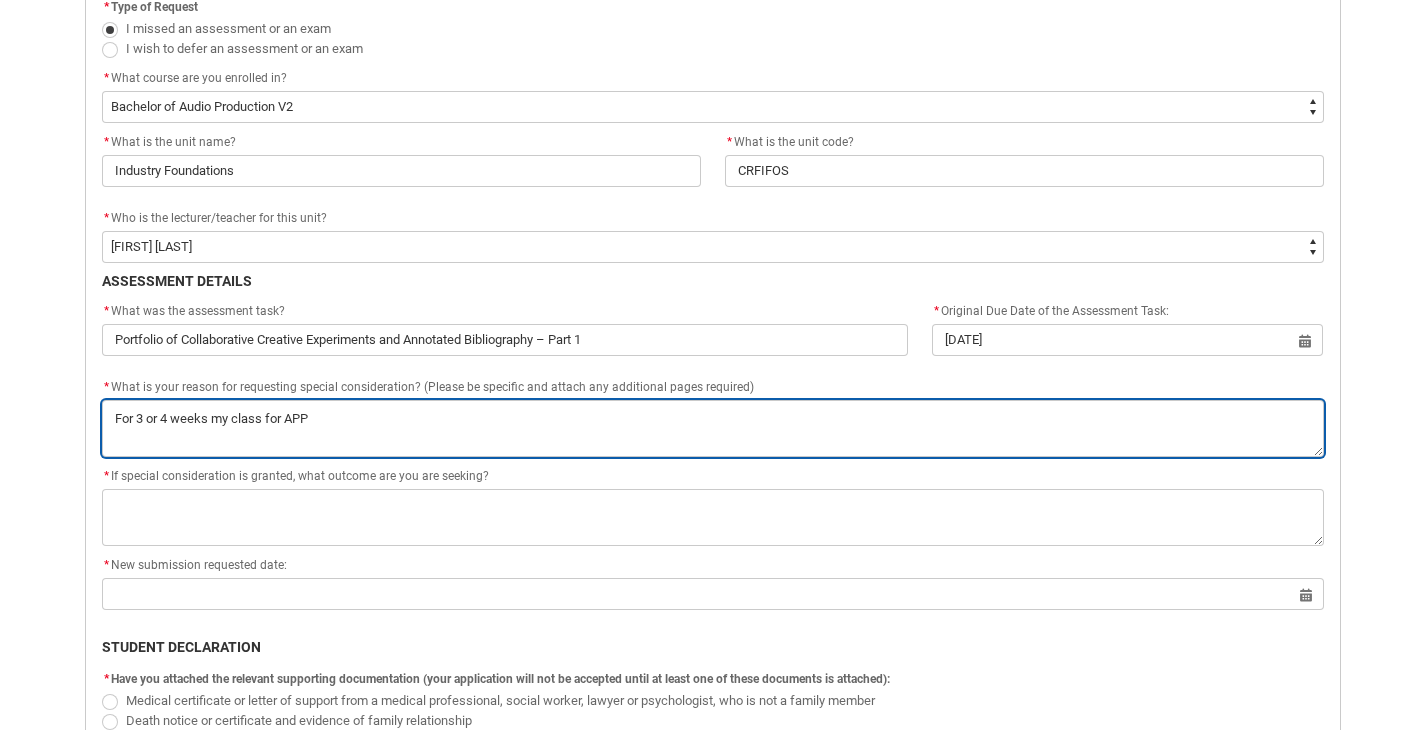 type on "For 3 or 4 weeks my class for APPO" 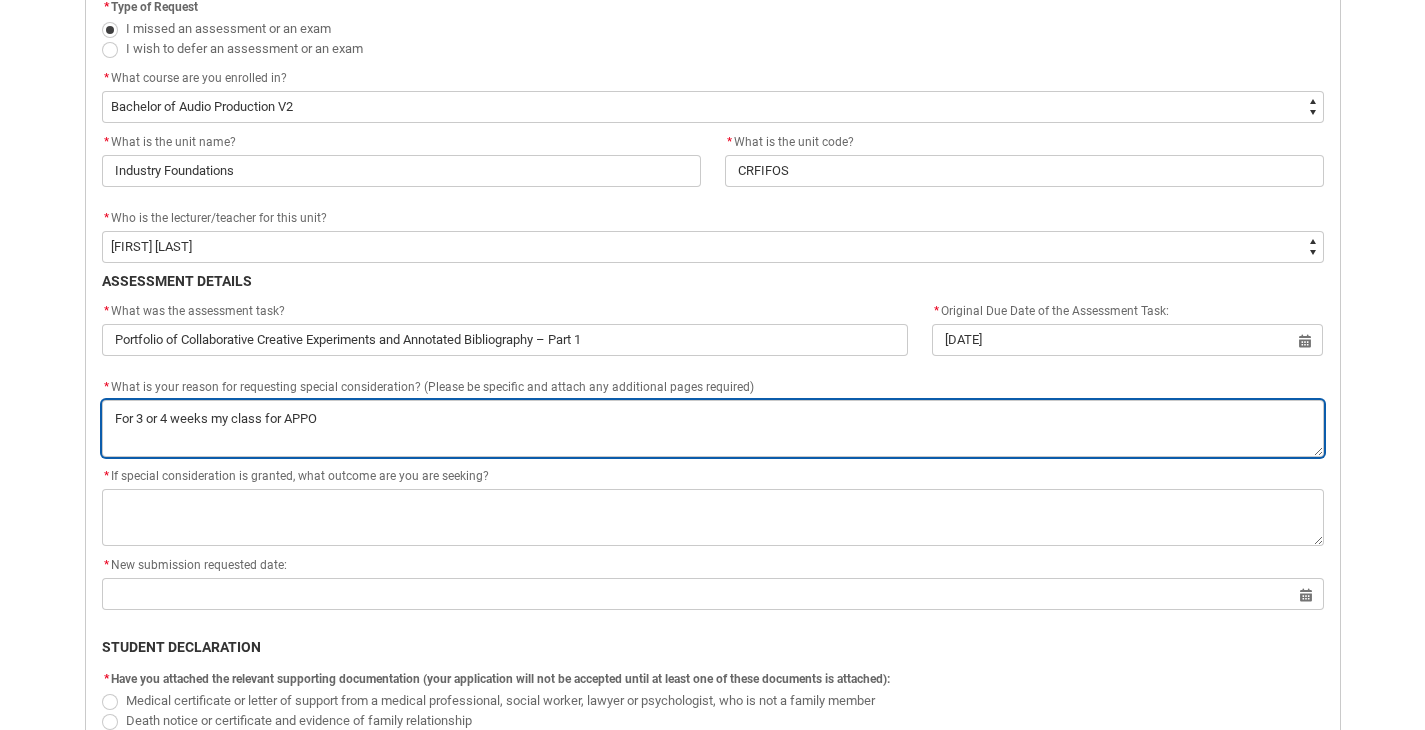 type on "For 3 or 4 weeks my class for APPOS" 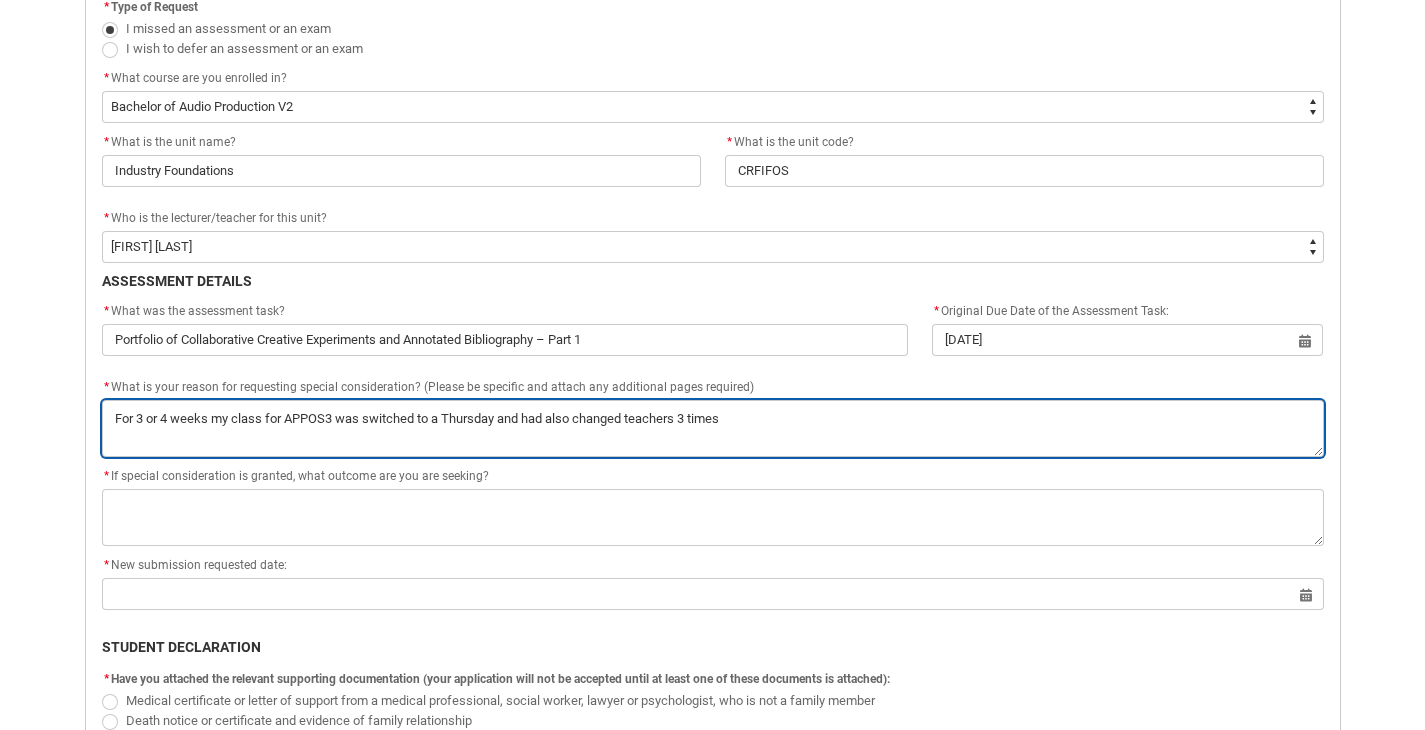 click on "*" at bounding box center (713, 428) 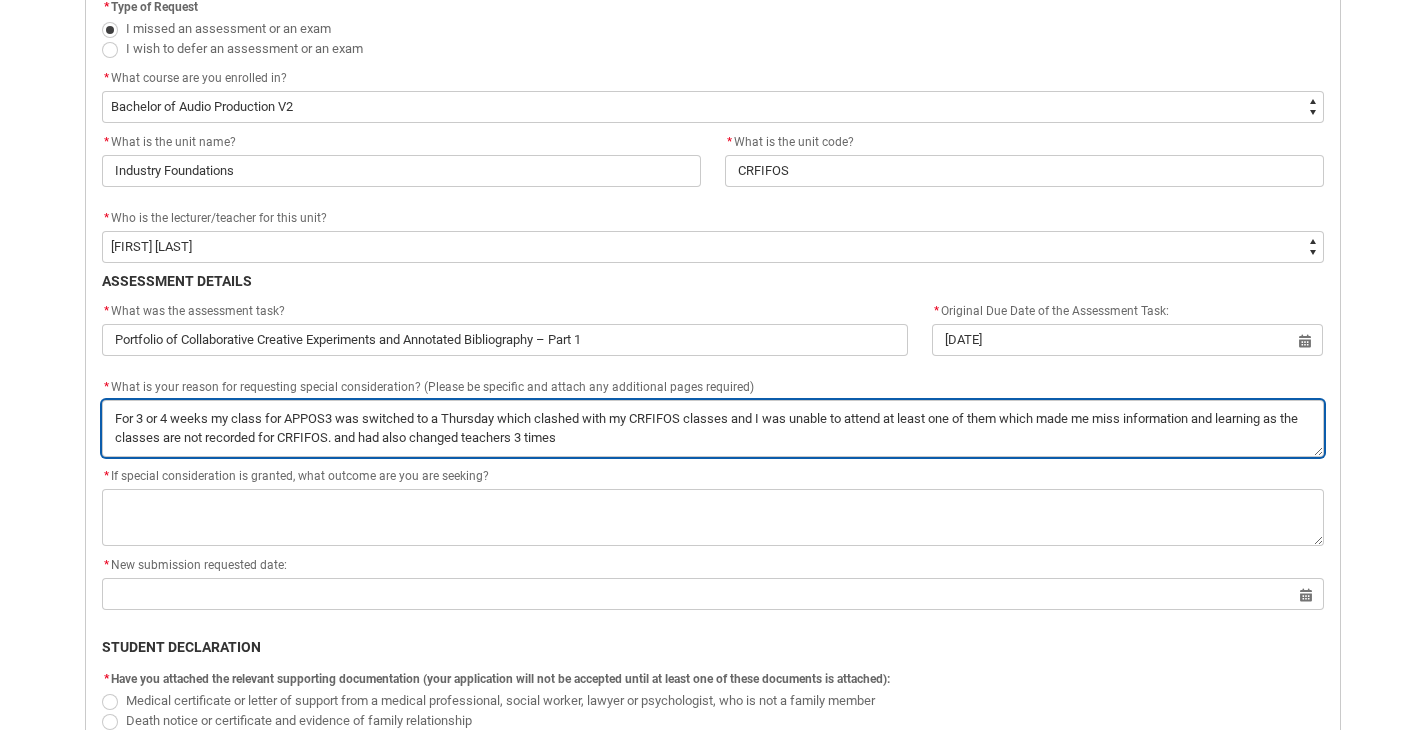 drag, startPoint x: 359, startPoint y: 438, endPoint x: 378, endPoint y: 438, distance: 19 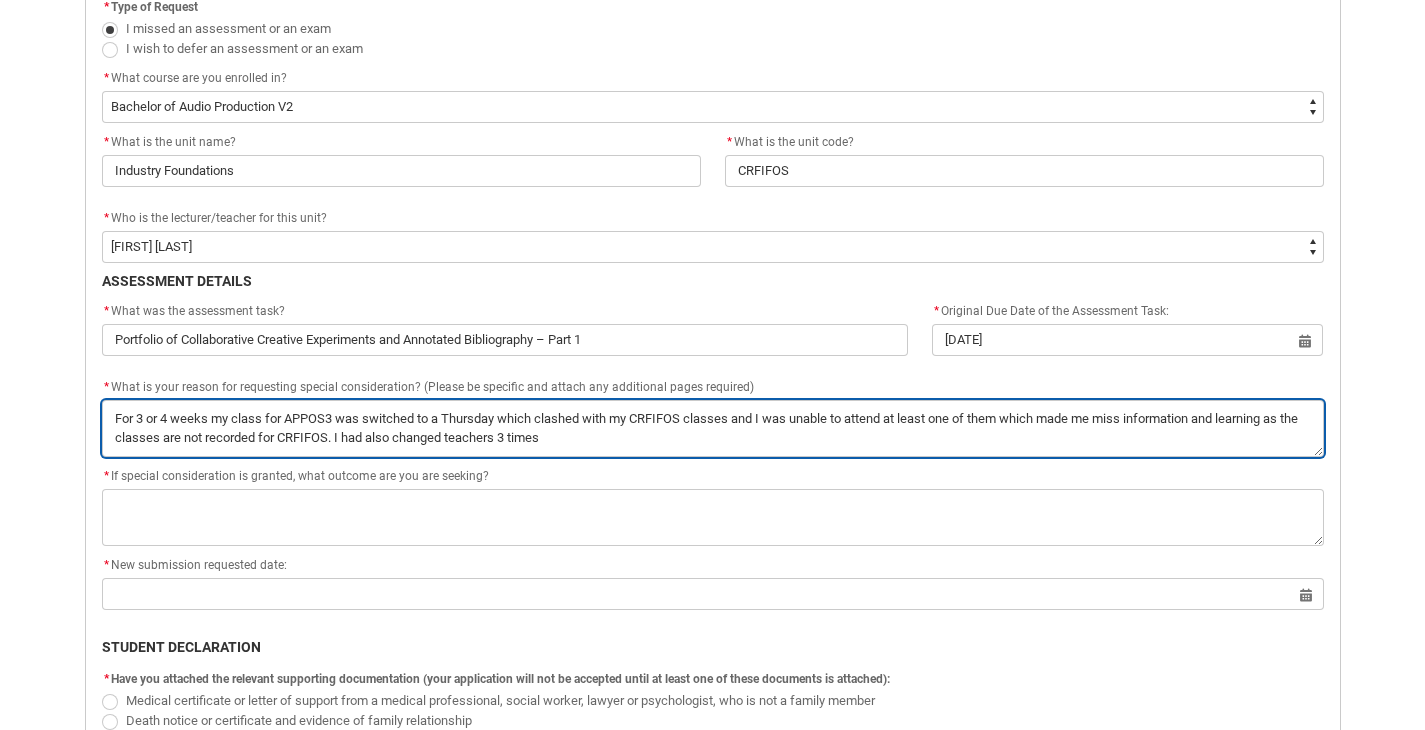 click on "*" at bounding box center [713, 428] 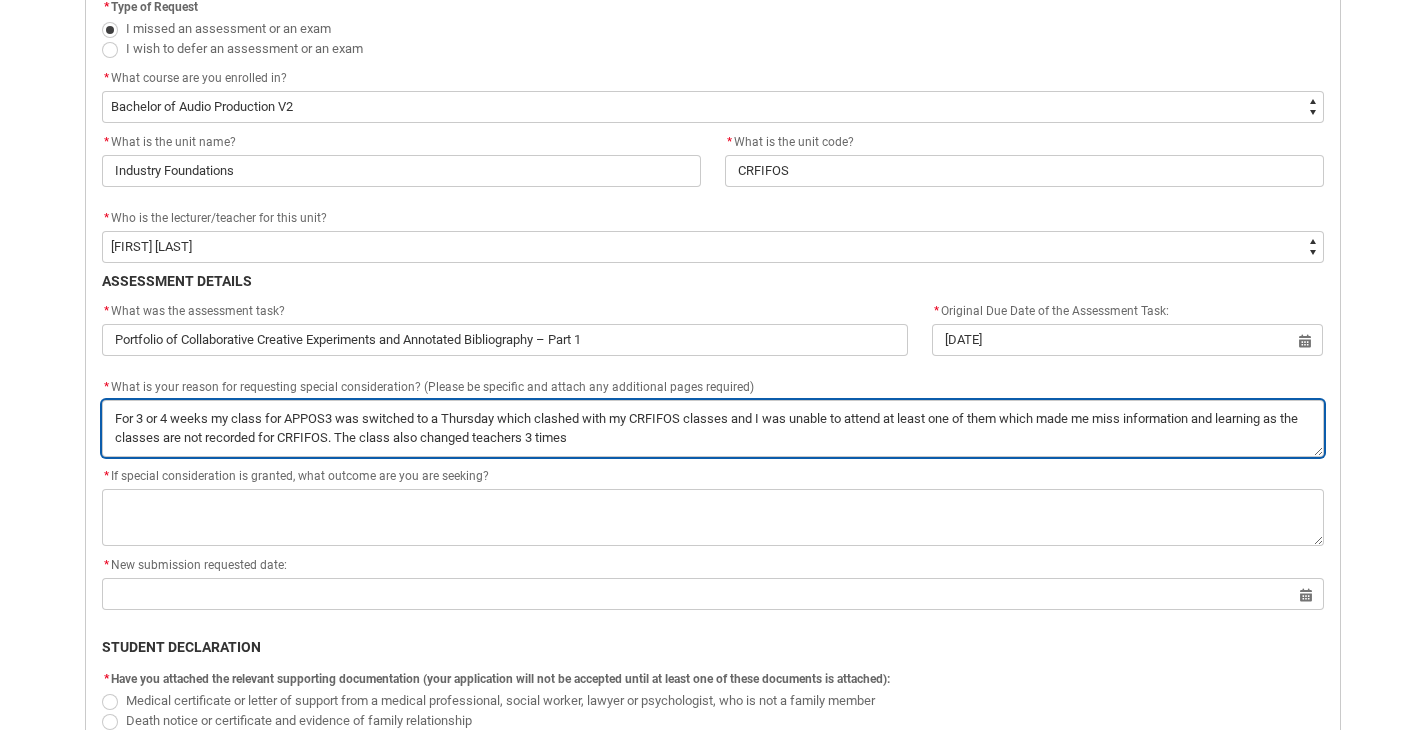 click on "*" at bounding box center (713, 428) 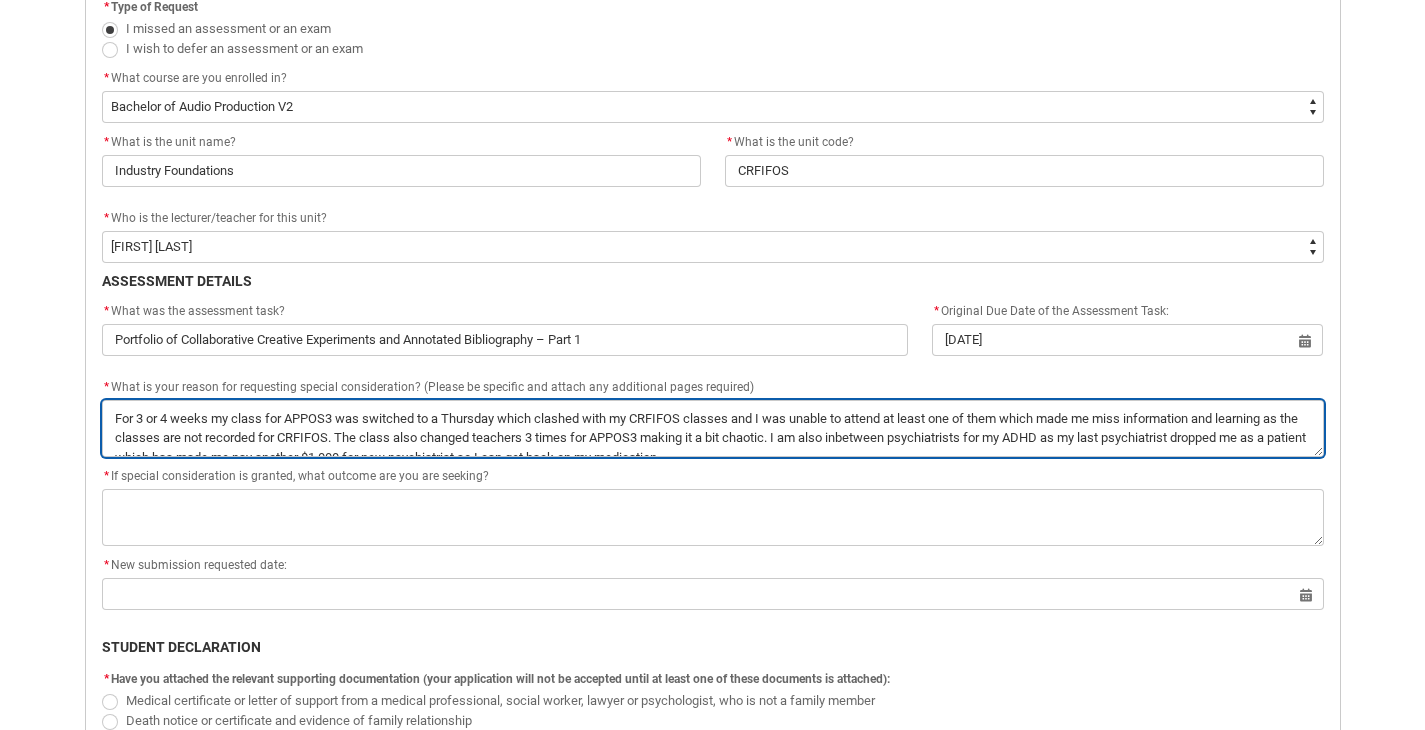 click on "*" at bounding box center (713, 428) 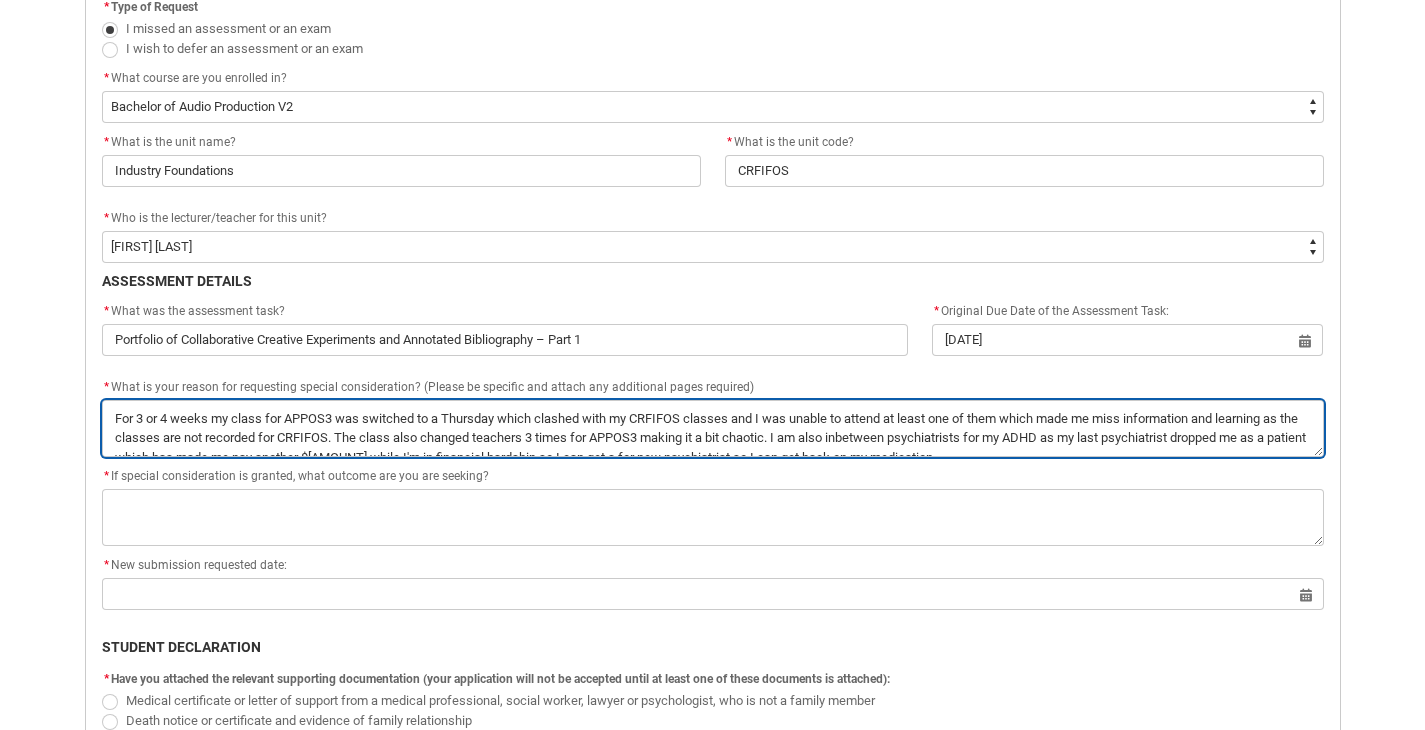 click on "*" at bounding box center [713, 428] 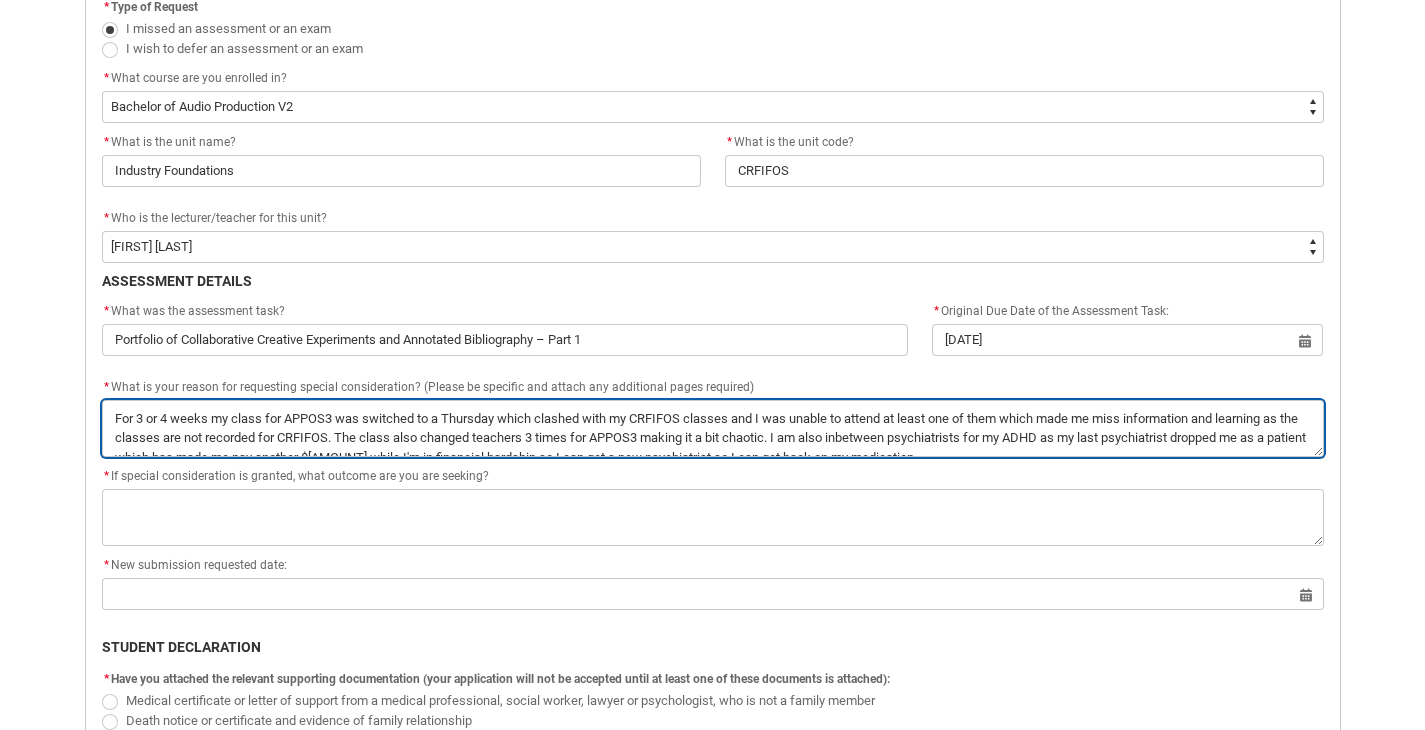 click on "*" at bounding box center [713, 428] 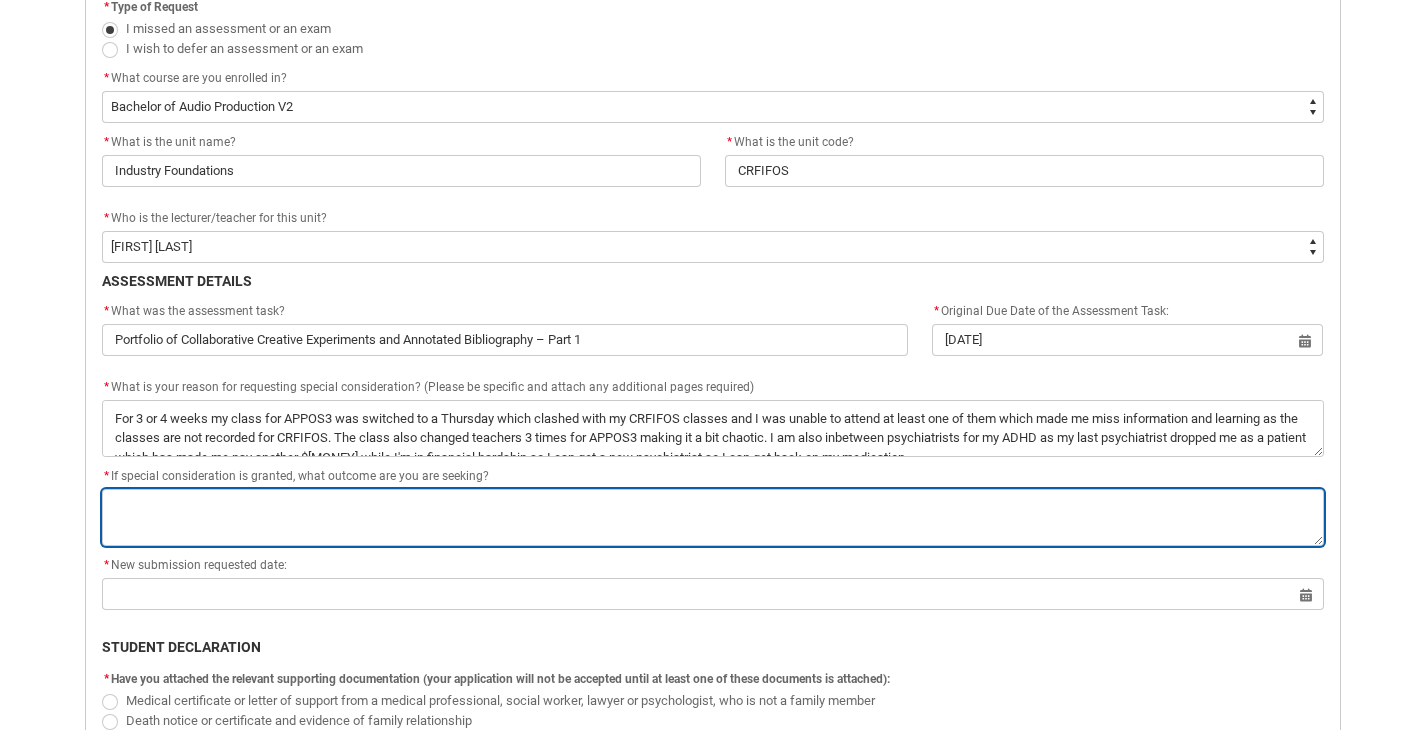 click on "*" at bounding box center (713, 517) 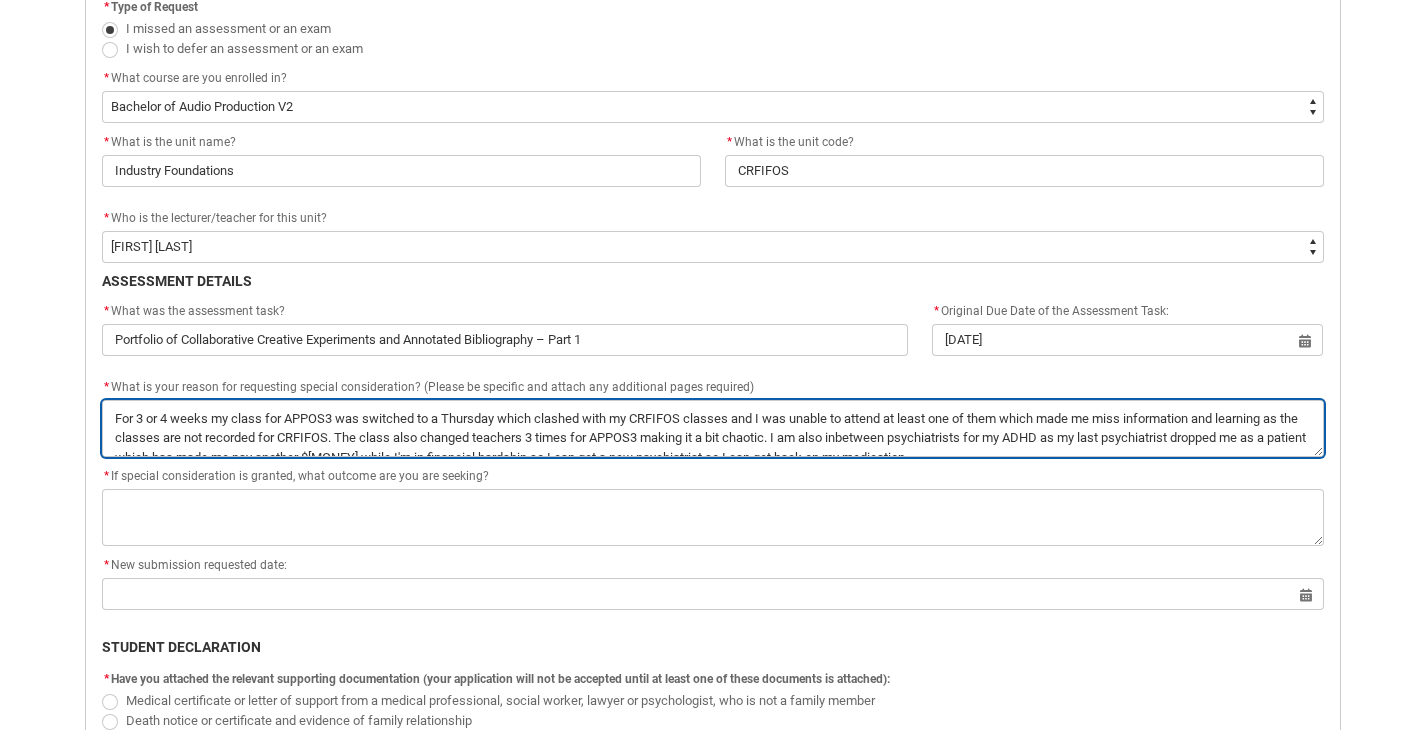 click on "*" at bounding box center (713, 428) 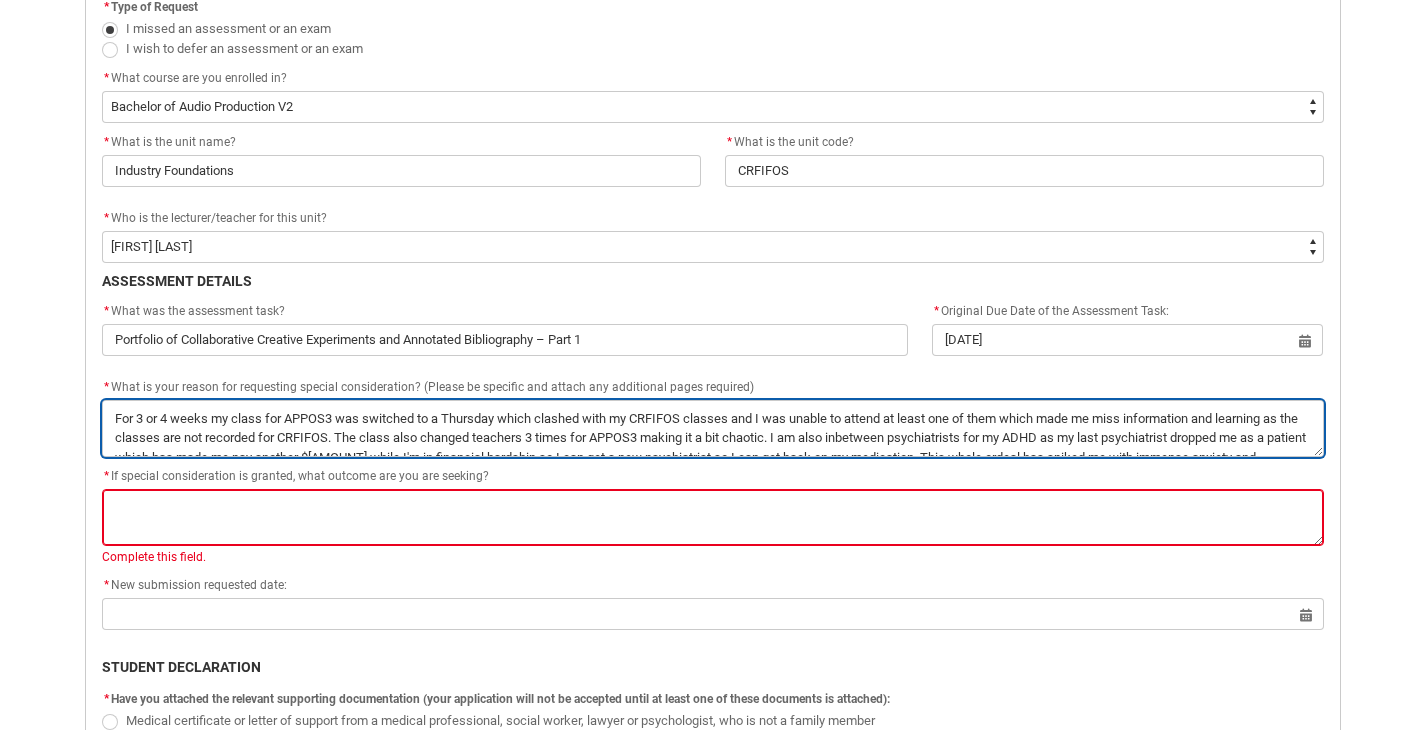scroll, scrollTop: 747, scrollLeft: 0, axis: vertical 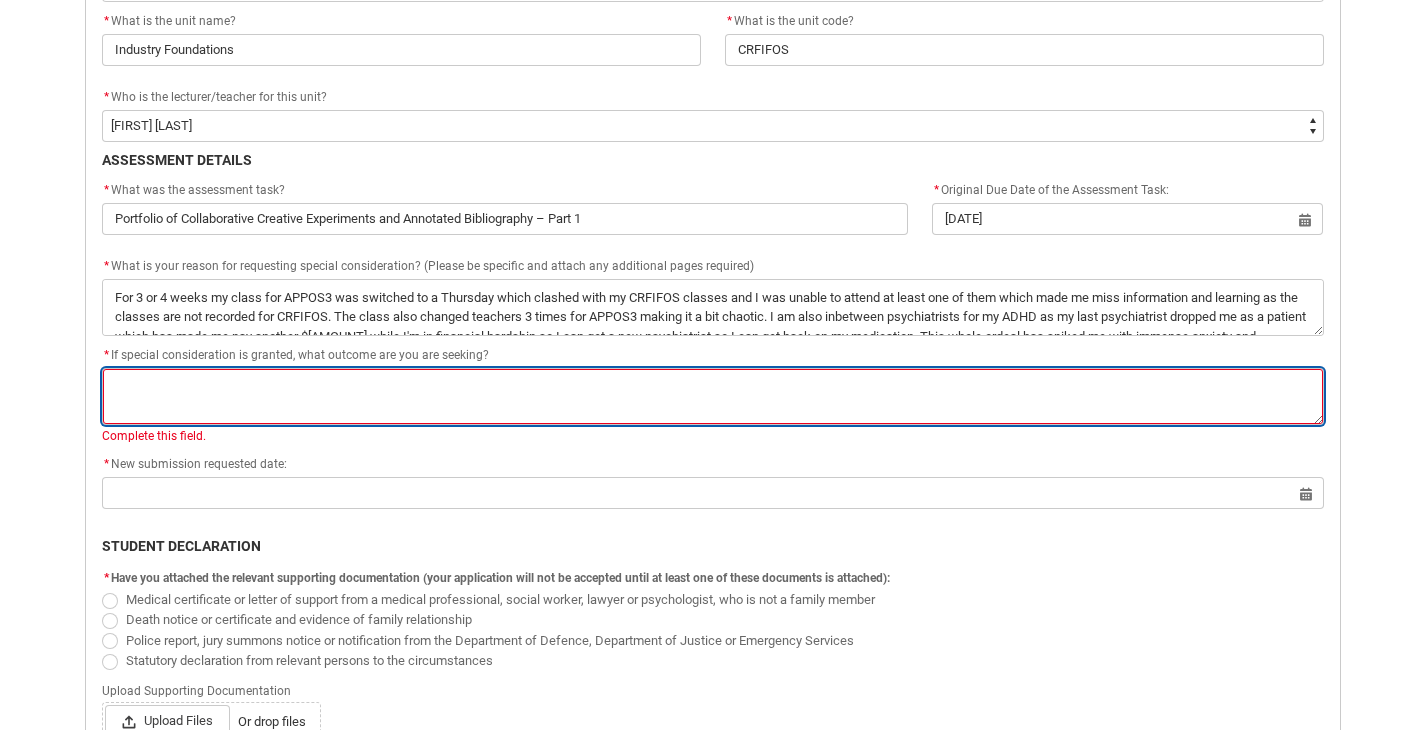 click on "*" at bounding box center (713, 396) 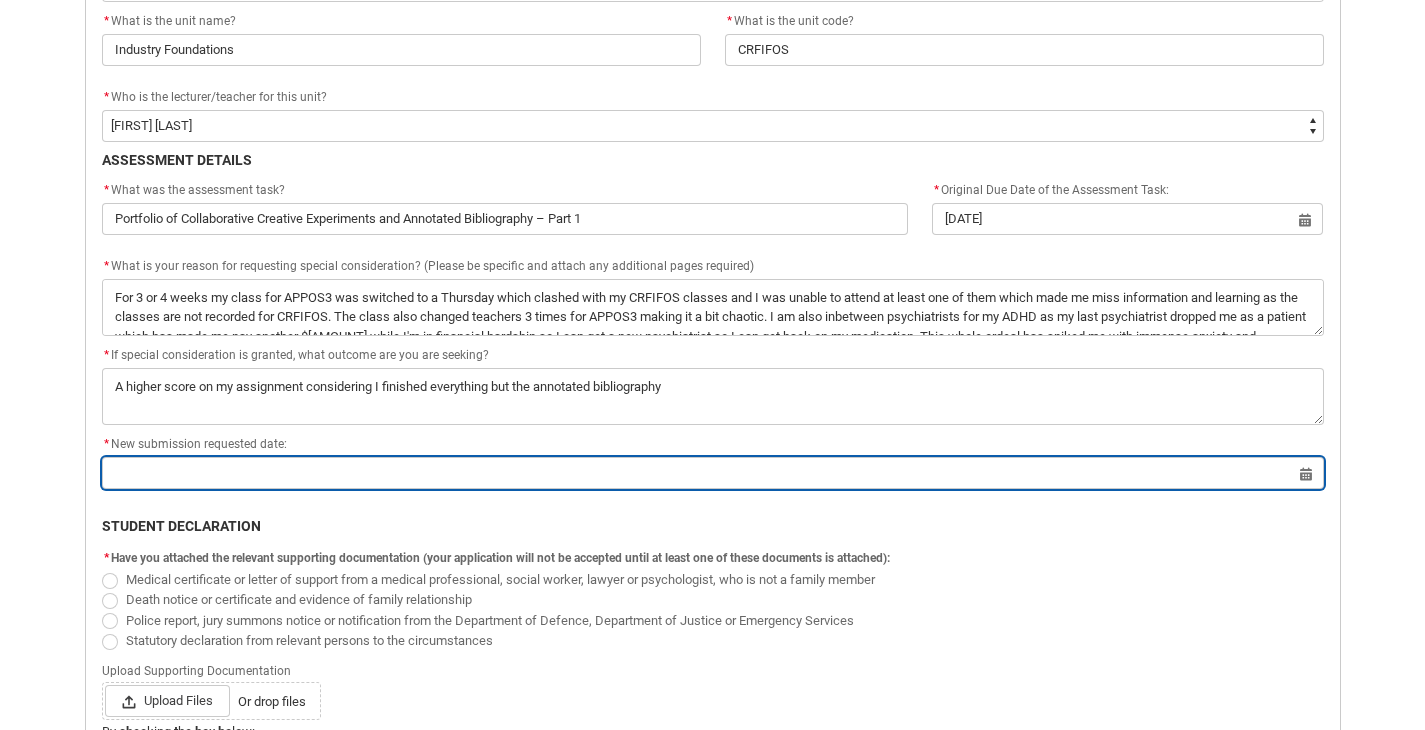 click at bounding box center [713, 473] 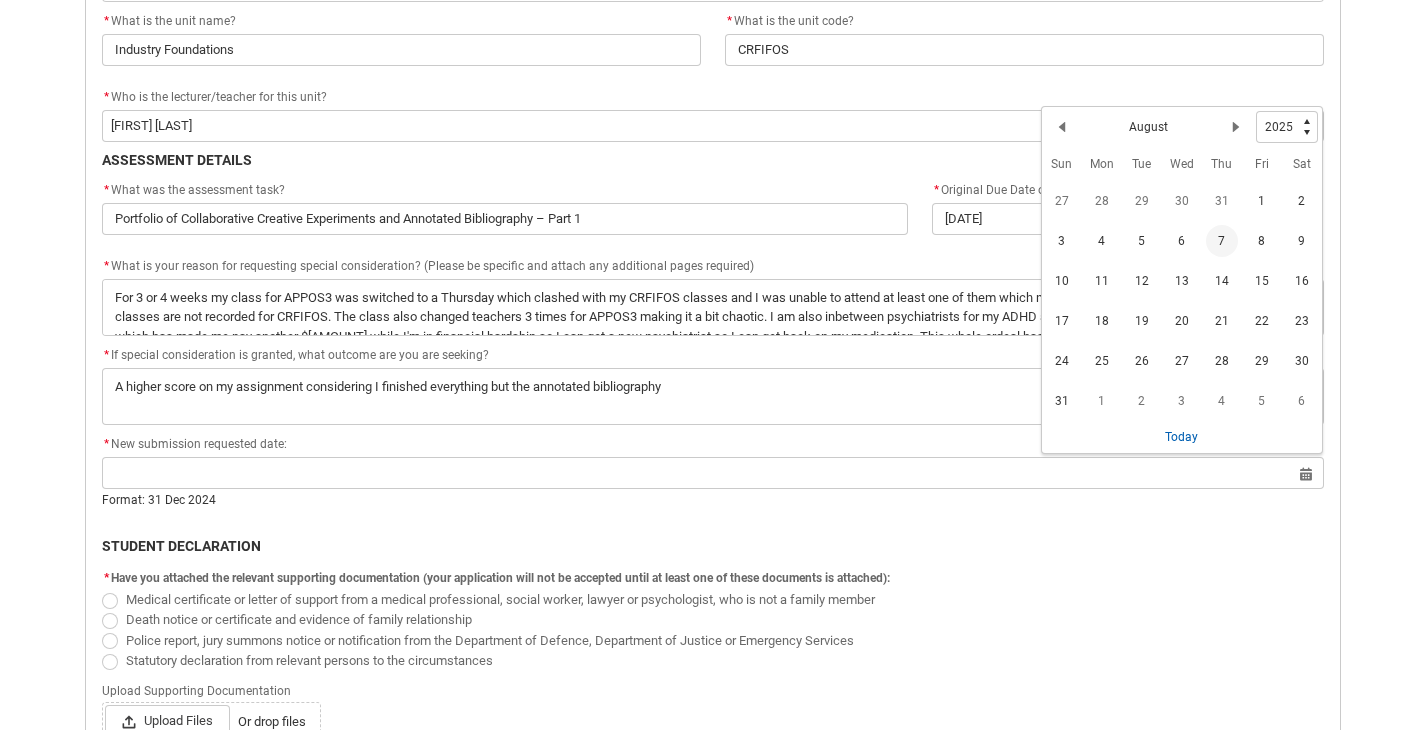 click 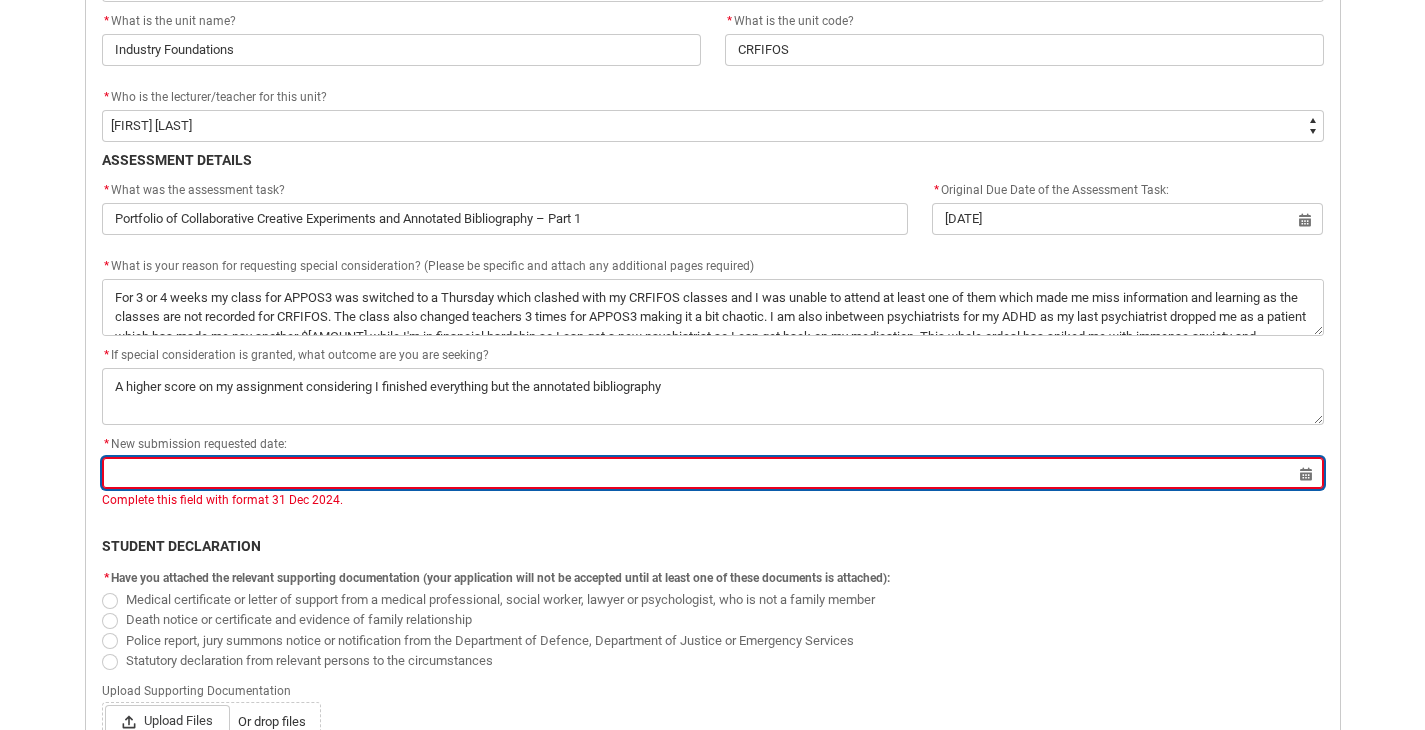 click at bounding box center [713, 473] 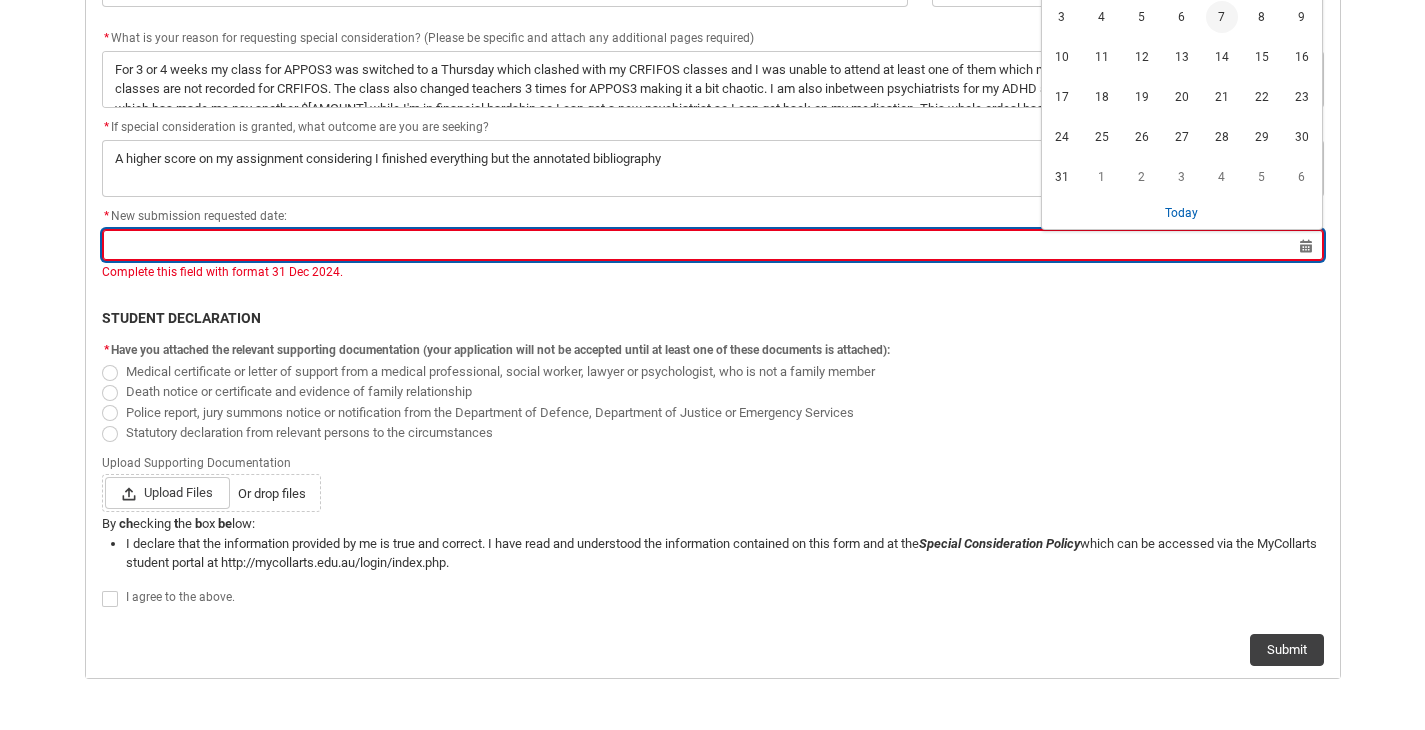 scroll, scrollTop: 951, scrollLeft: 0, axis: vertical 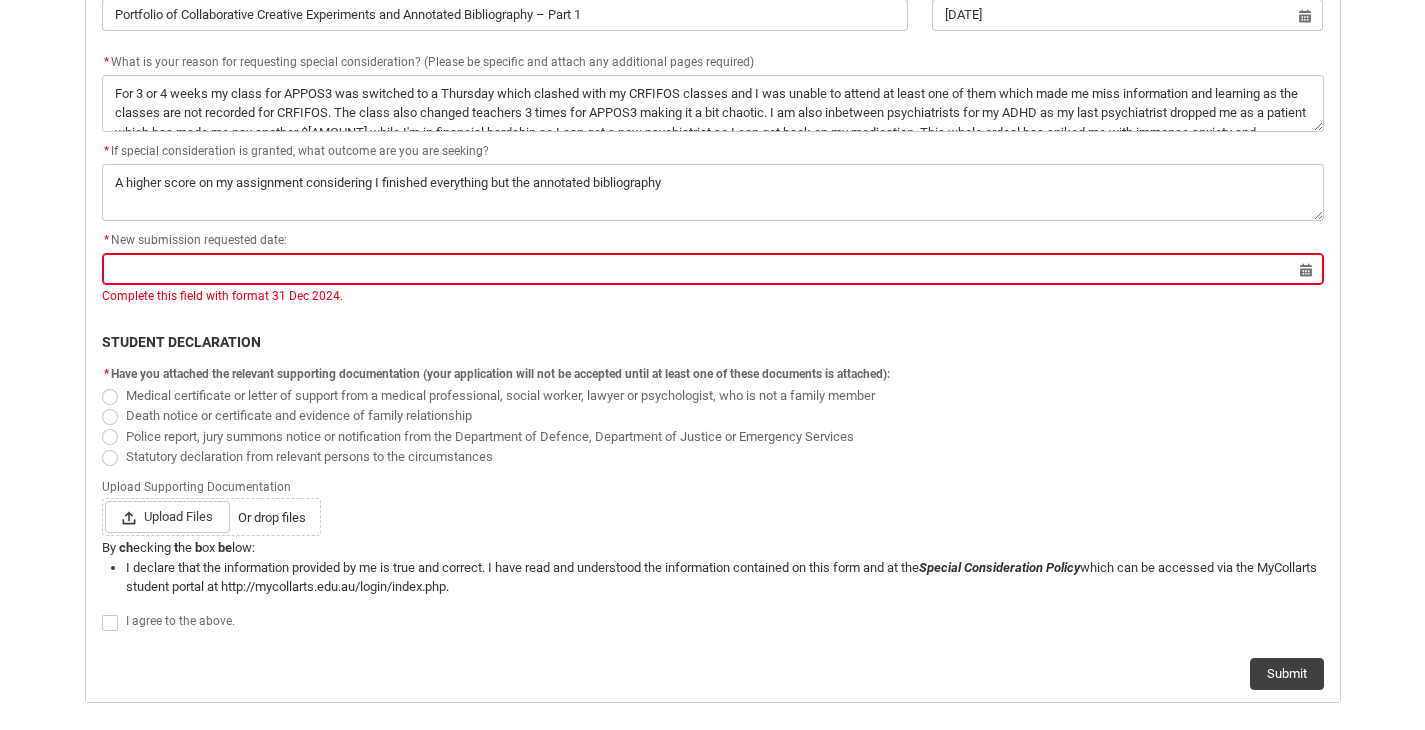 click on "Statutory declaration from relevant persons to the circumstances" at bounding box center (309, 456) 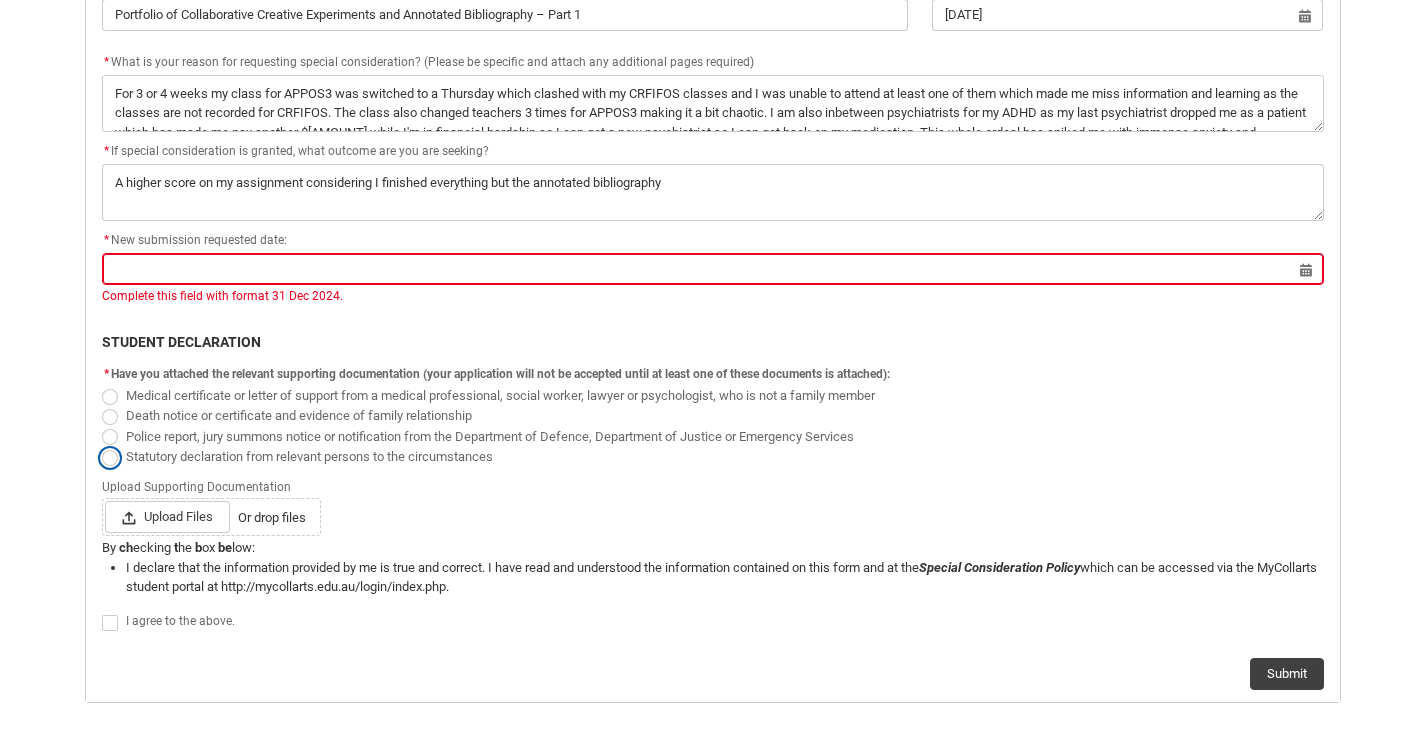 click on "Statutory declaration from relevant persons to the circumstances" at bounding box center (101, 445) 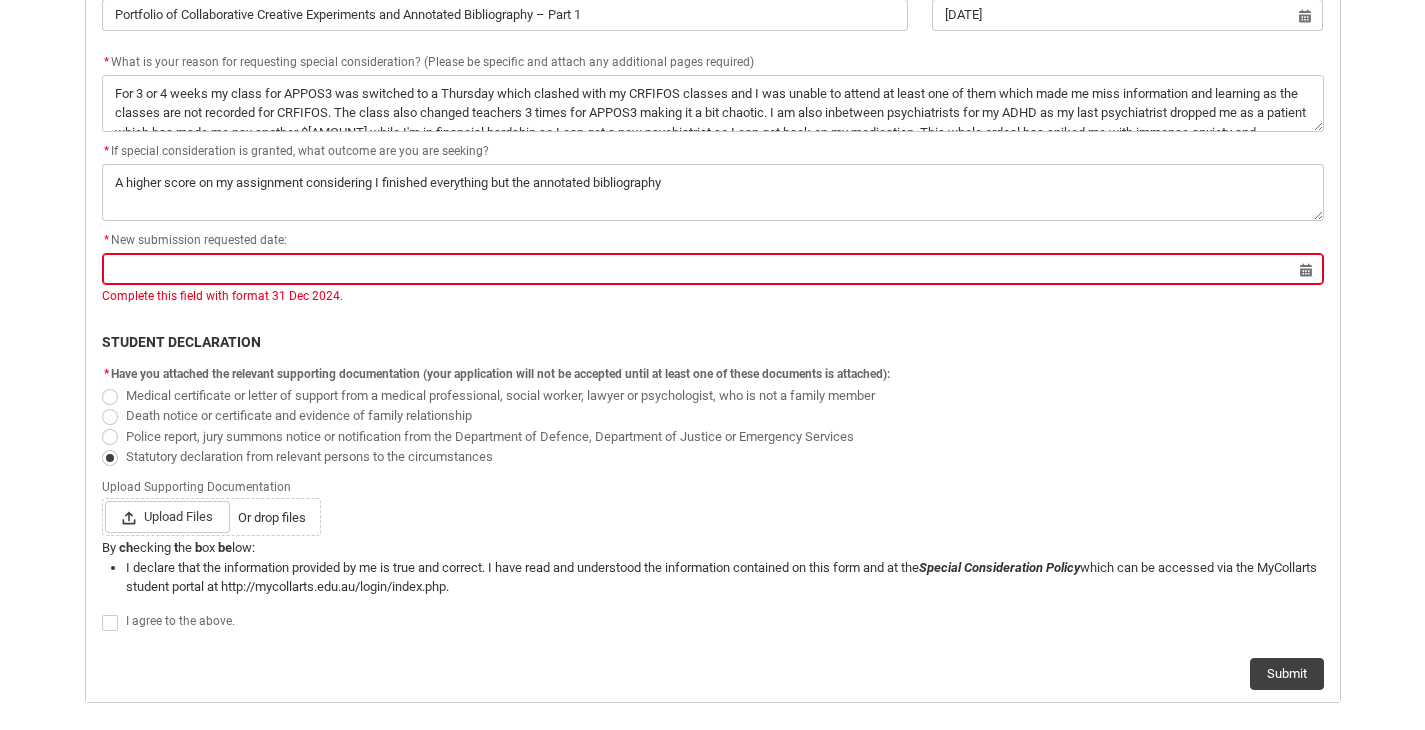 click on "Statutory declaration from relevant persons to the circumstances" at bounding box center [309, 456] 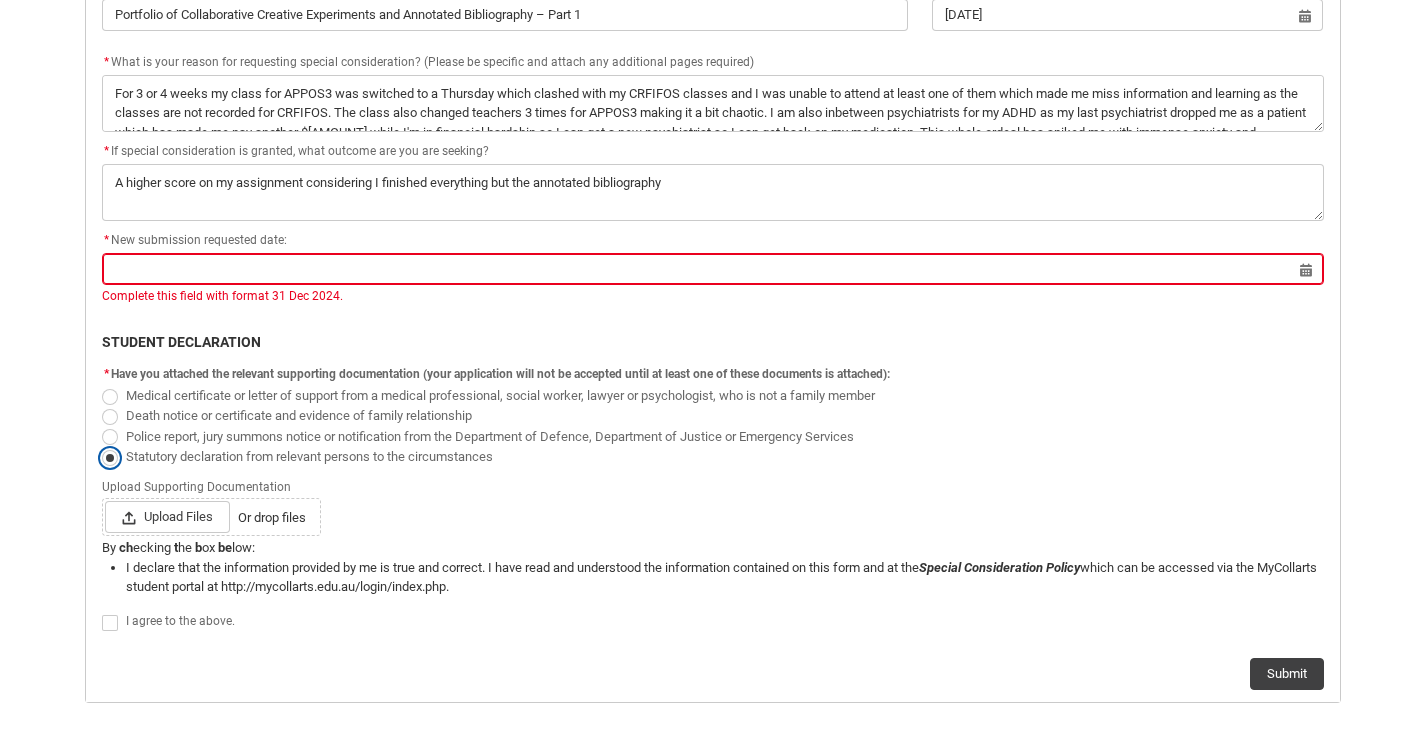 click on "Statutory declaration from relevant persons to the circumstances" at bounding box center (101, 445) 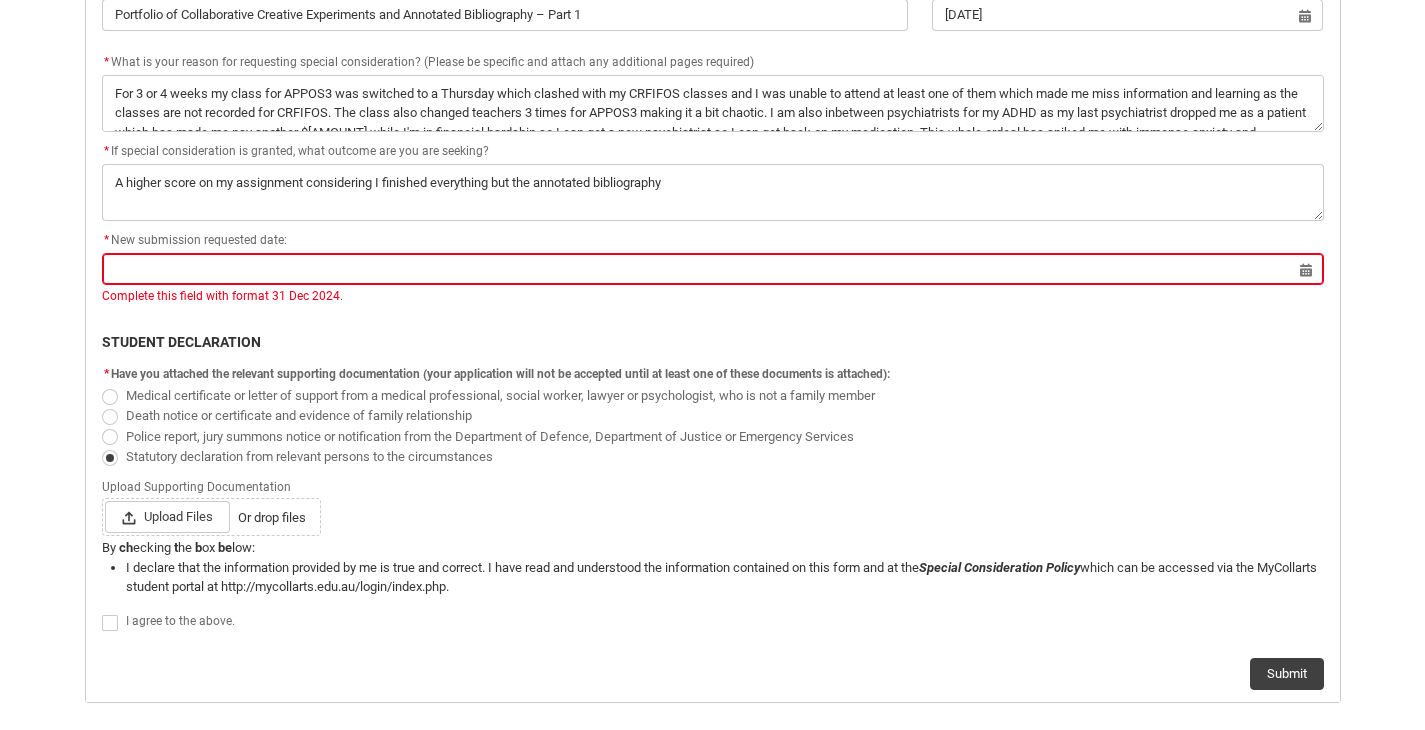click on "Police report, jury summons notice or notification from the Department of Defence, Department of Justice or Emergency Services" 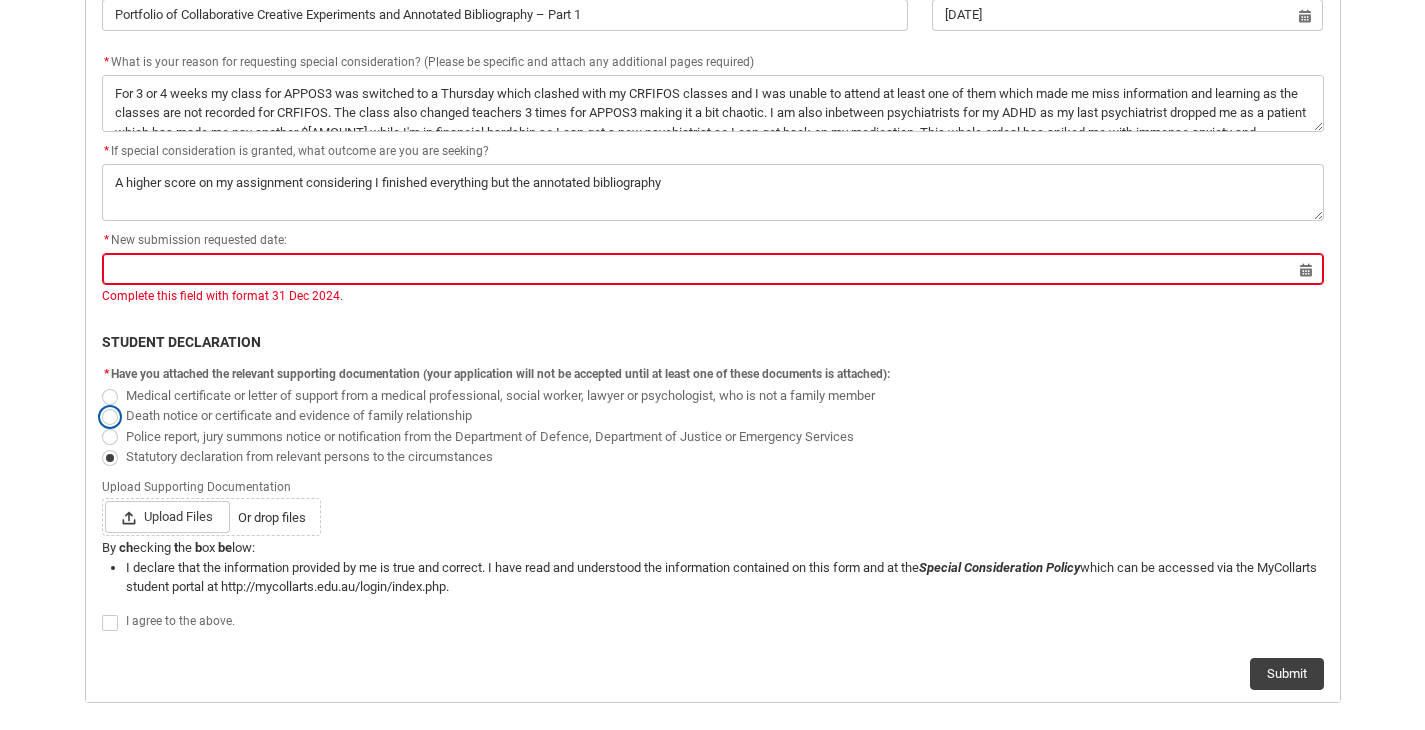 click on "Death notice or certificate and evidence of family relationship" at bounding box center [101, 404] 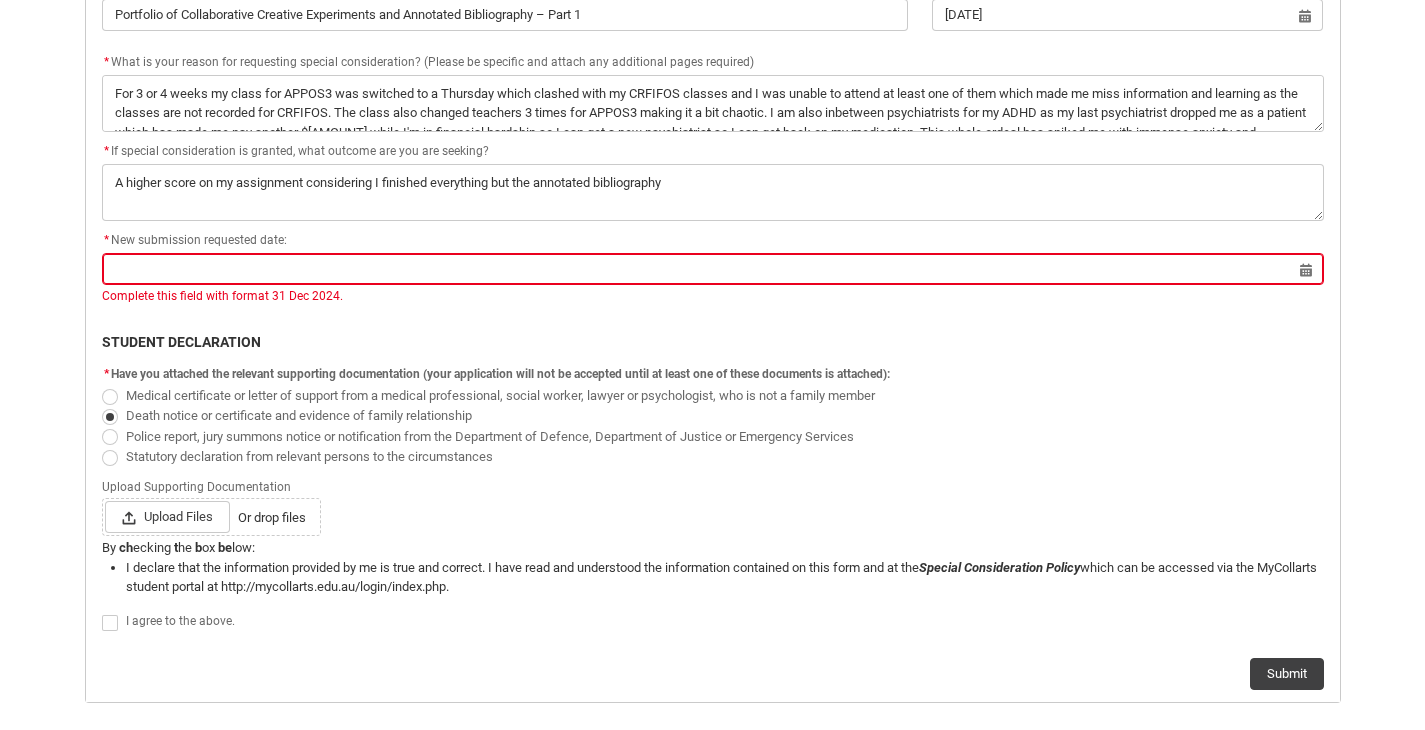 click on "Medical certificate or letter of support from a medical professional, social worker, lawyer or psychologist, who is not a family member" at bounding box center [500, 395] 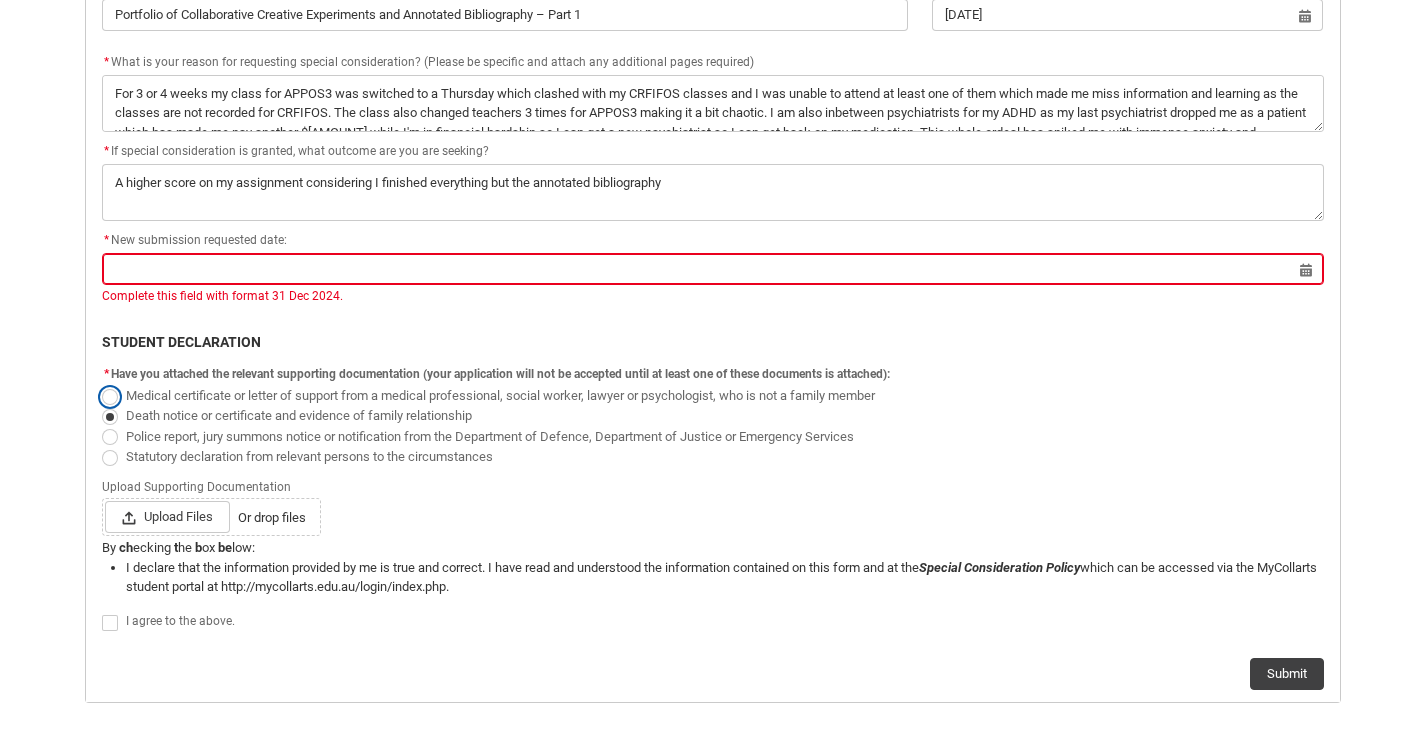 click on "Medical certificate or letter of support from a medical professional, social worker, lawyer or psychologist, who is not a family member" at bounding box center [101, 384] 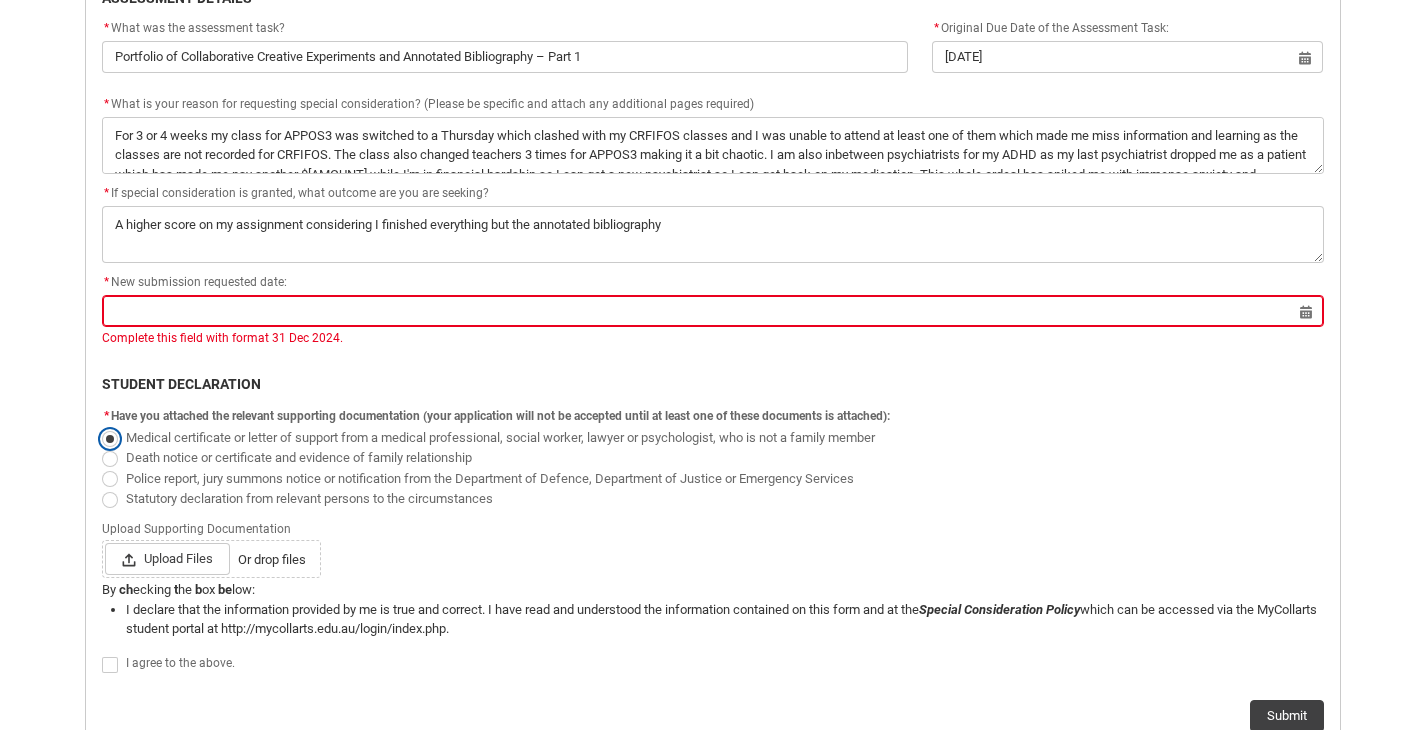 scroll, scrollTop: 903, scrollLeft: 0, axis: vertical 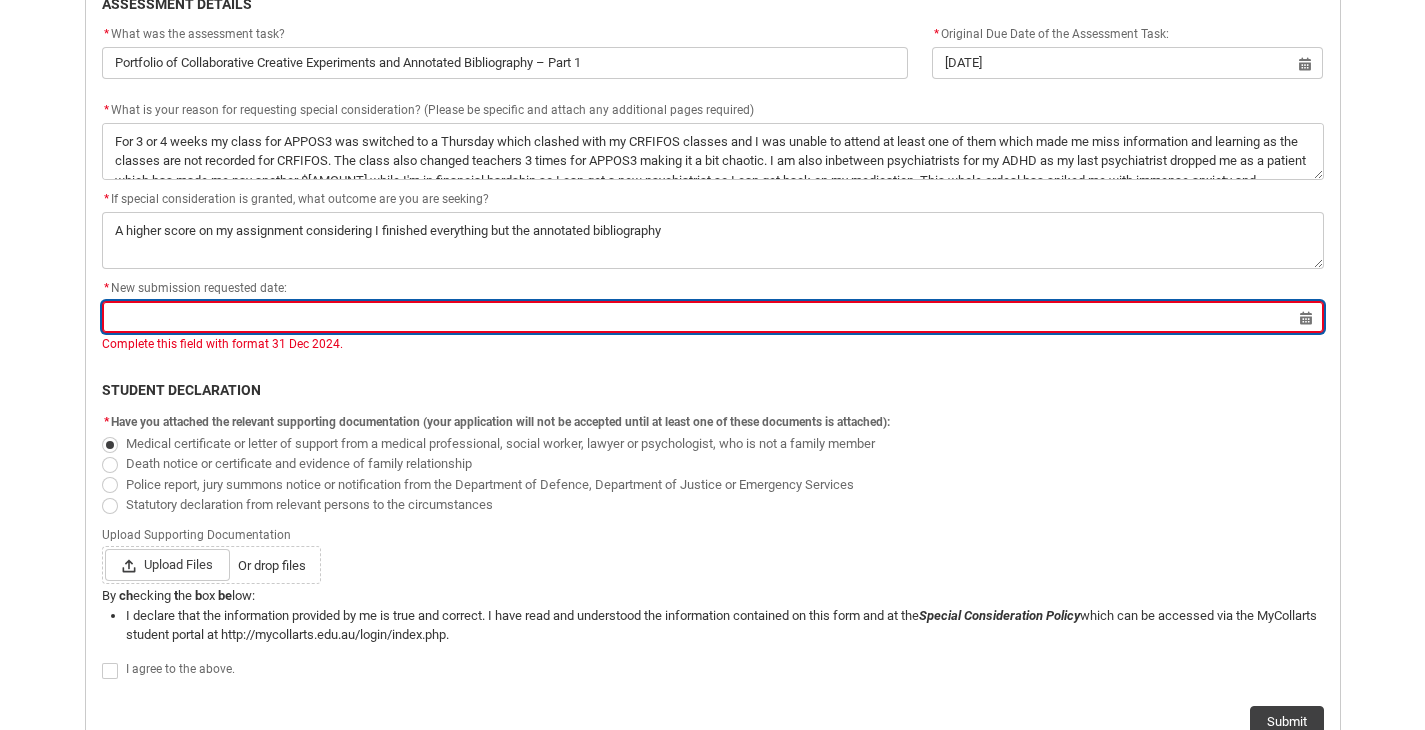 click at bounding box center (713, 317) 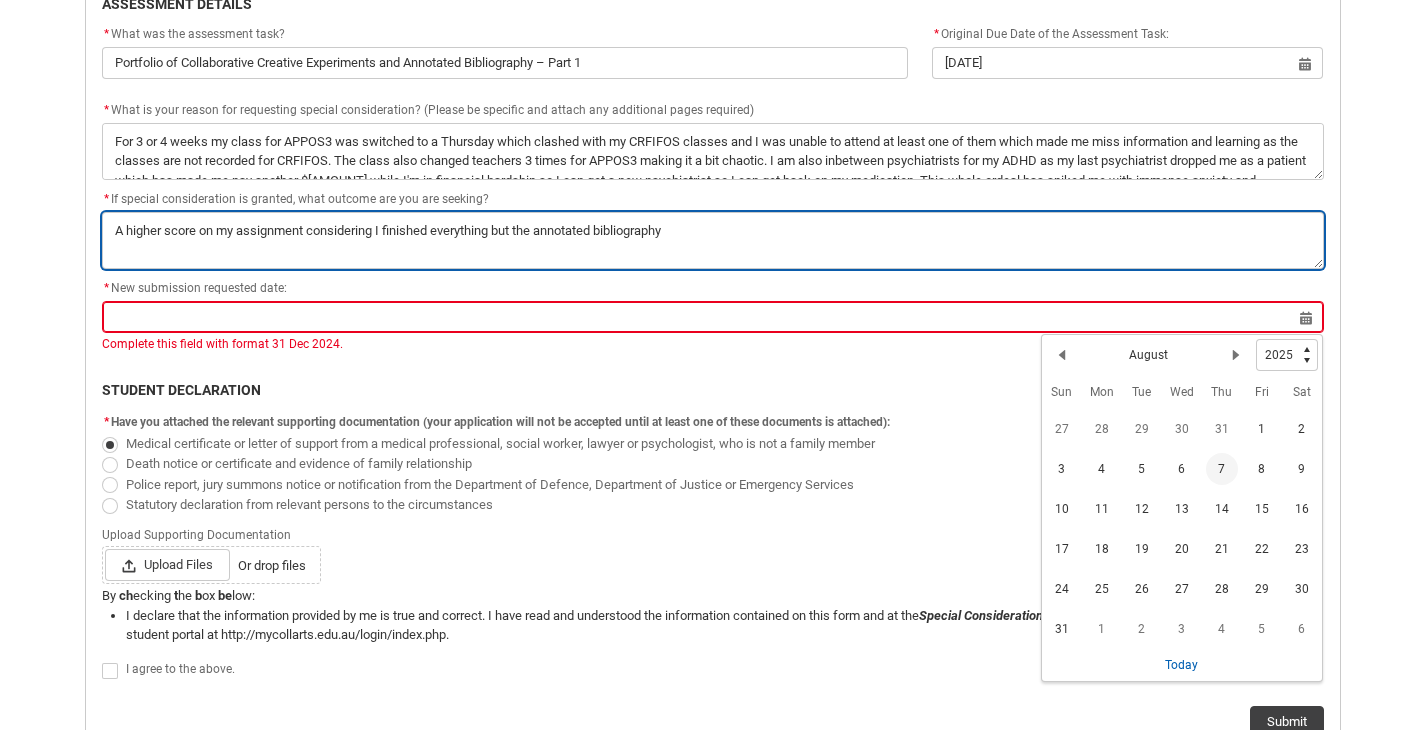 click on "*" at bounding box center (713, 240) 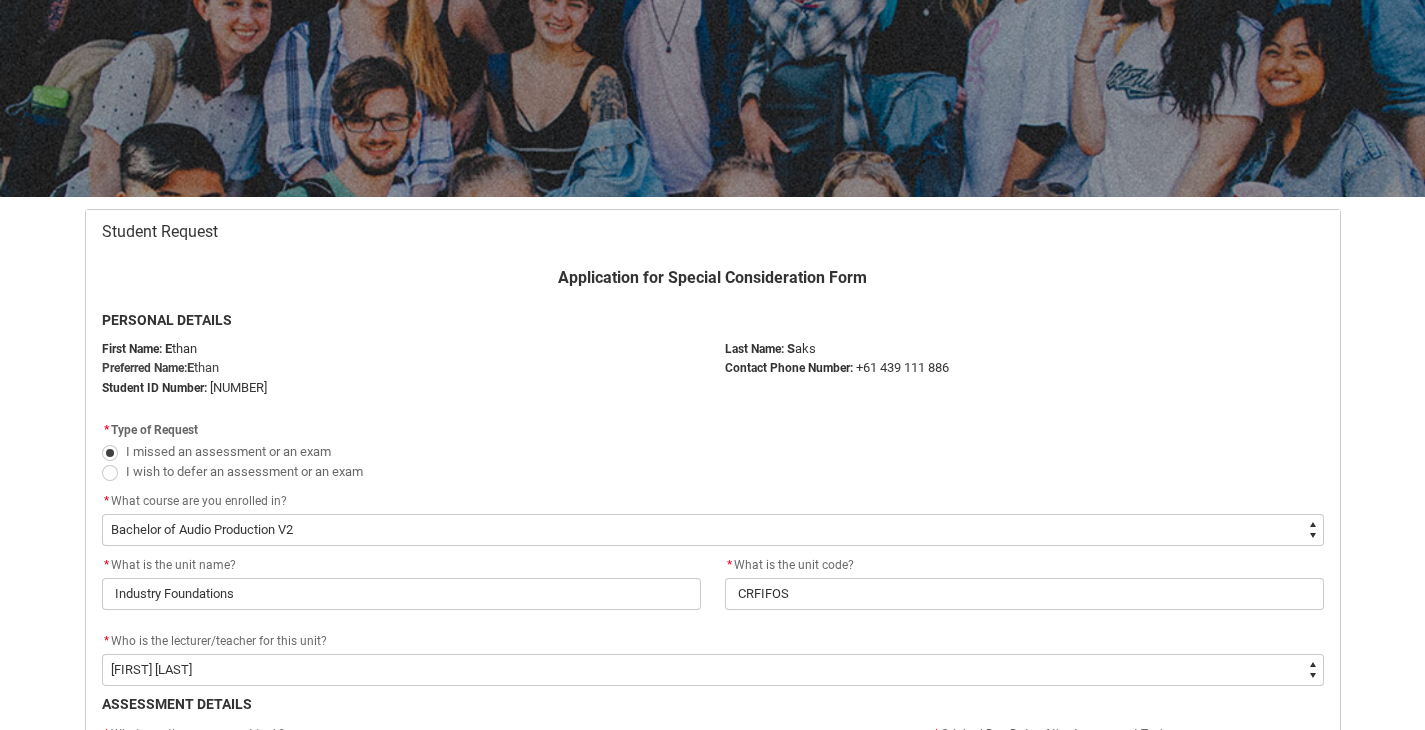 scroll, scrollTop: 0, scrollLeft: 0, axis: both 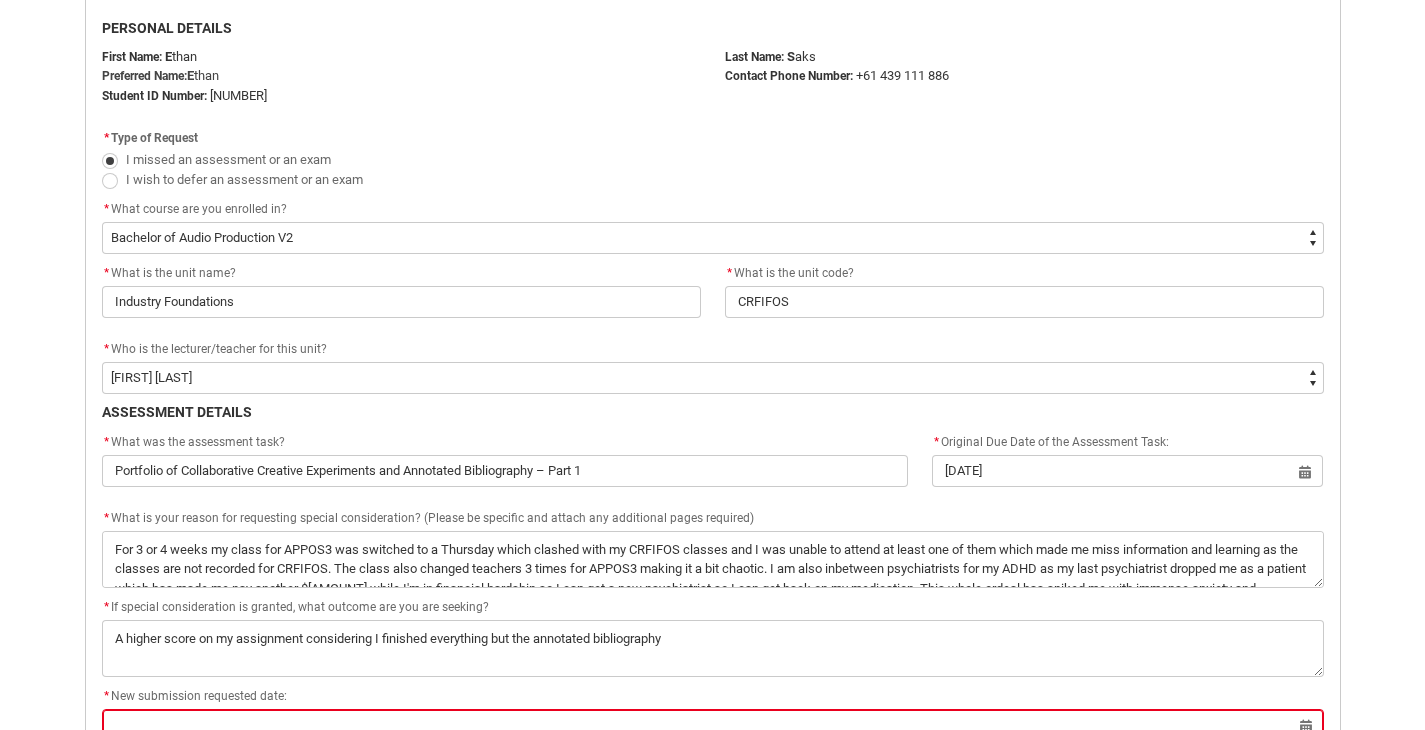click on "* What is your reason for requesting special consideration? (Please be specific and attach any additional pages required) *" 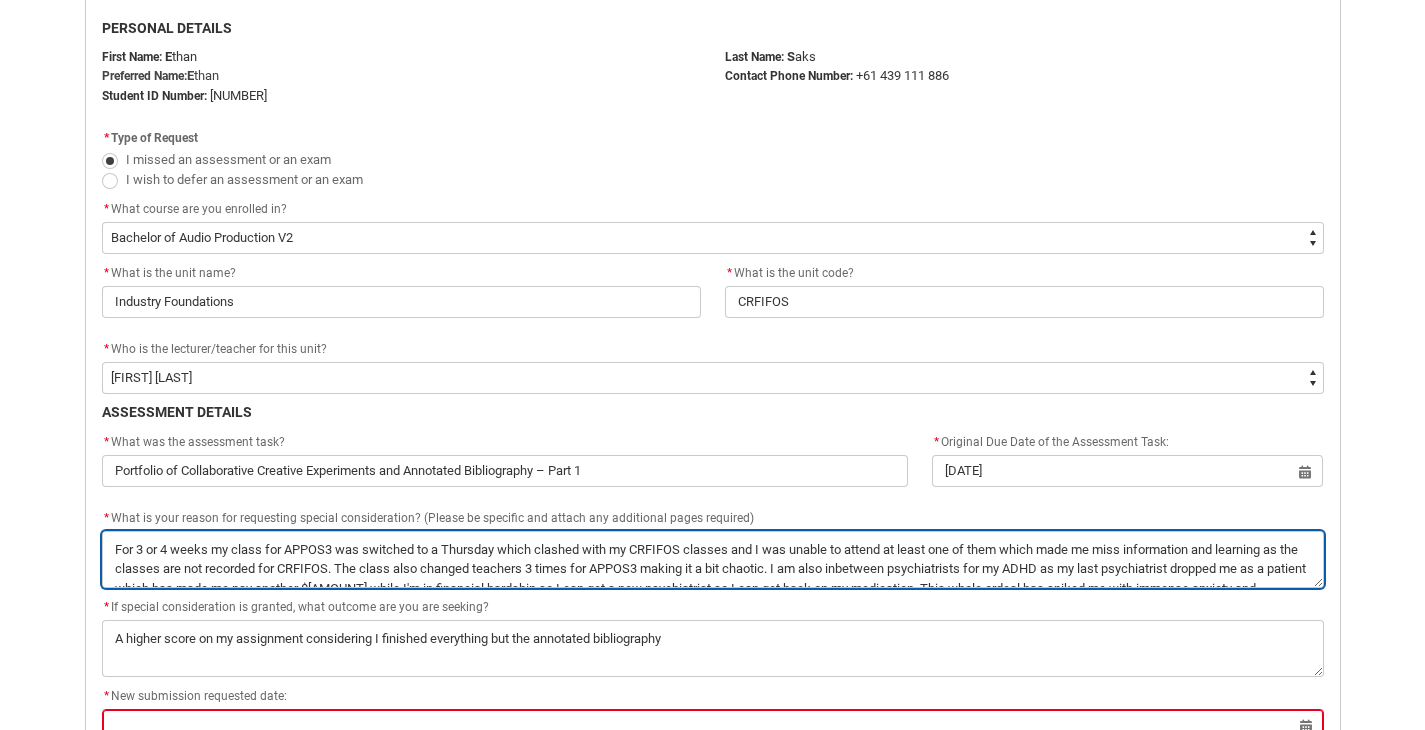 click on "*" at bounding box center (713, 559) 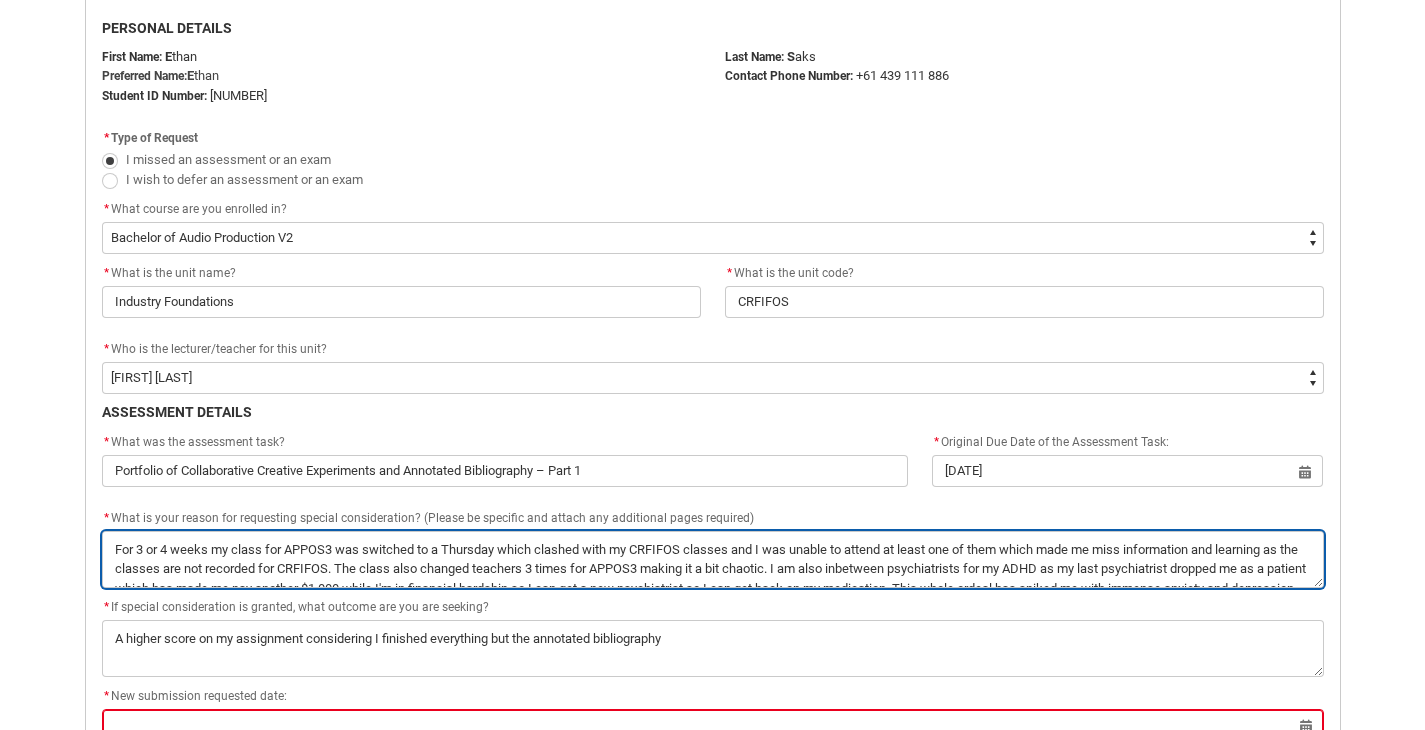 click on "*" at bounding box center [713, 559] 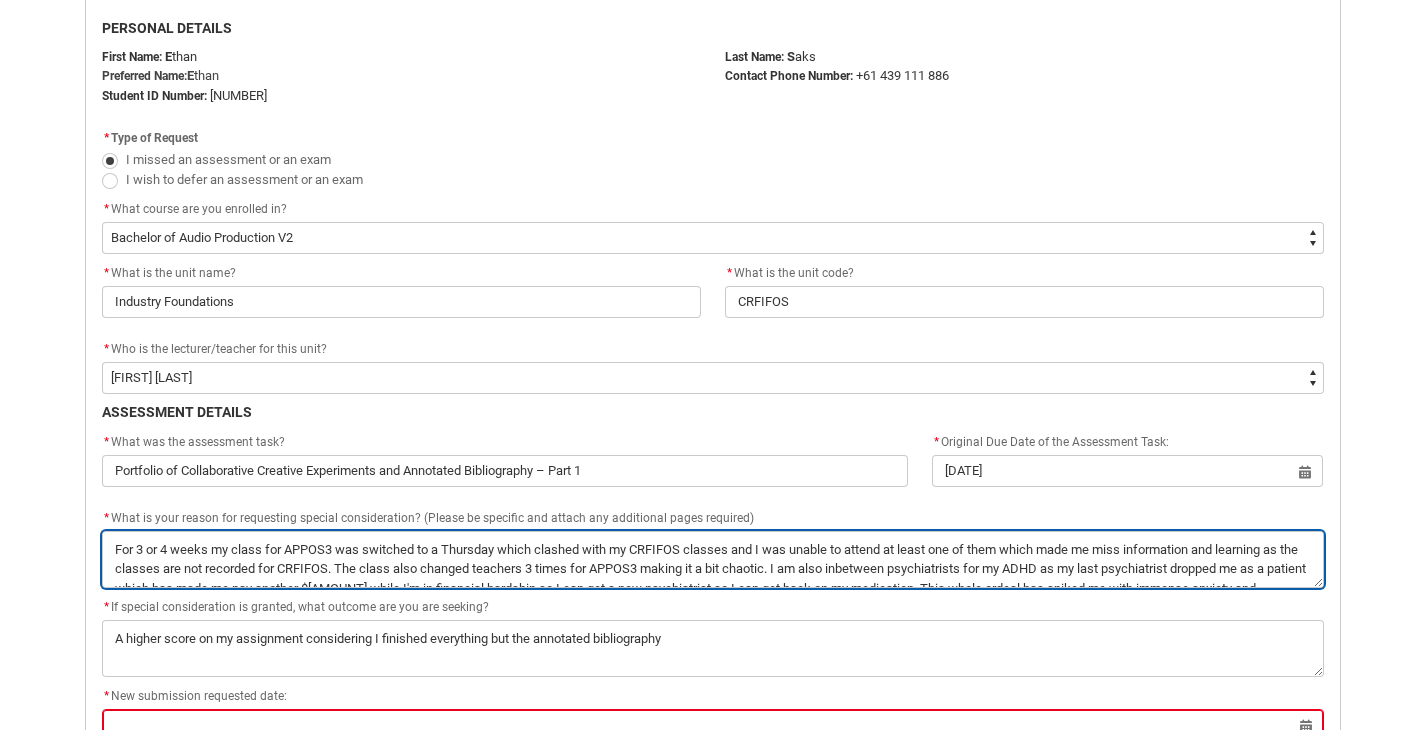 click on "*" at bounding box center (713, 559) 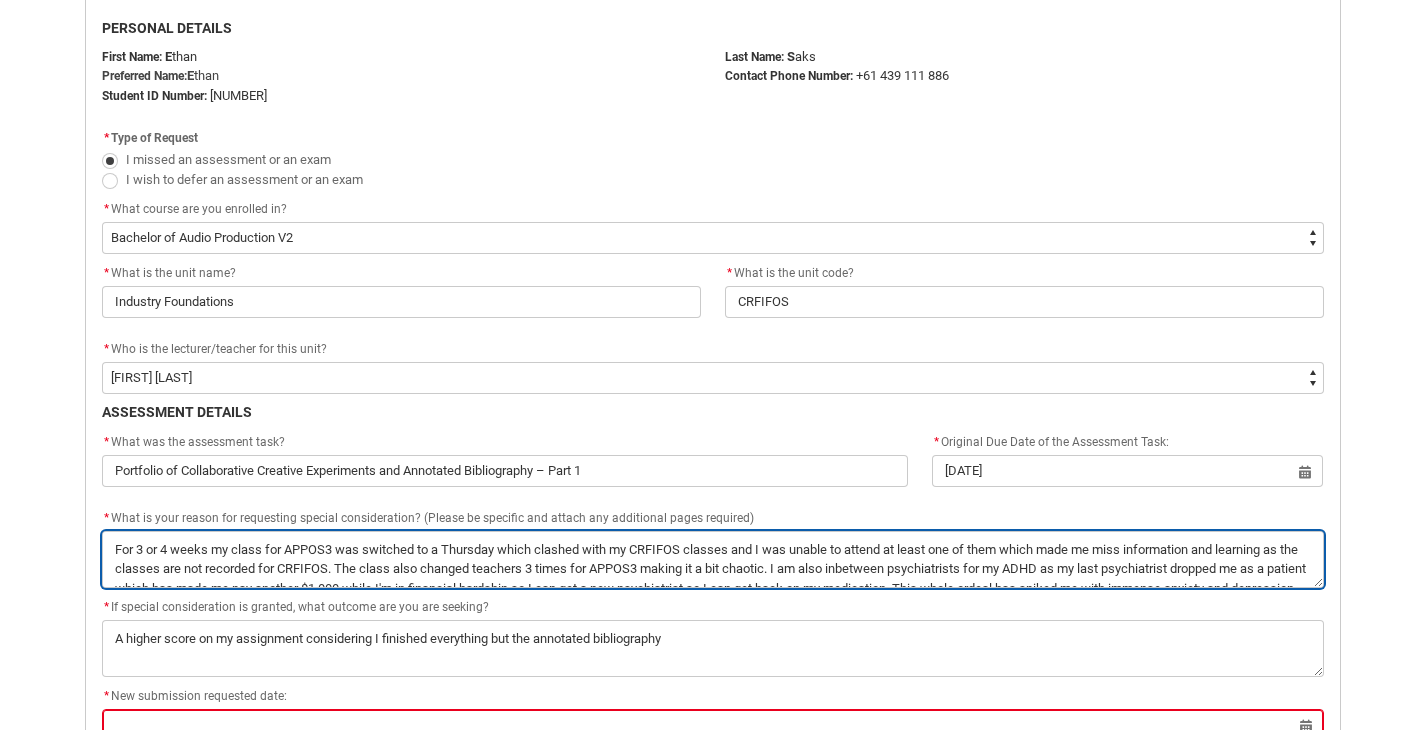 scroll, scrollTop: 554, scrollLeft: 0, axis: vertical 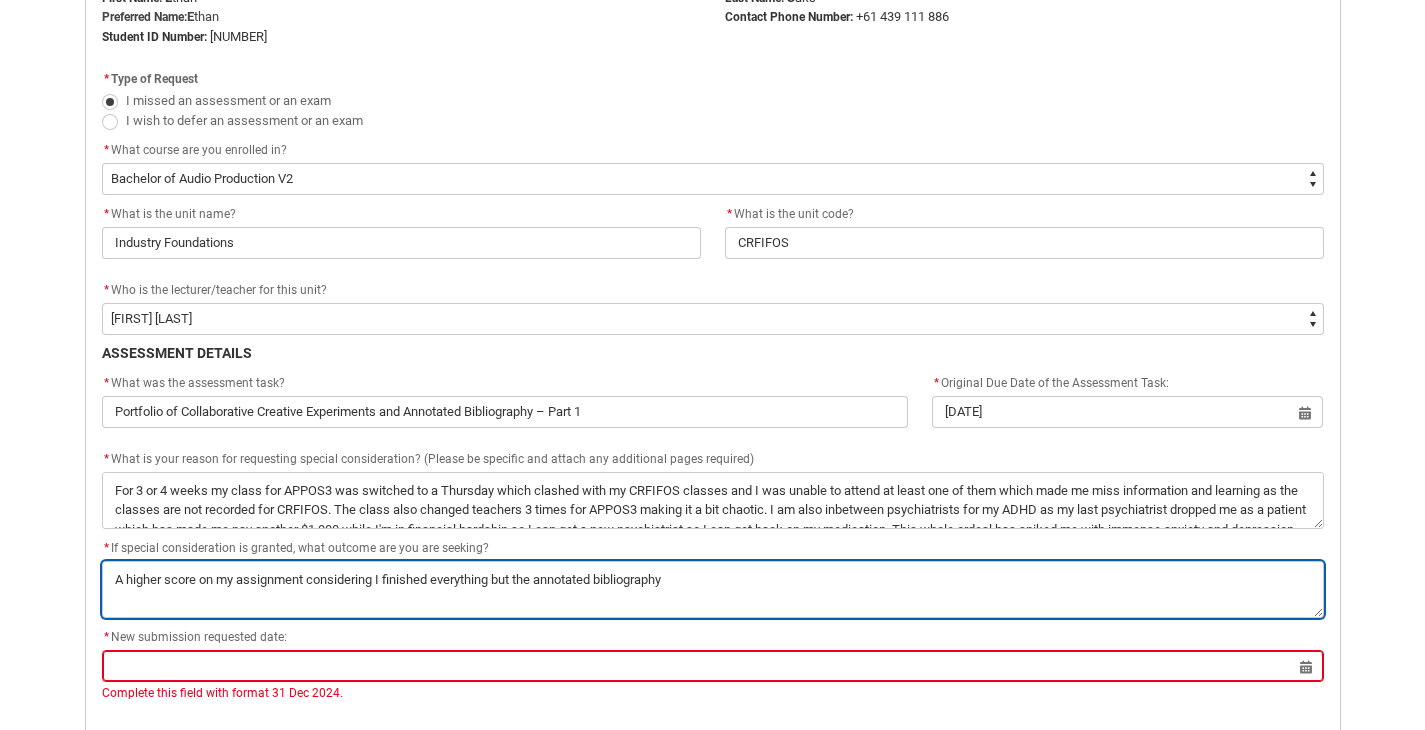 click on "*" at bounding box center (713, 589) 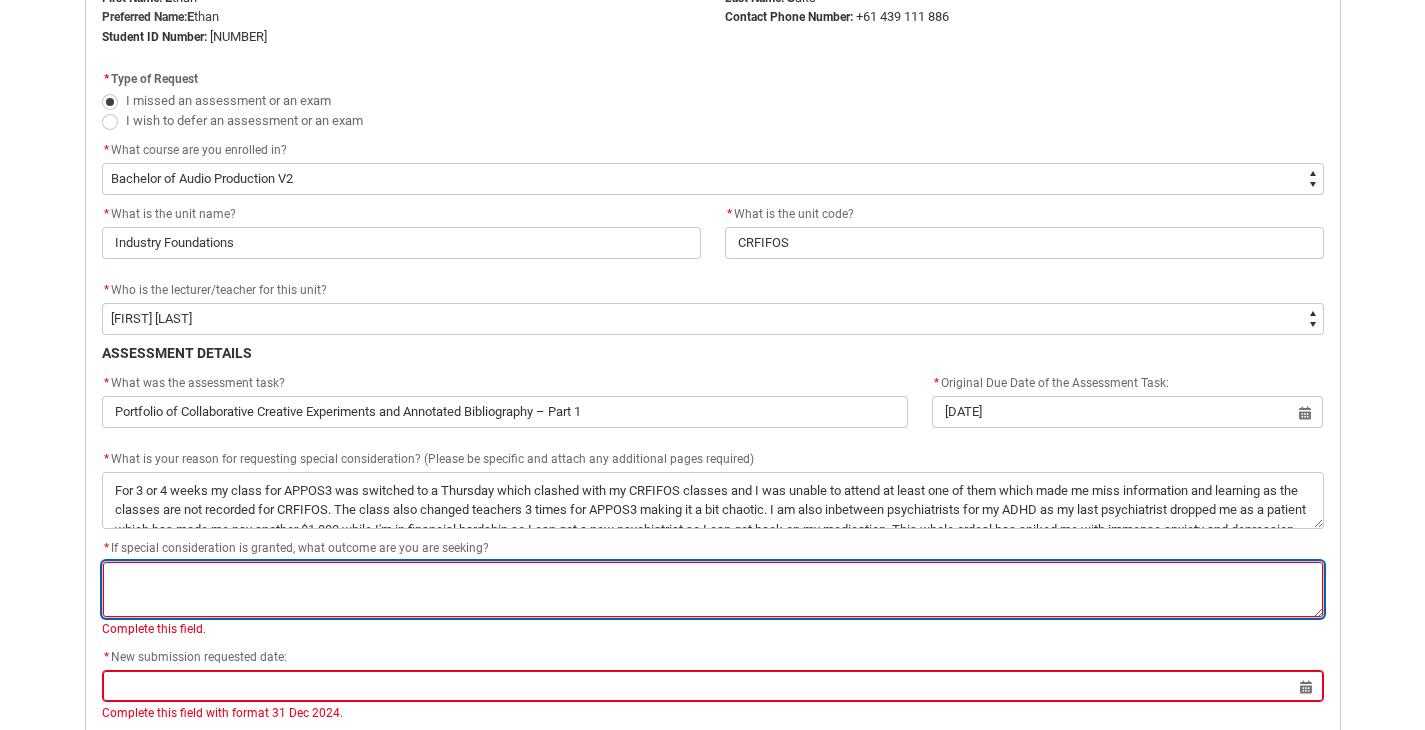scroll, scrollTop: 710, scrollLeft: 0, axis: vertical 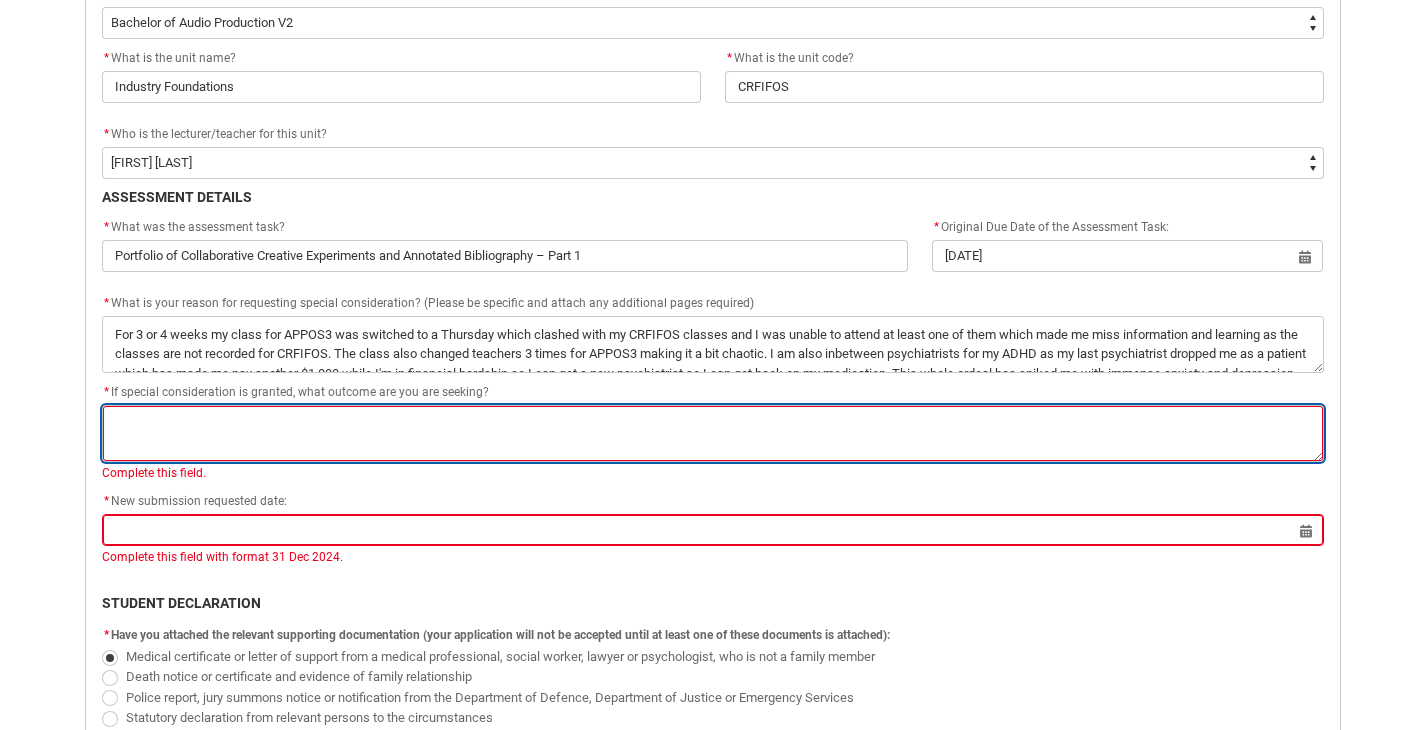 click on "*" at bounding box center [713, 433] 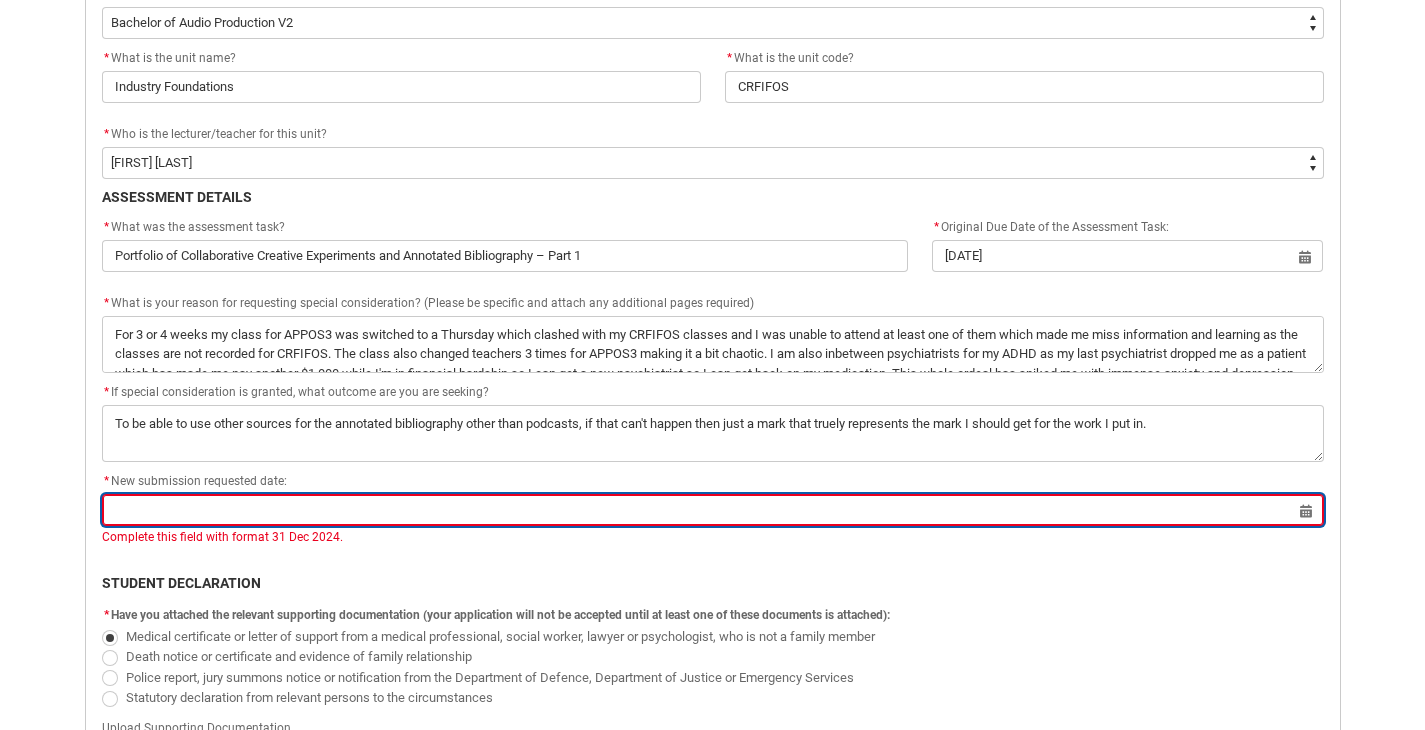 click at bounding box center [713, 510] 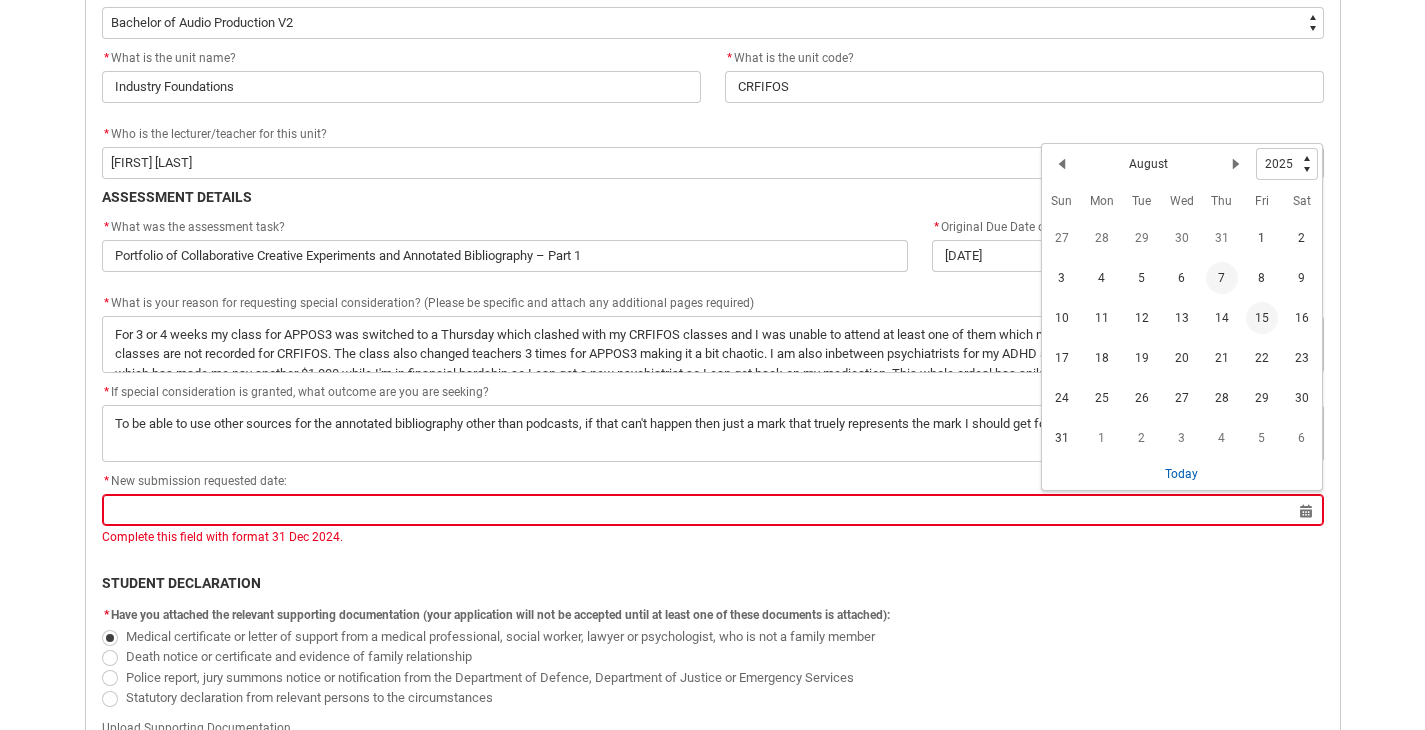 click on "15" 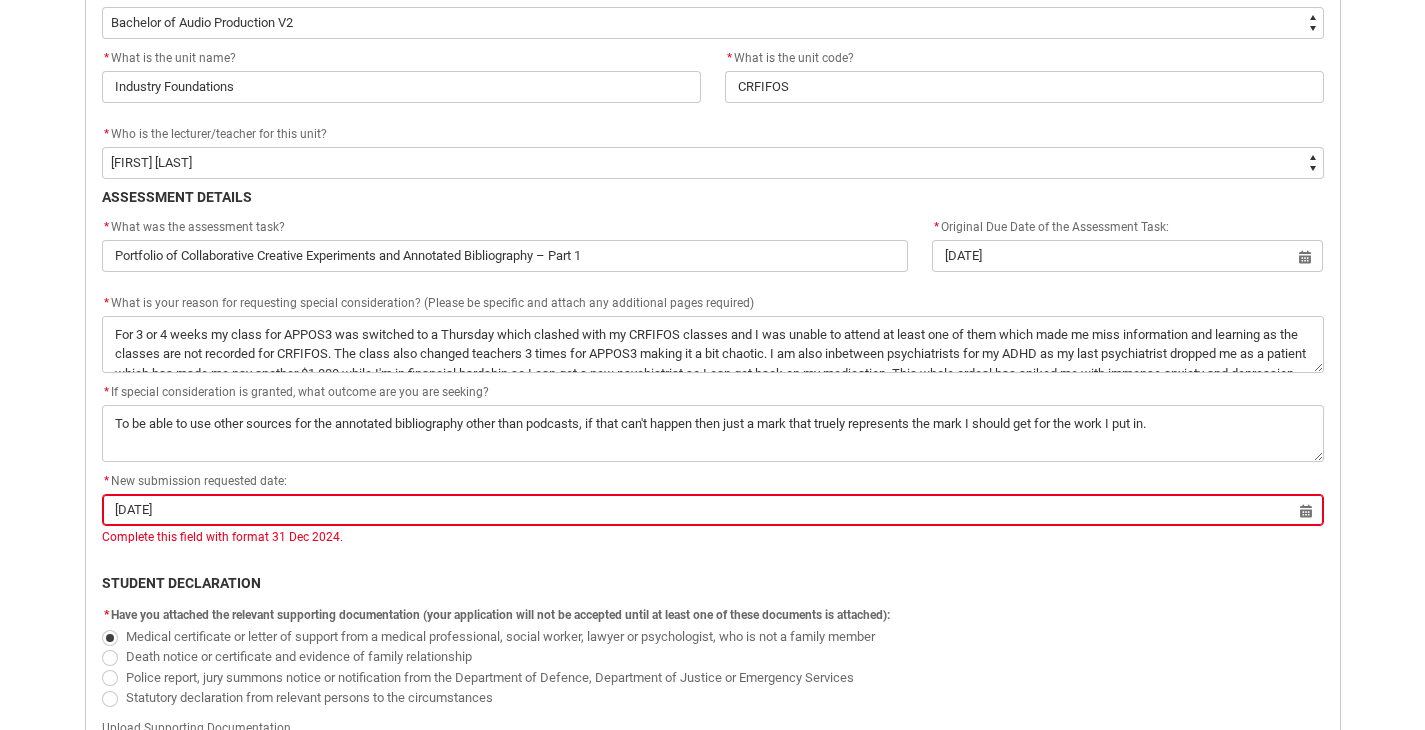 click on "[DATE] Select a date for Complete this field with format [DATE]." 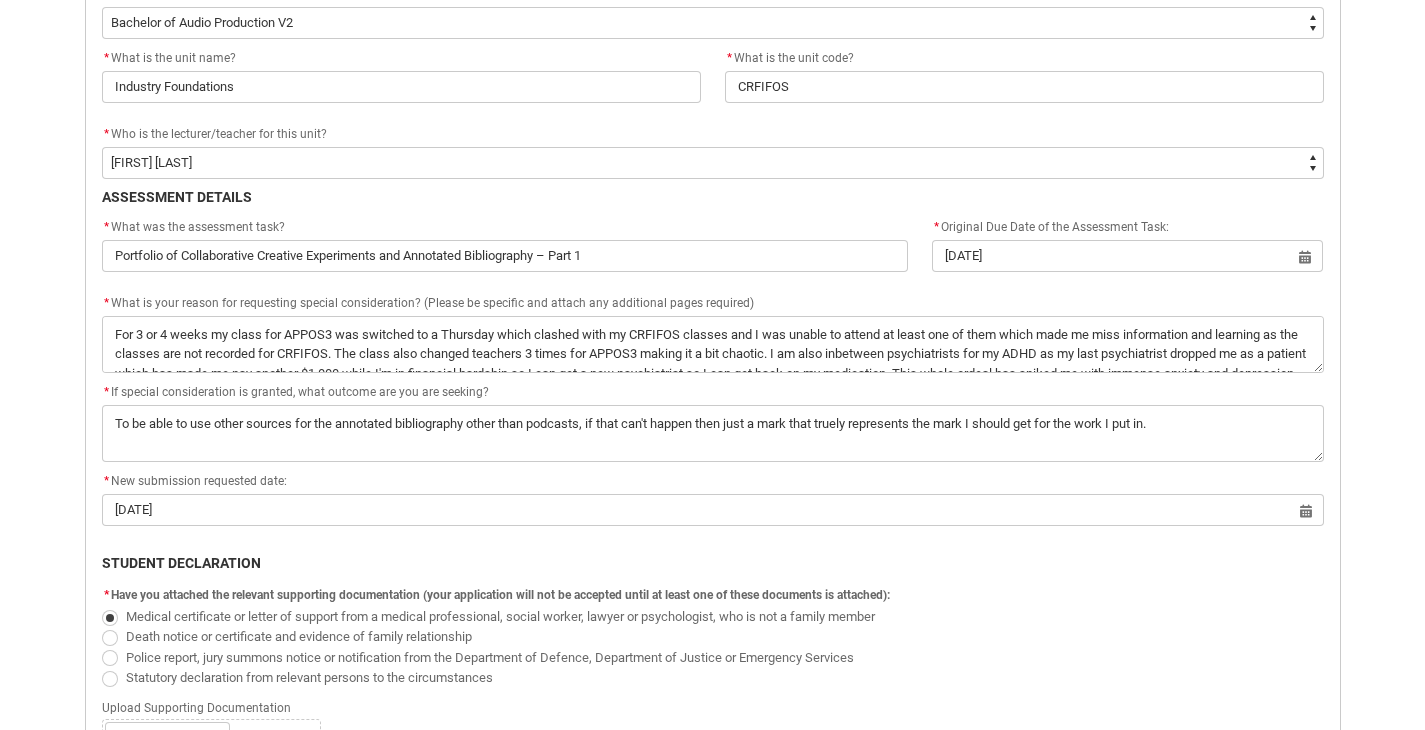 click on "ST UDENT   DEC LARATION" 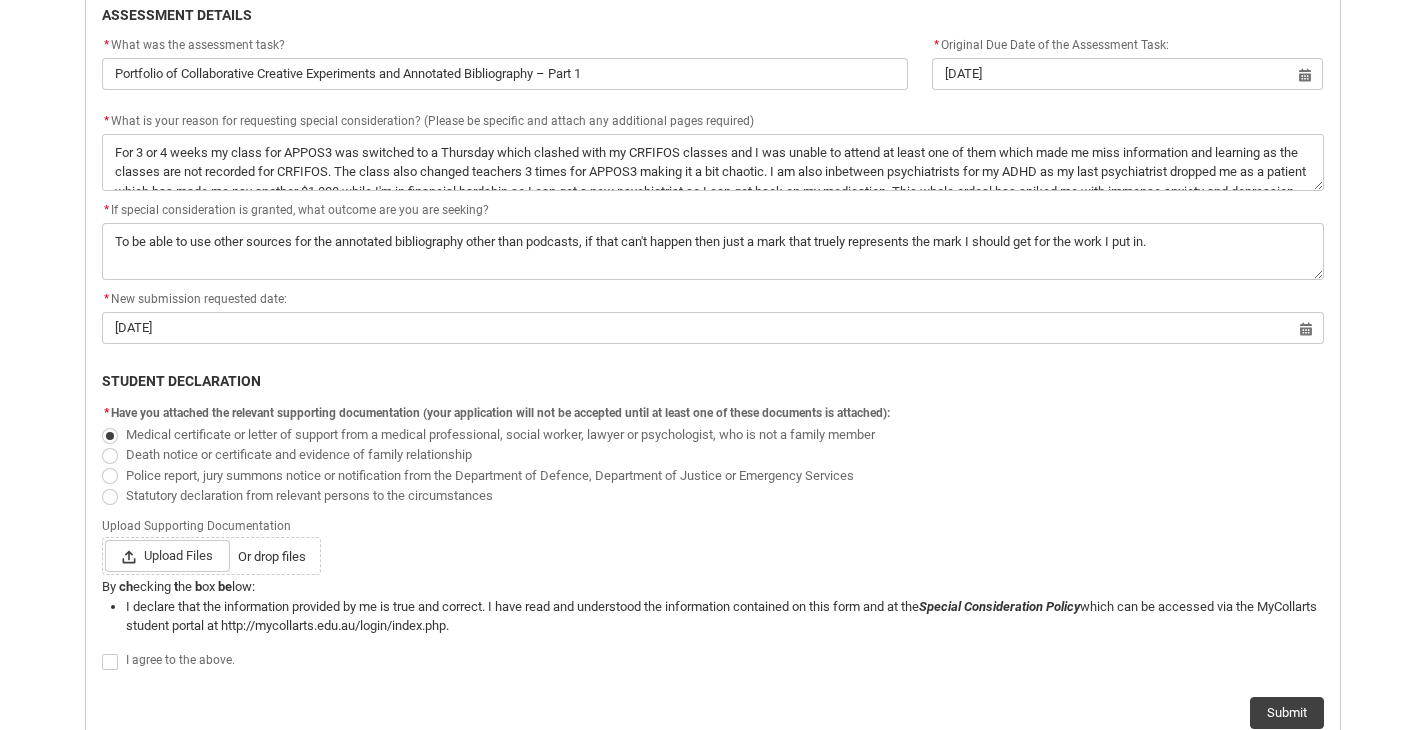 scroll, scrollTop: 916, scrollLeft: 0, axis: vertical 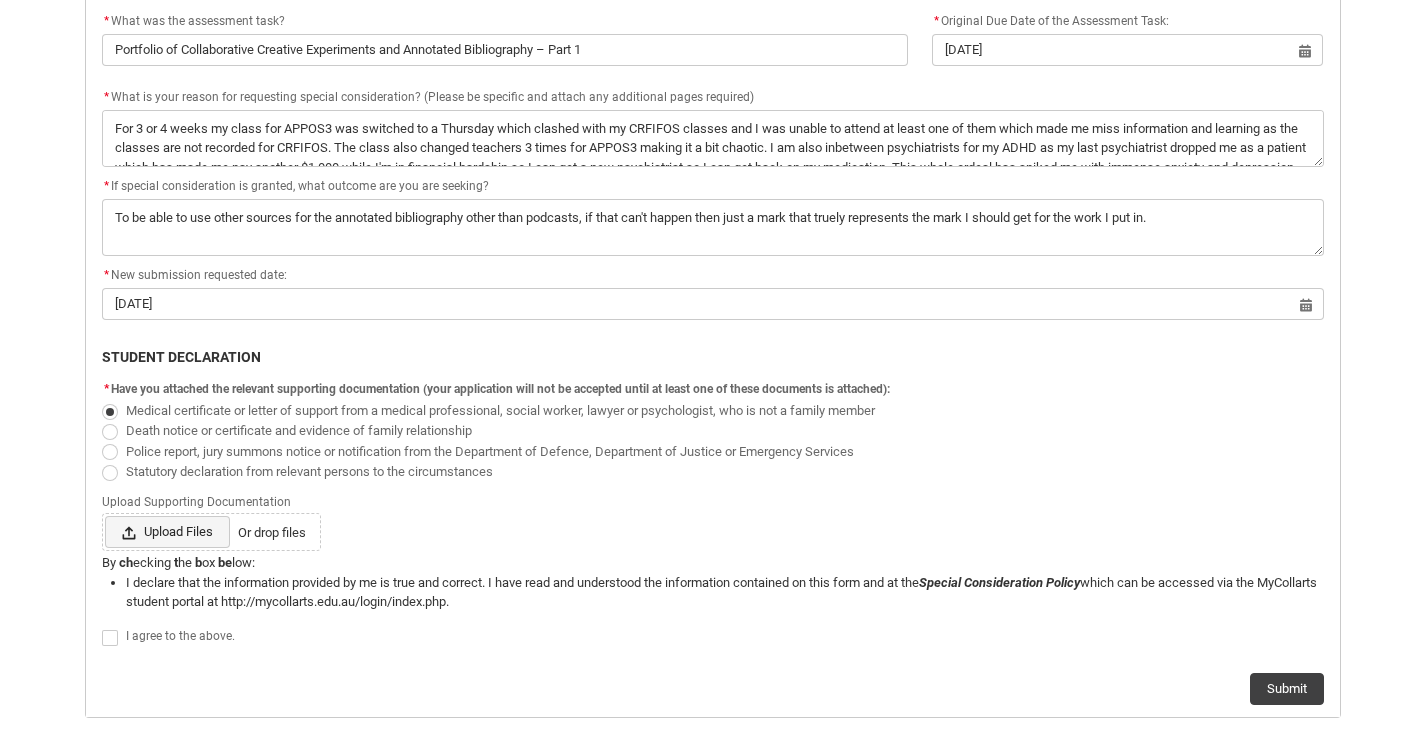 click on "Upload Files" at bounding box center (167, 532) 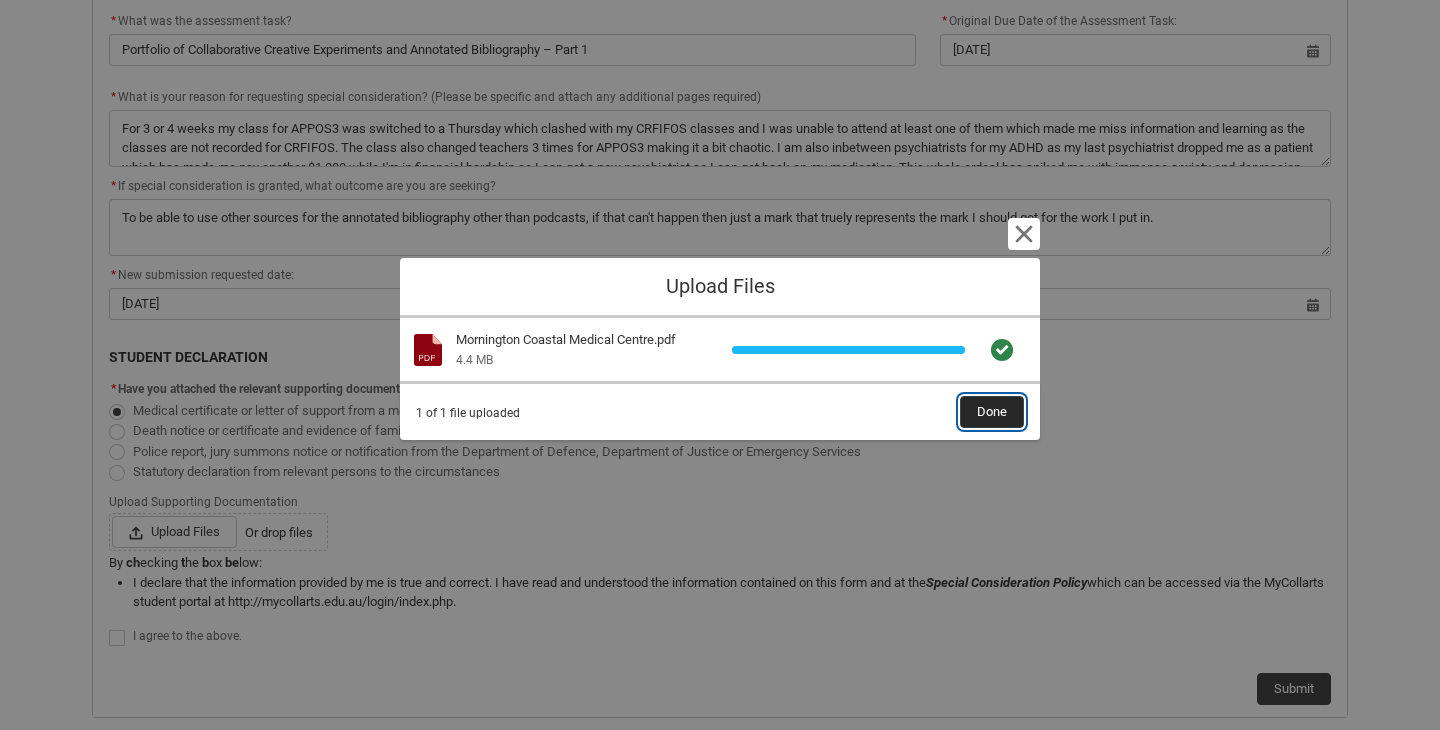 click on "Done" at bounding box center [992, 412] 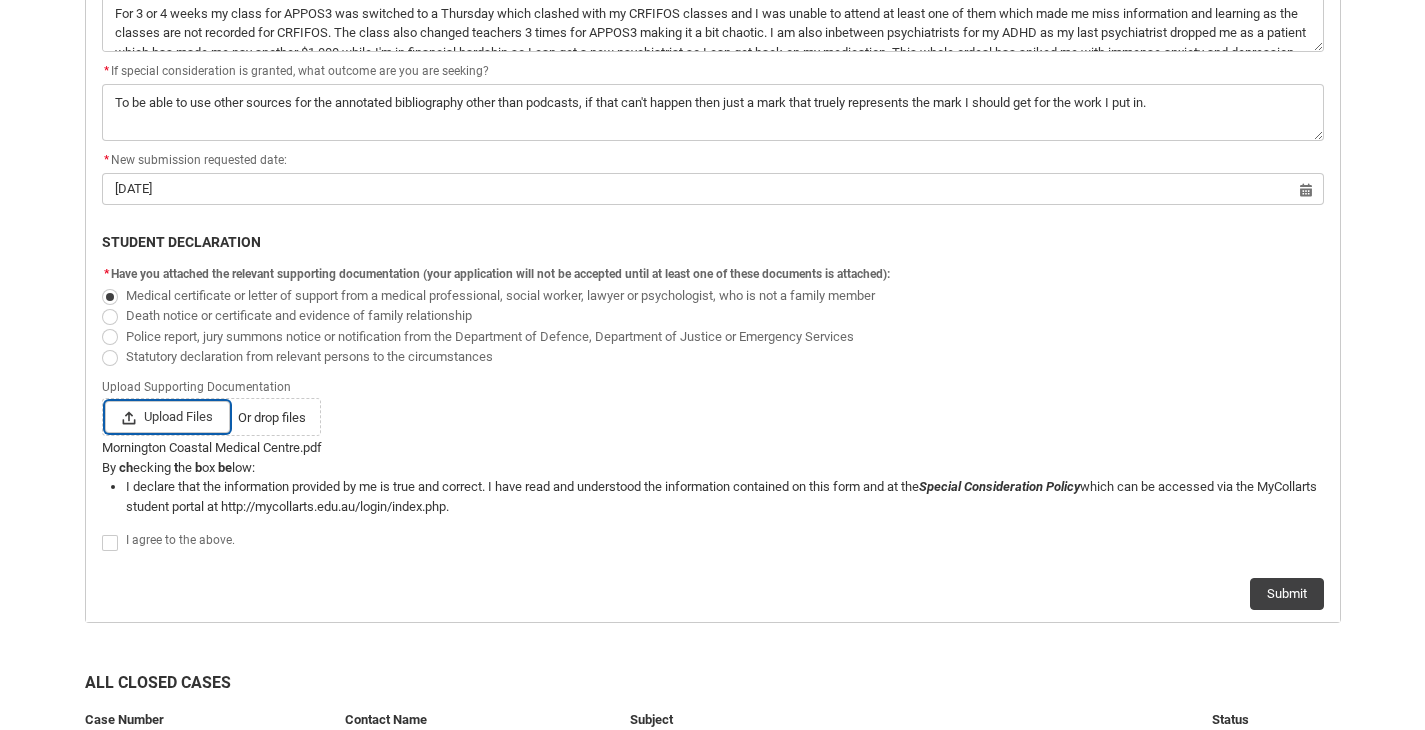 scroll, scrollTop: 1173, scrollLeft: 0, axis: vertical 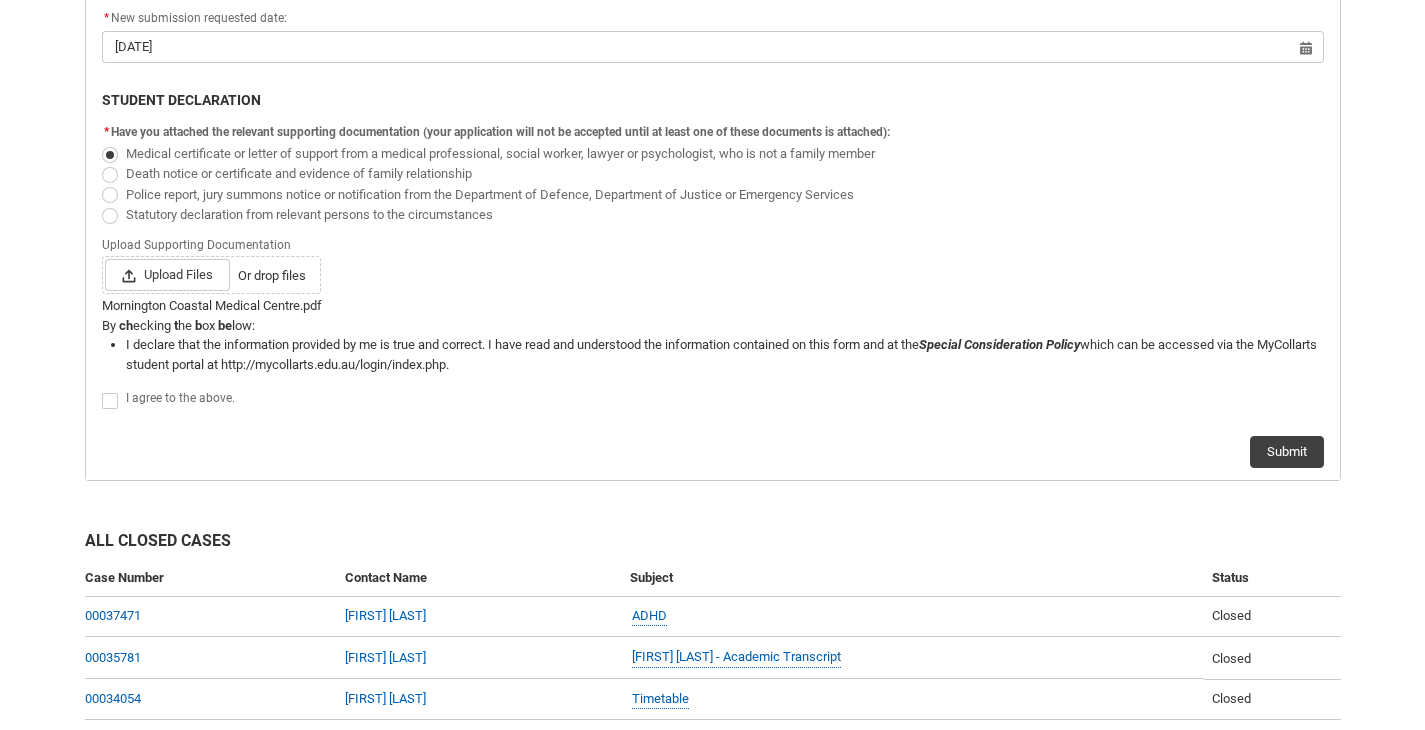 click on "I agree to the above." at bounding box center (180, 398) 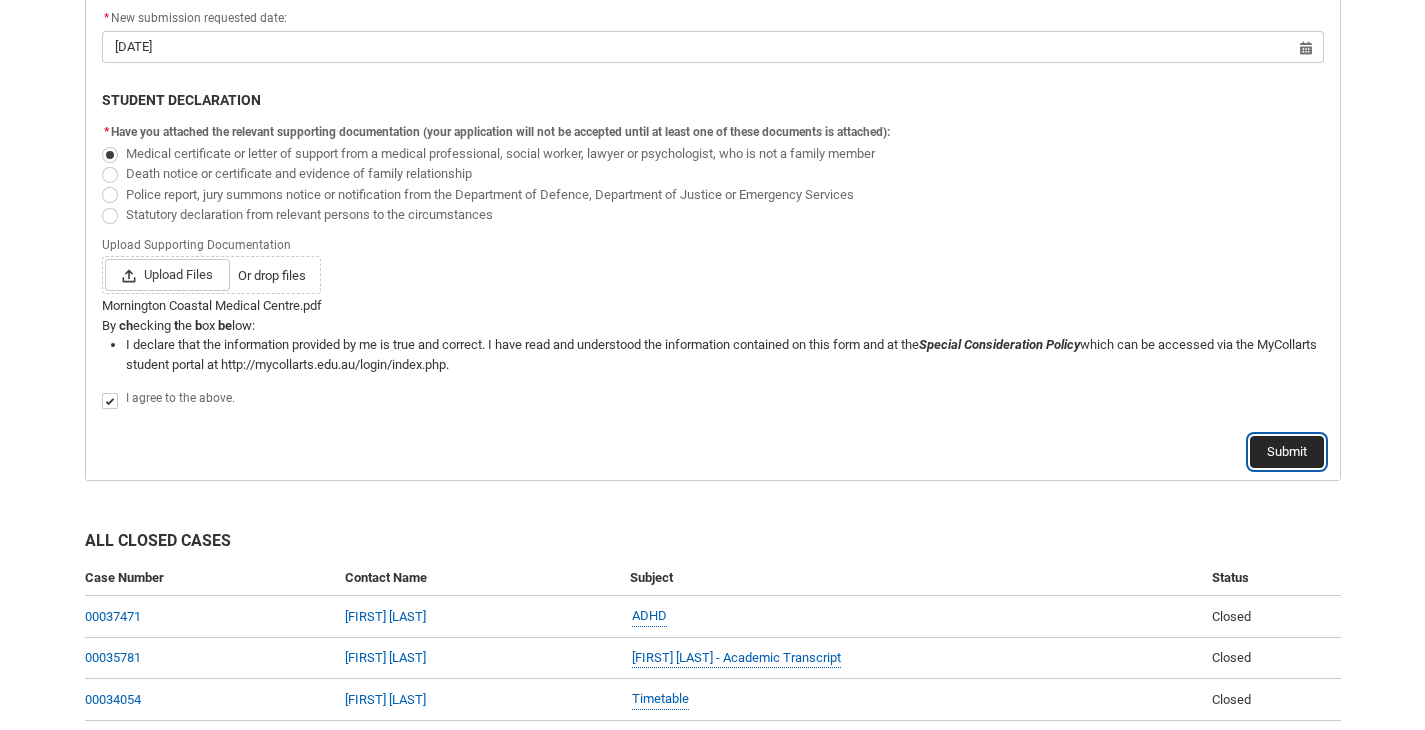 click on "Submit" 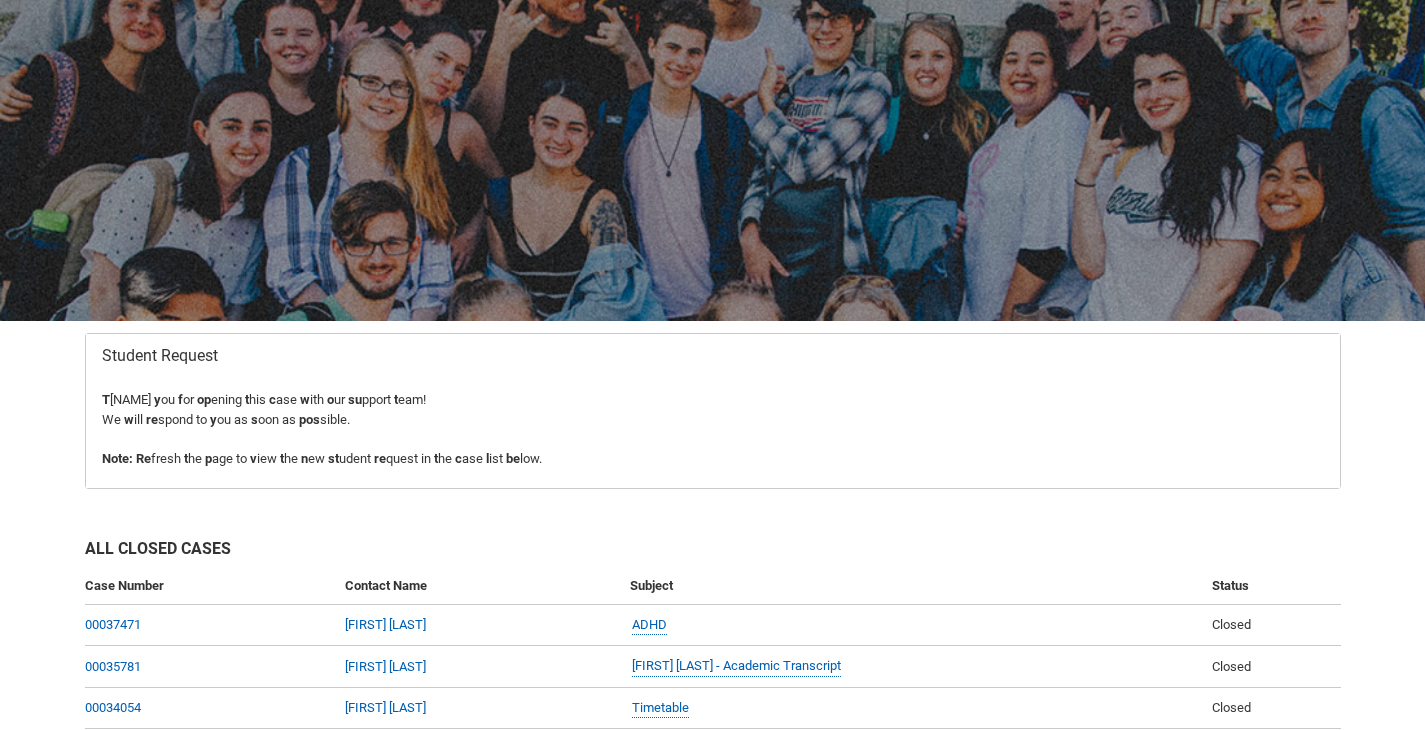 scroll, scrollTop: 213, scrollLeft: 0, axis: vertical 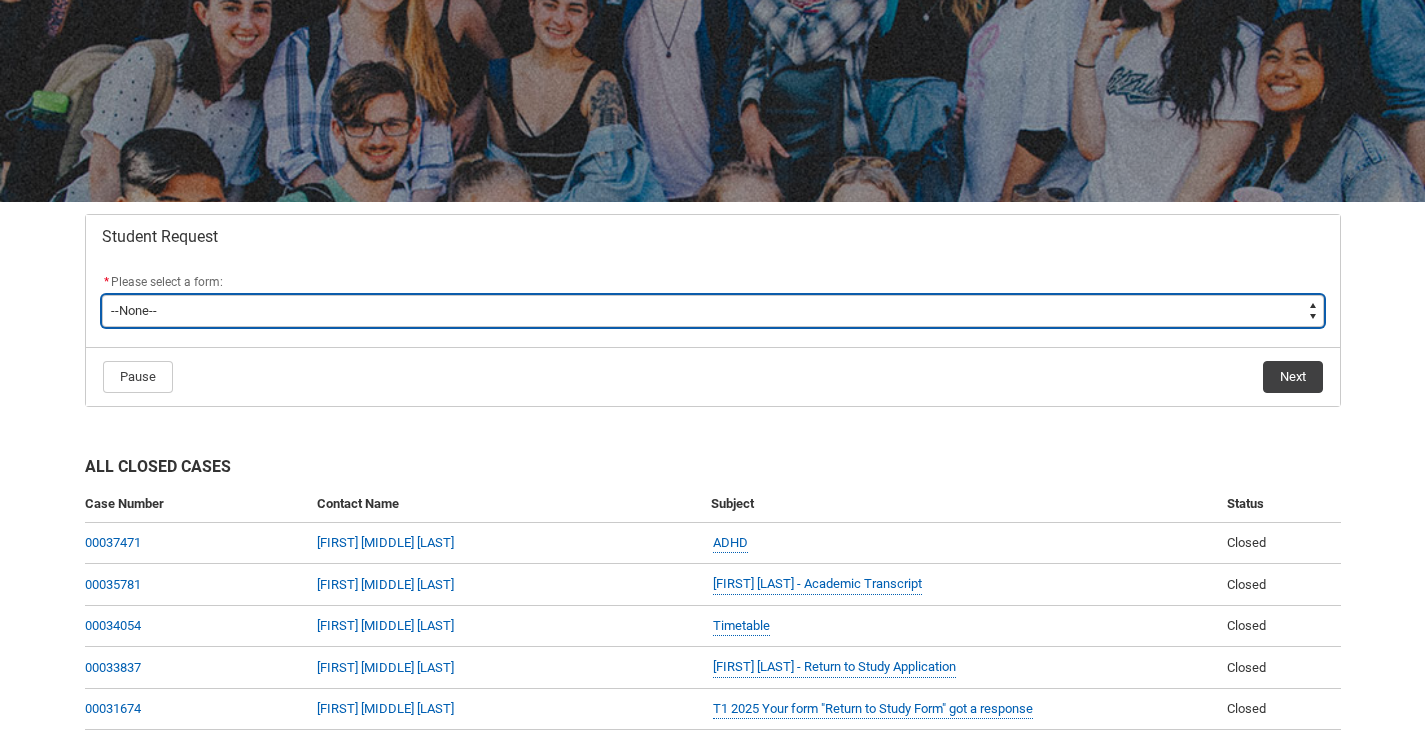 click on "--None-- Academic Transcript Application to Appeal Assignment Extension Change of Legal Name Course Credit / RPL Course Transfer Deferral / Leave of Absence Enrolment Variation Financial Hardship Program General Enquiry Grievance Reasonable Adjustment Return to Study Application Special Consideration Tuition Fee Refund Withdraw & Cancel Enrolment Information Release" at bounding box center (713, 311) 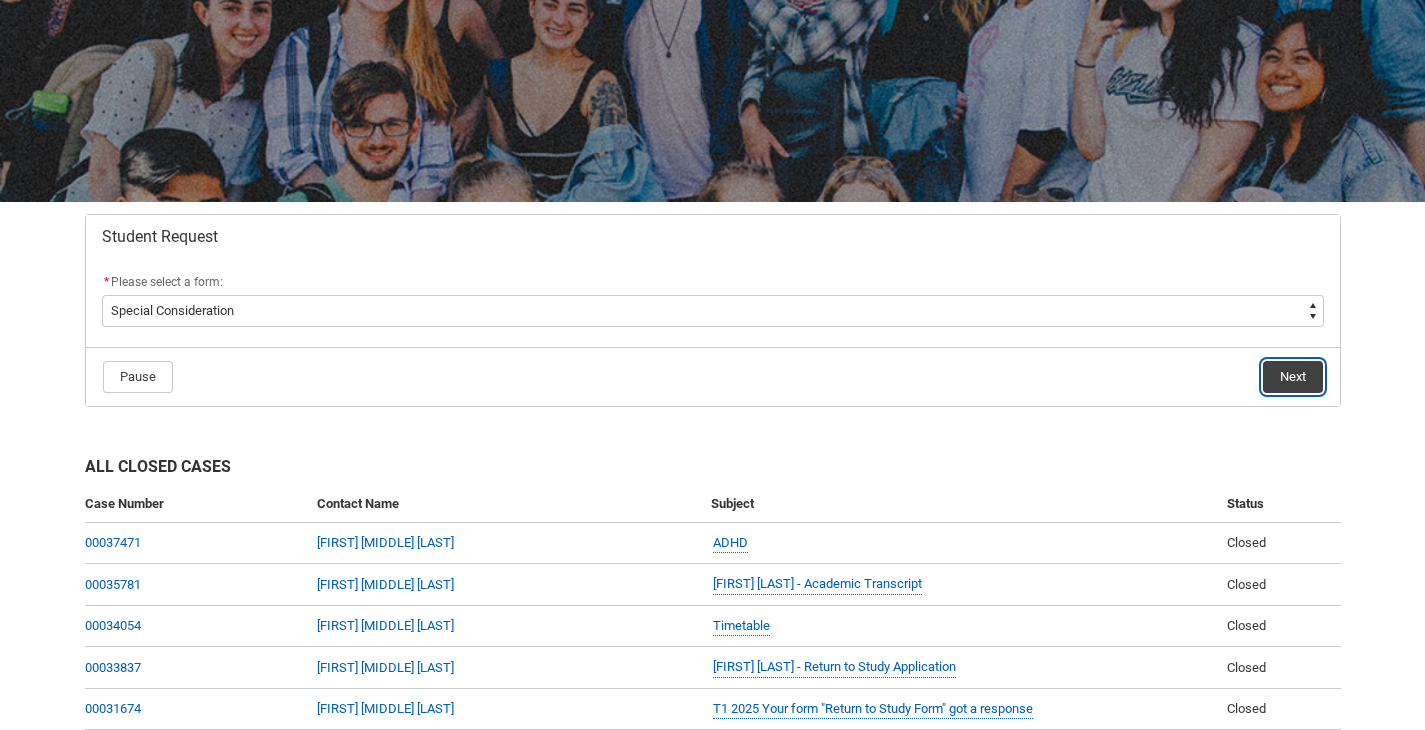 click on "Next" 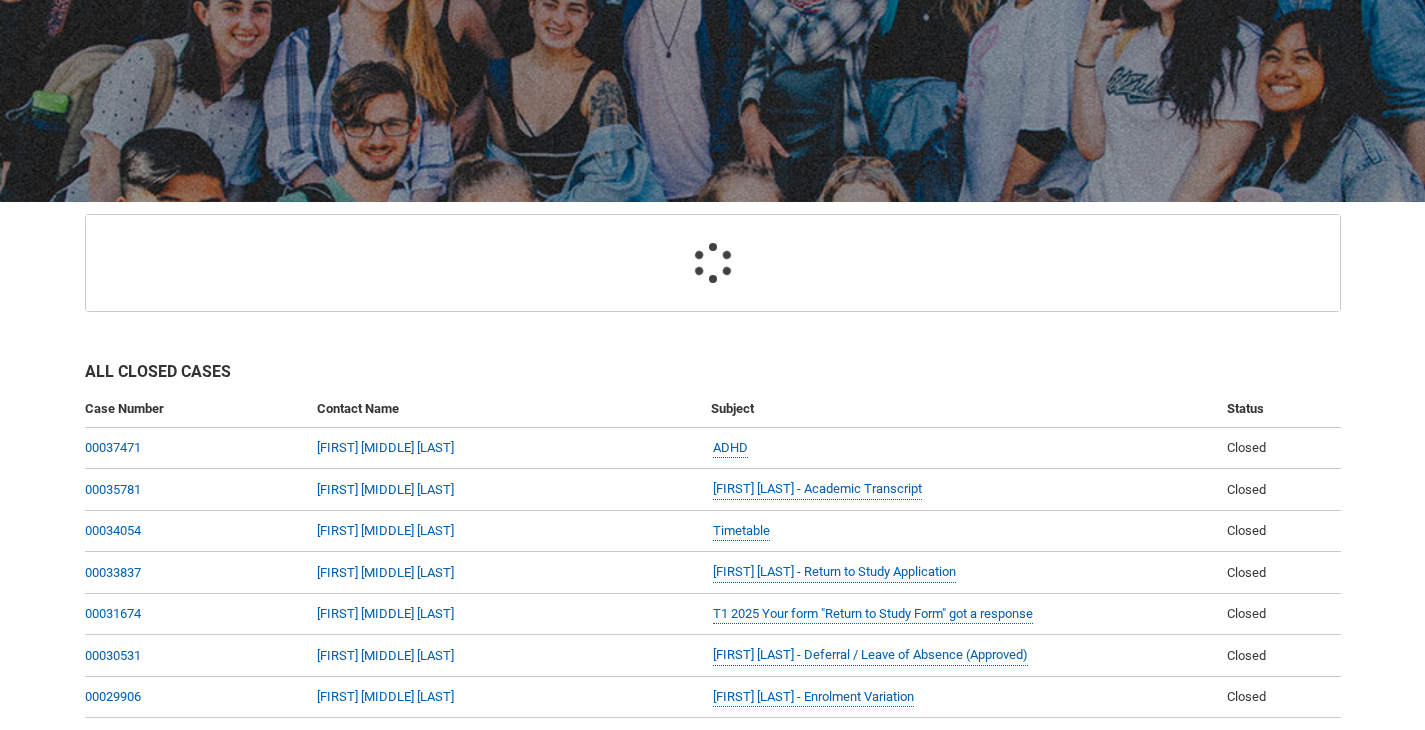 scroll, scrollTop: 213, scrollLeft: 0, axis: vertical 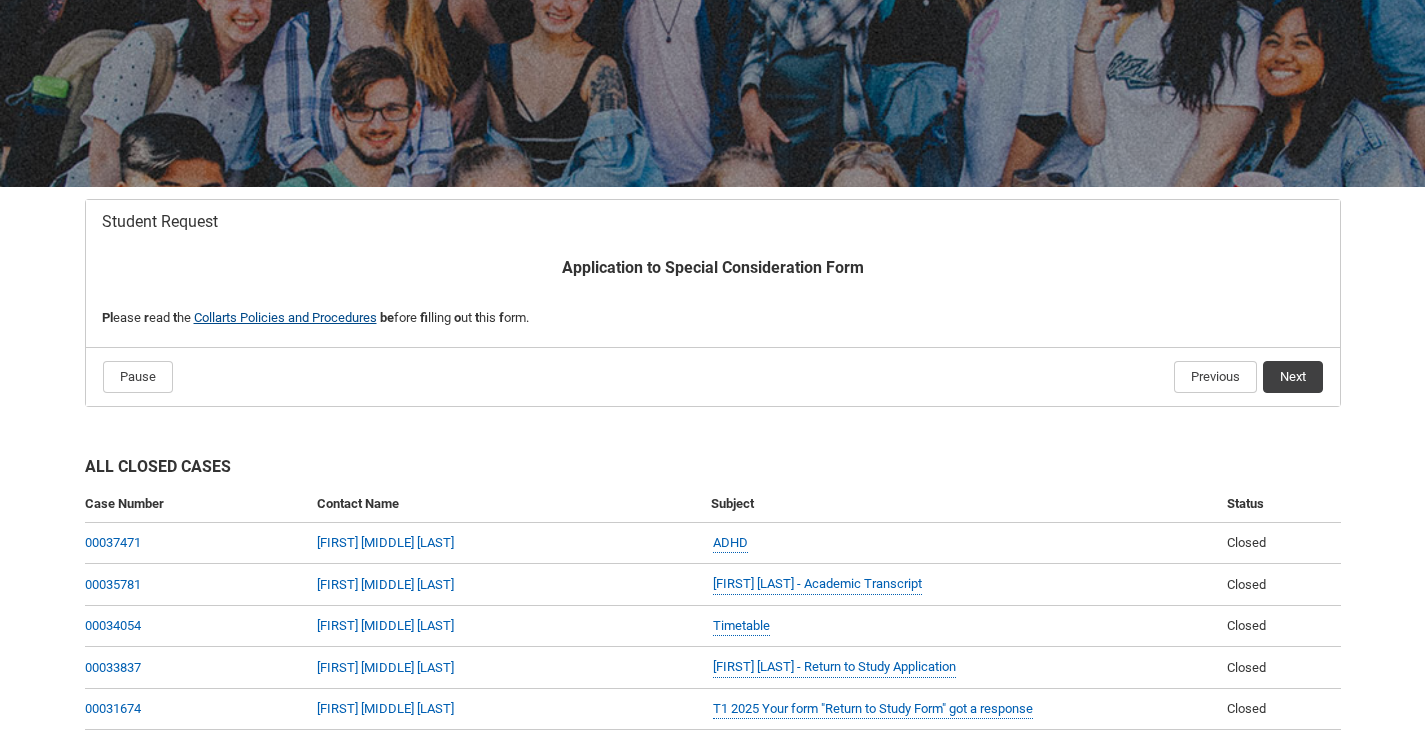 click on "Collarts Policies and Procedures" 